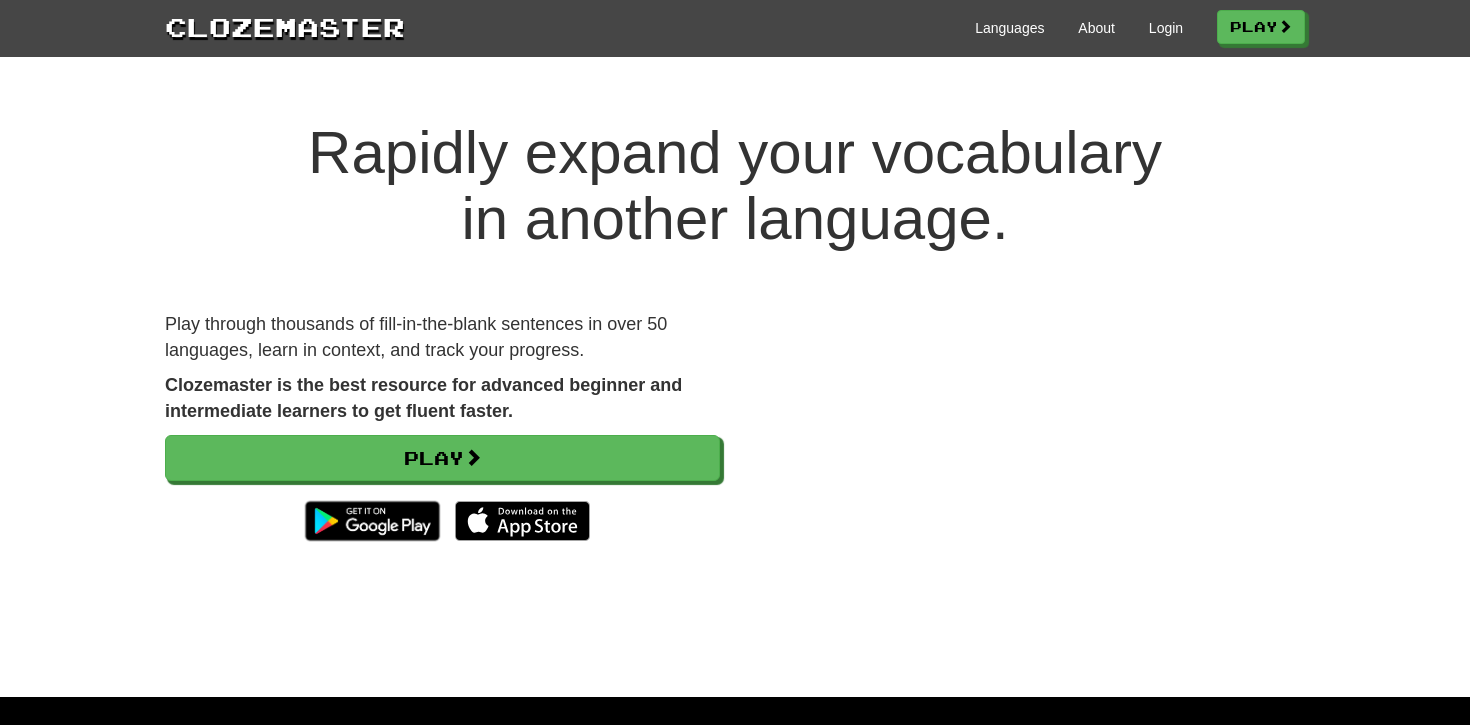 scroll, scrollTop: 0, scrollLeft: 0, axis: both 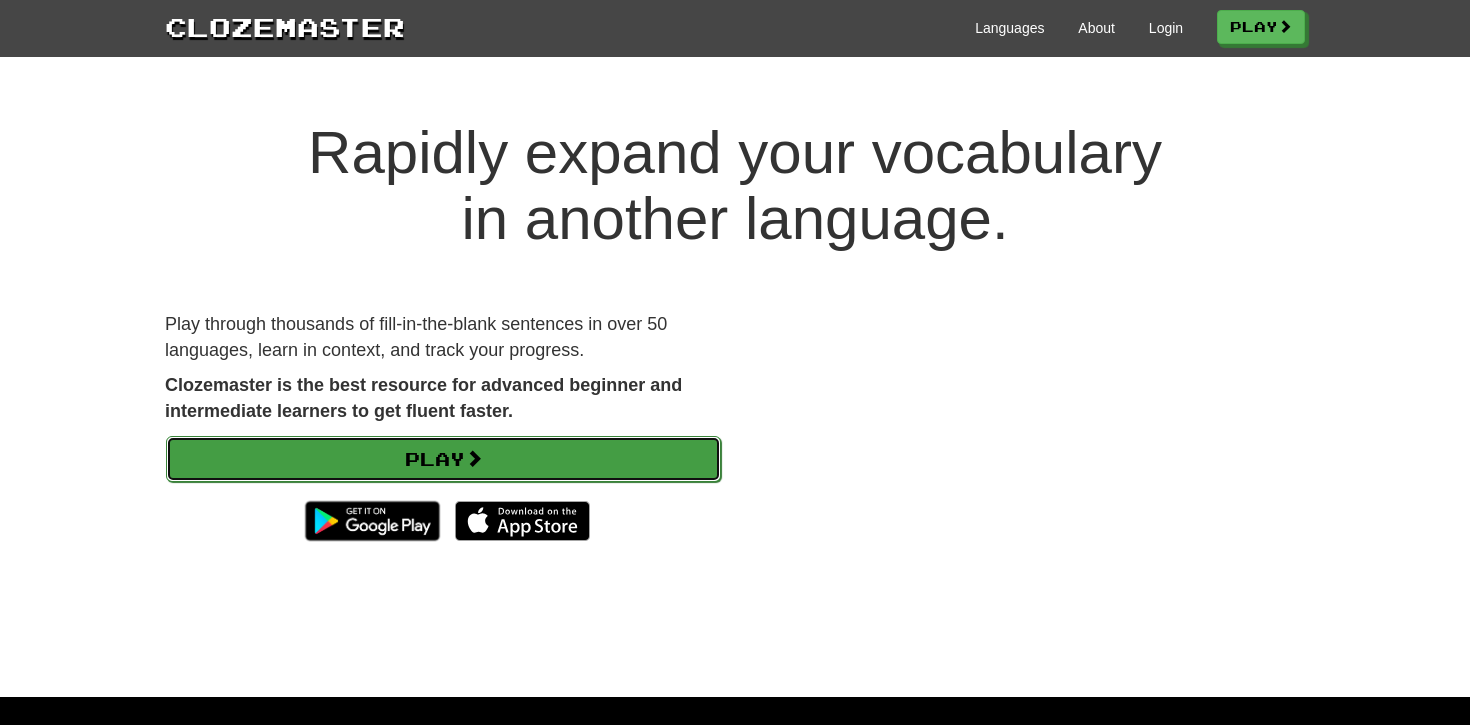 click on "Play" at bounding box center (443, 459) 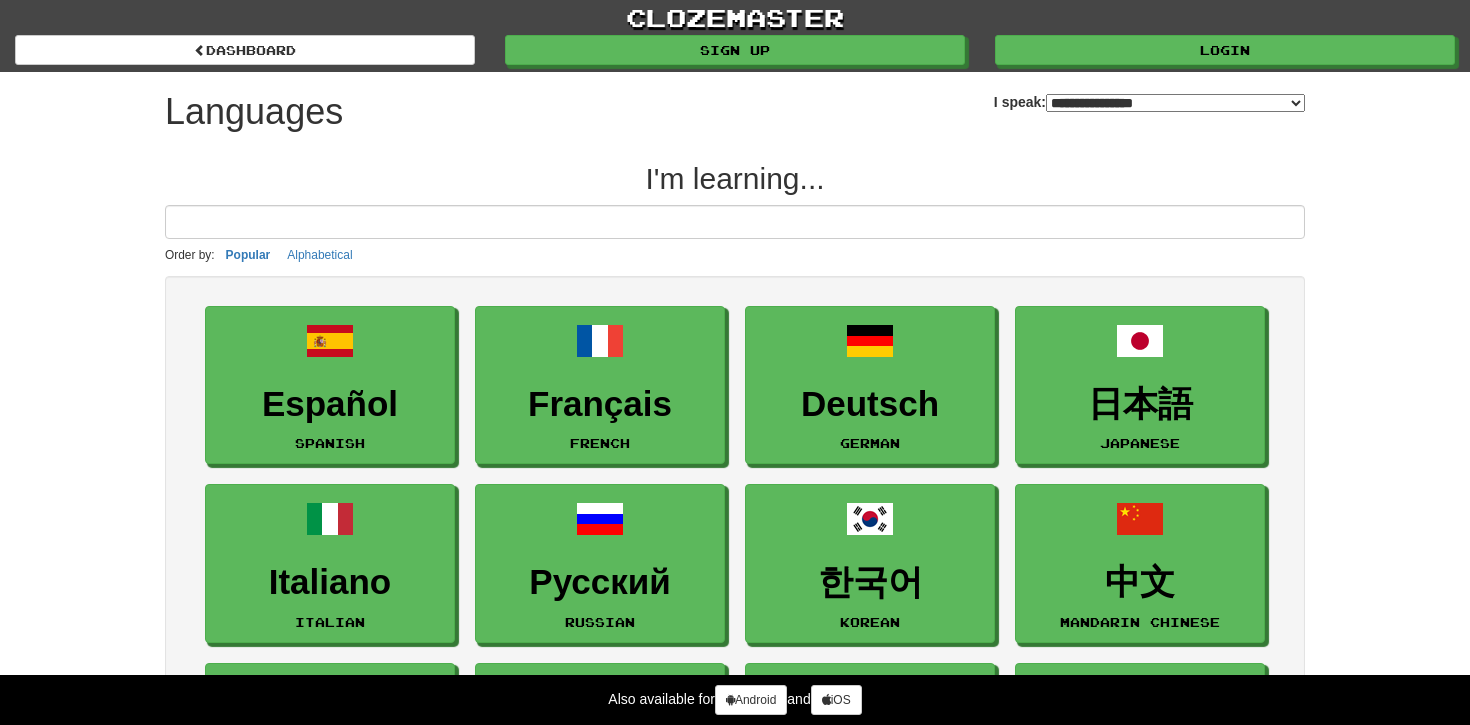 select on "*******" 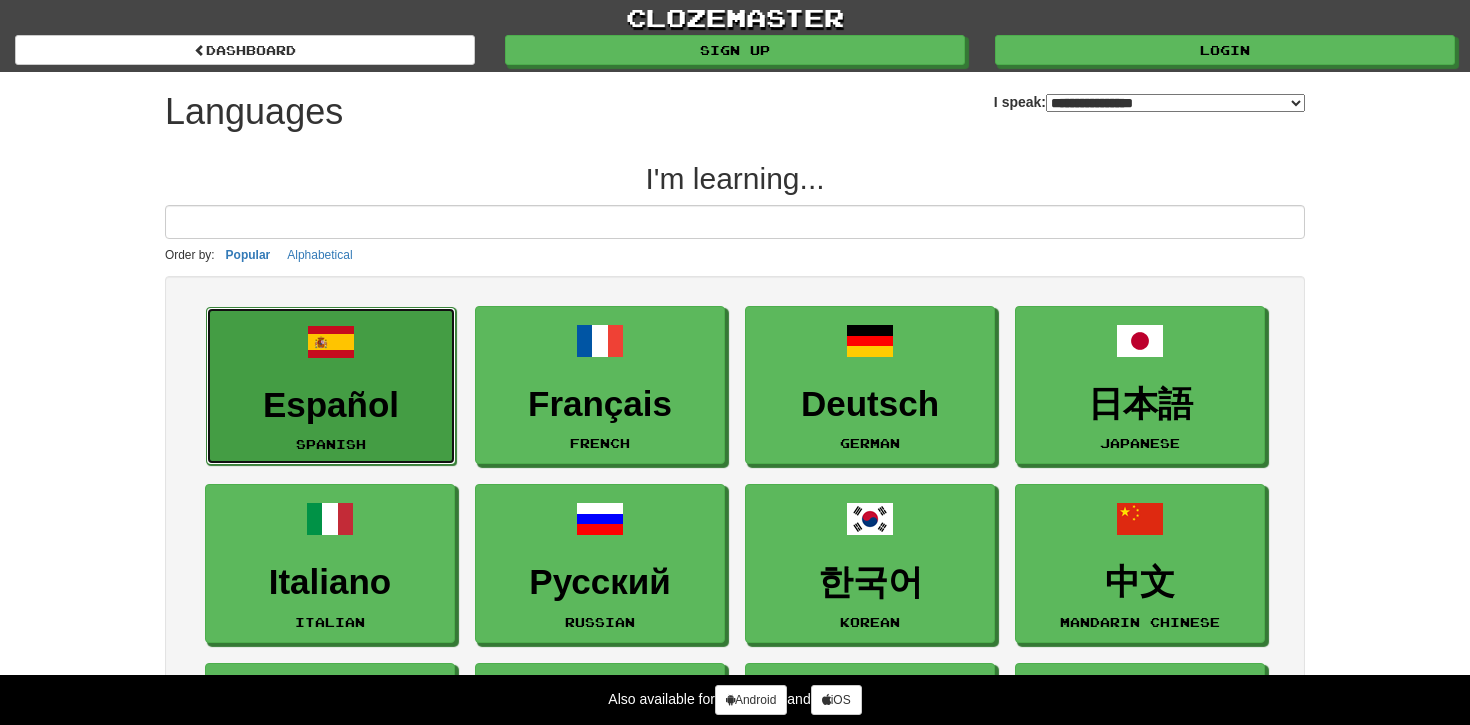 click on "Español Spanish" at bounding box center (331, 386) 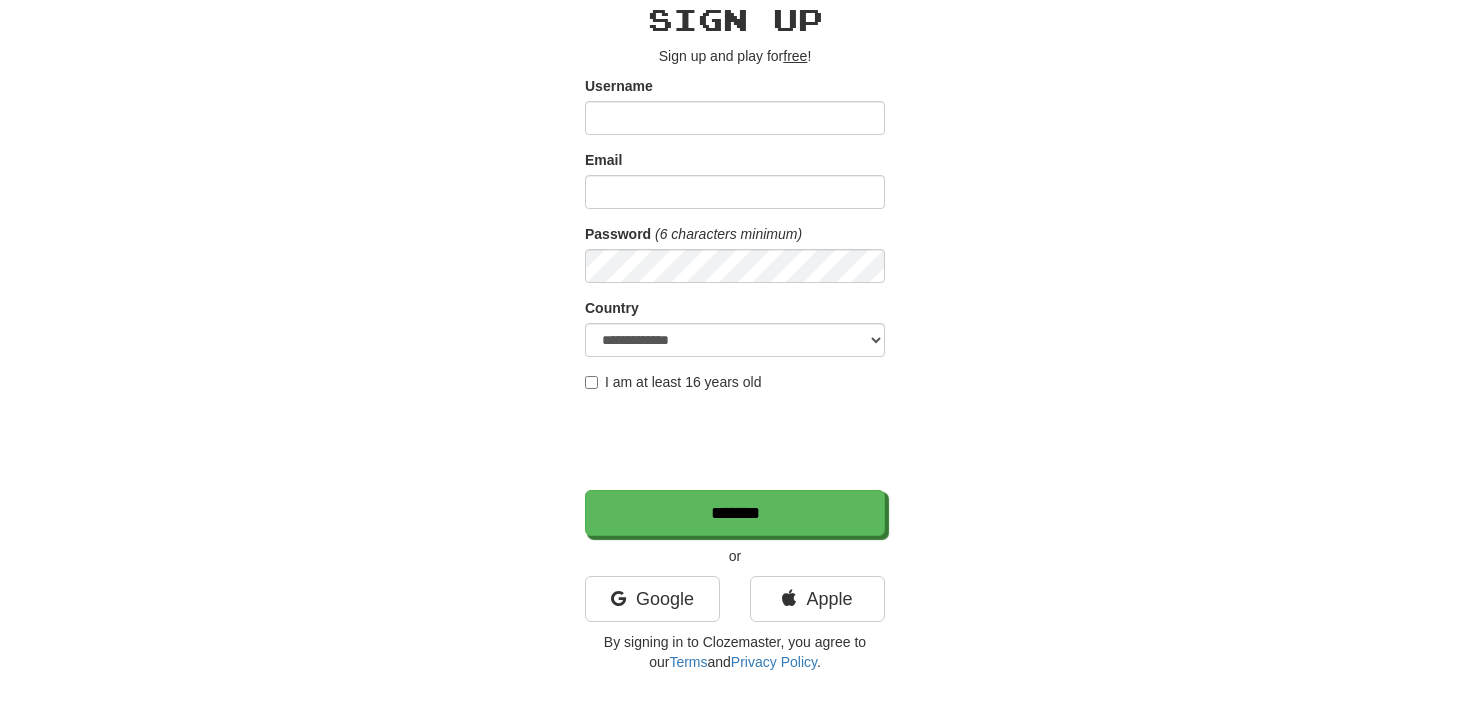 scroll, scrollTop: 106, scrollLeft: 0, axis: vertical 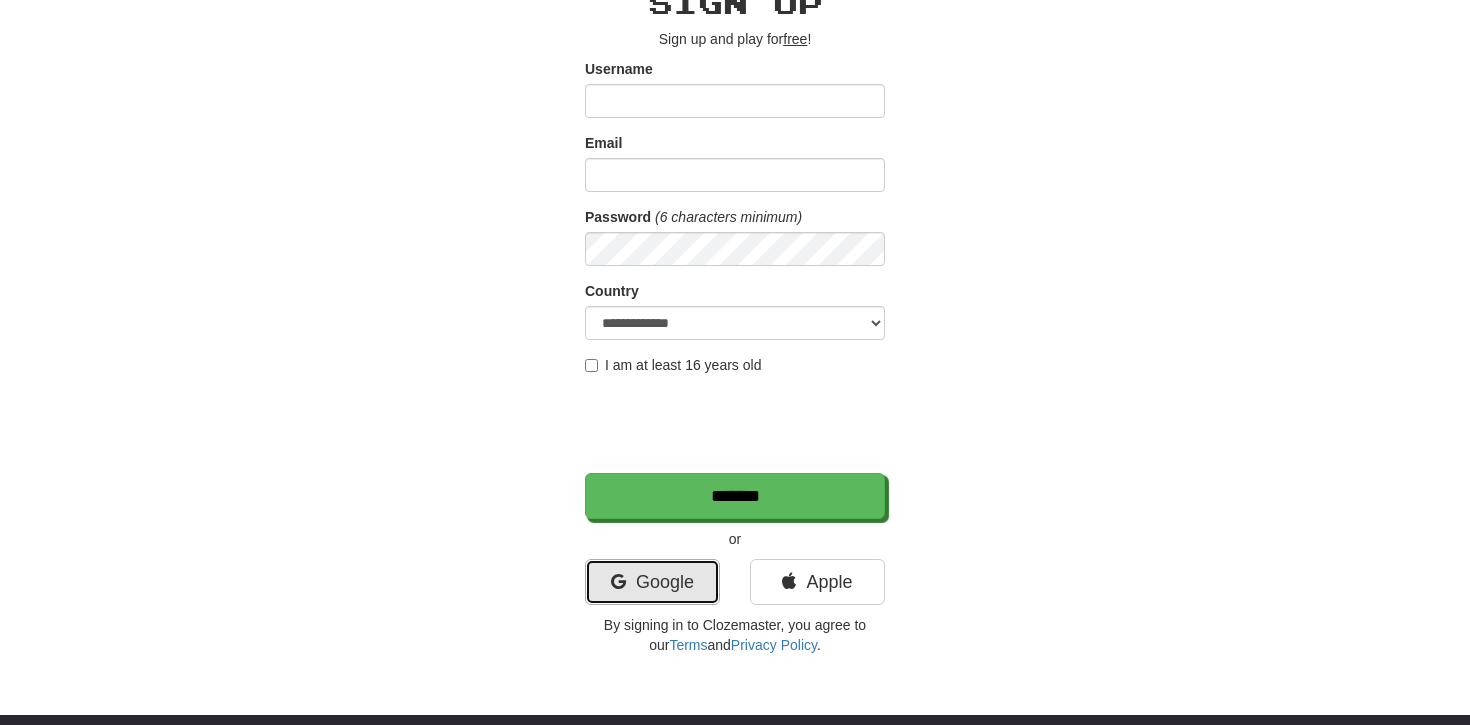 click on "Google" at bounding box center [652, 582] 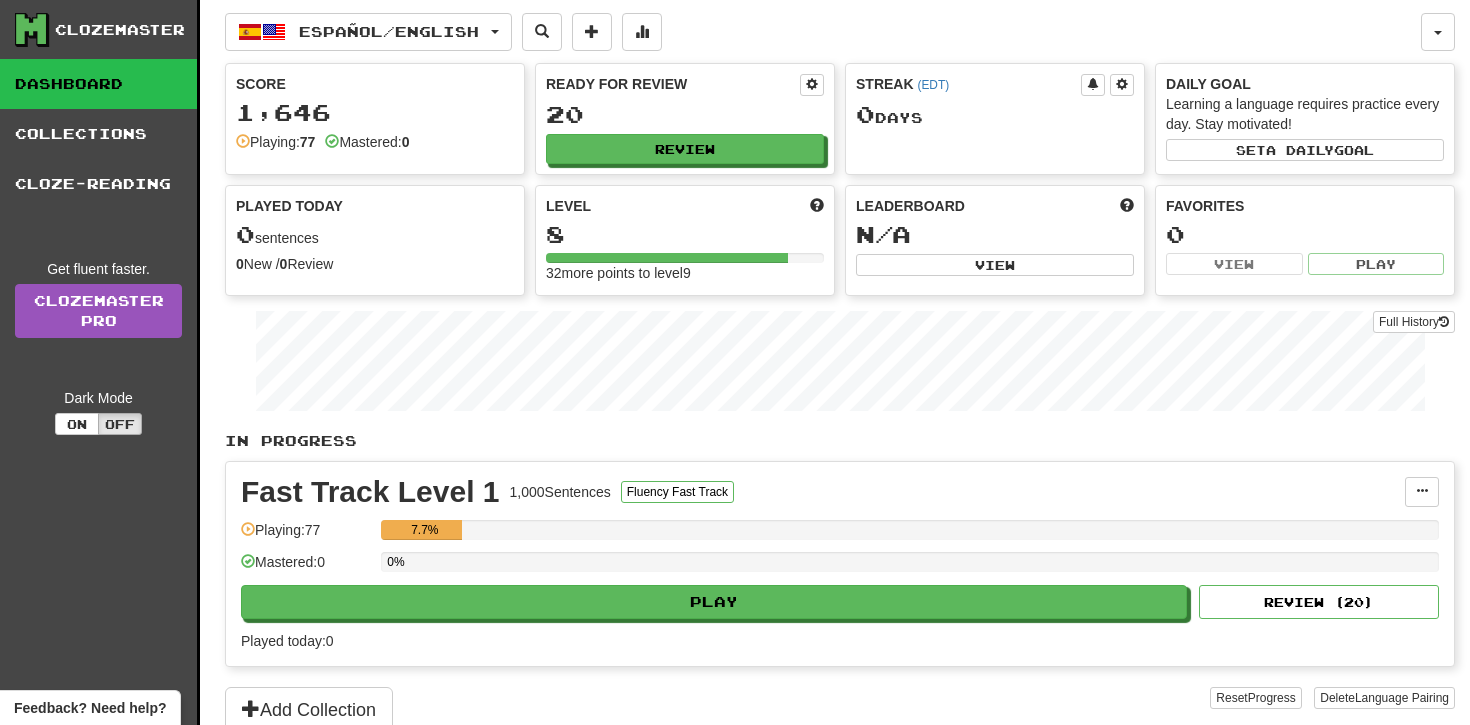 scroll, scrollTop: 0, scrollLeft: 0, axis: both 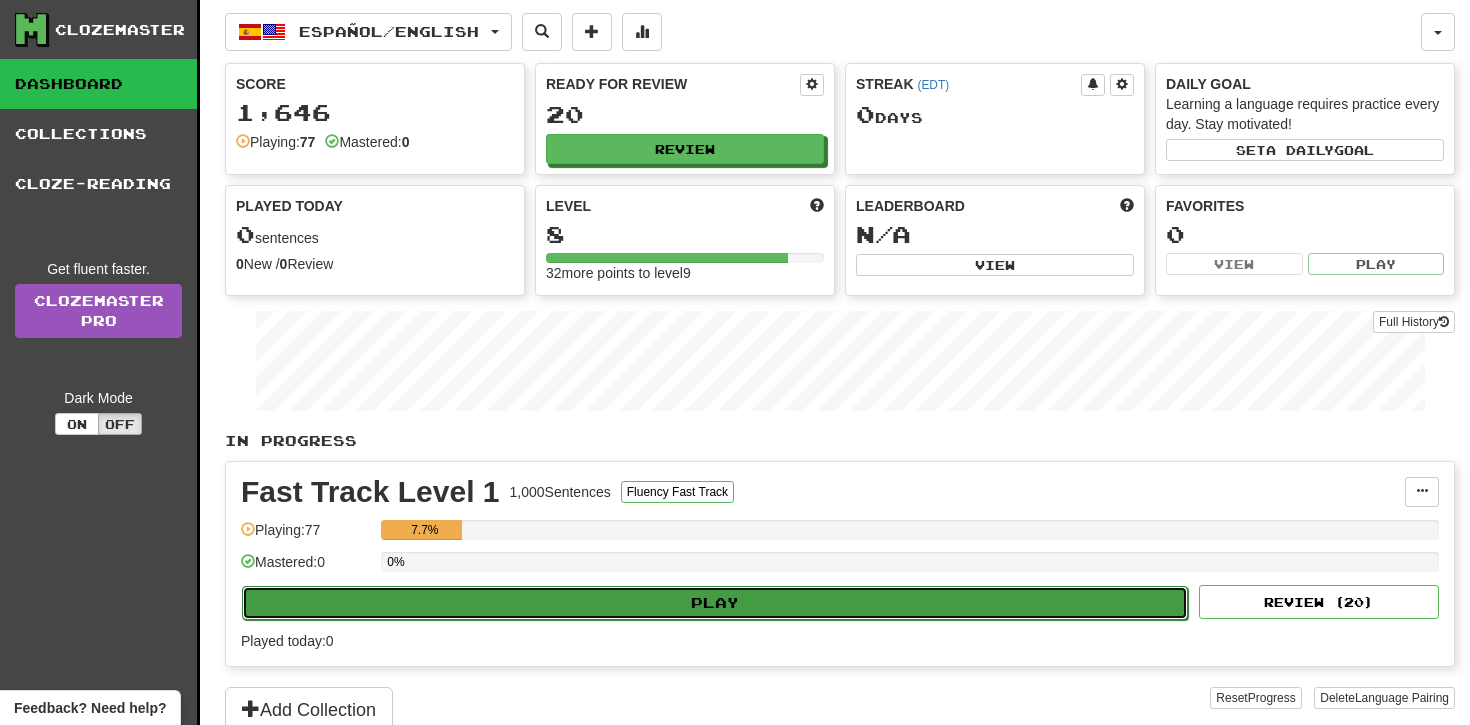 click on "Play" at bounding box center (715, 603) 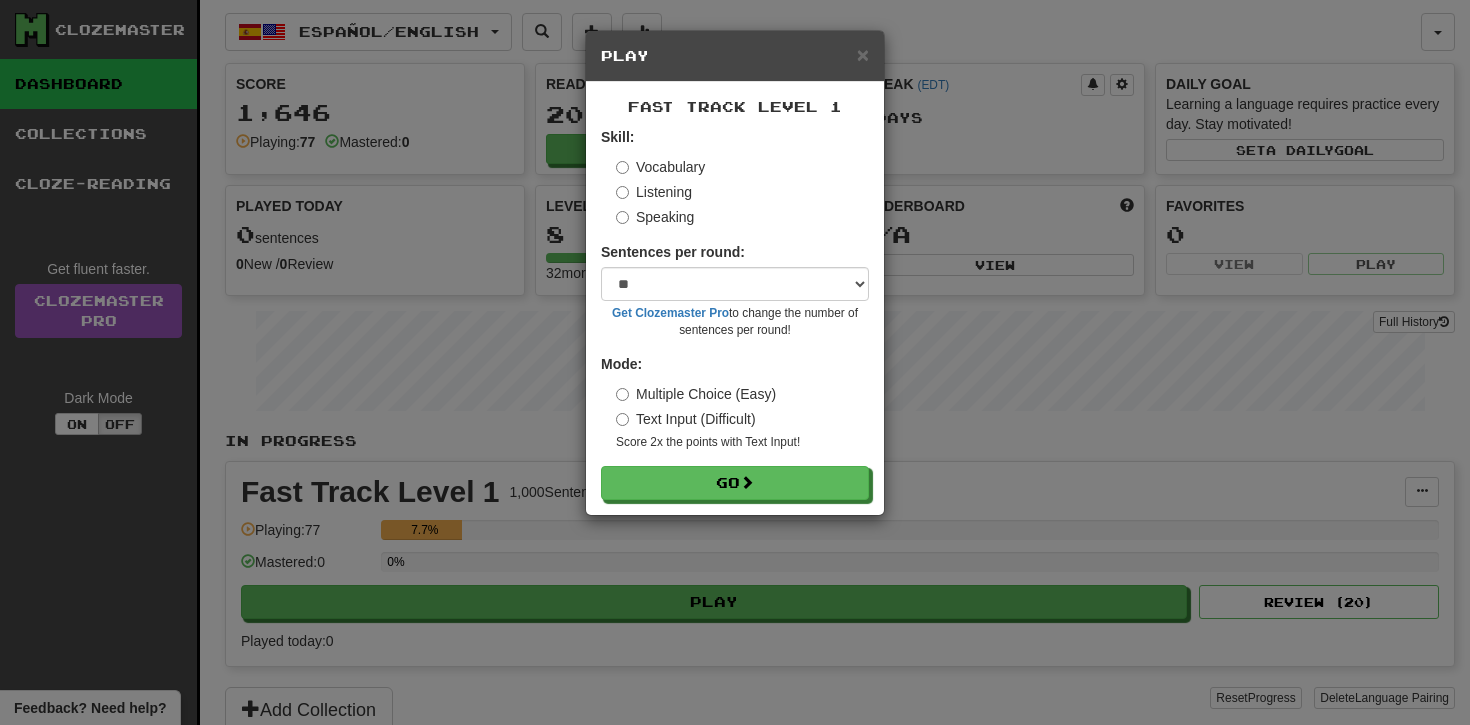 click on "Sentences per round: * ** ** ** ** ** *** ******** Get Clozemaster Pro  to change the number of sentences per round!" at bounding box center (735, 290) 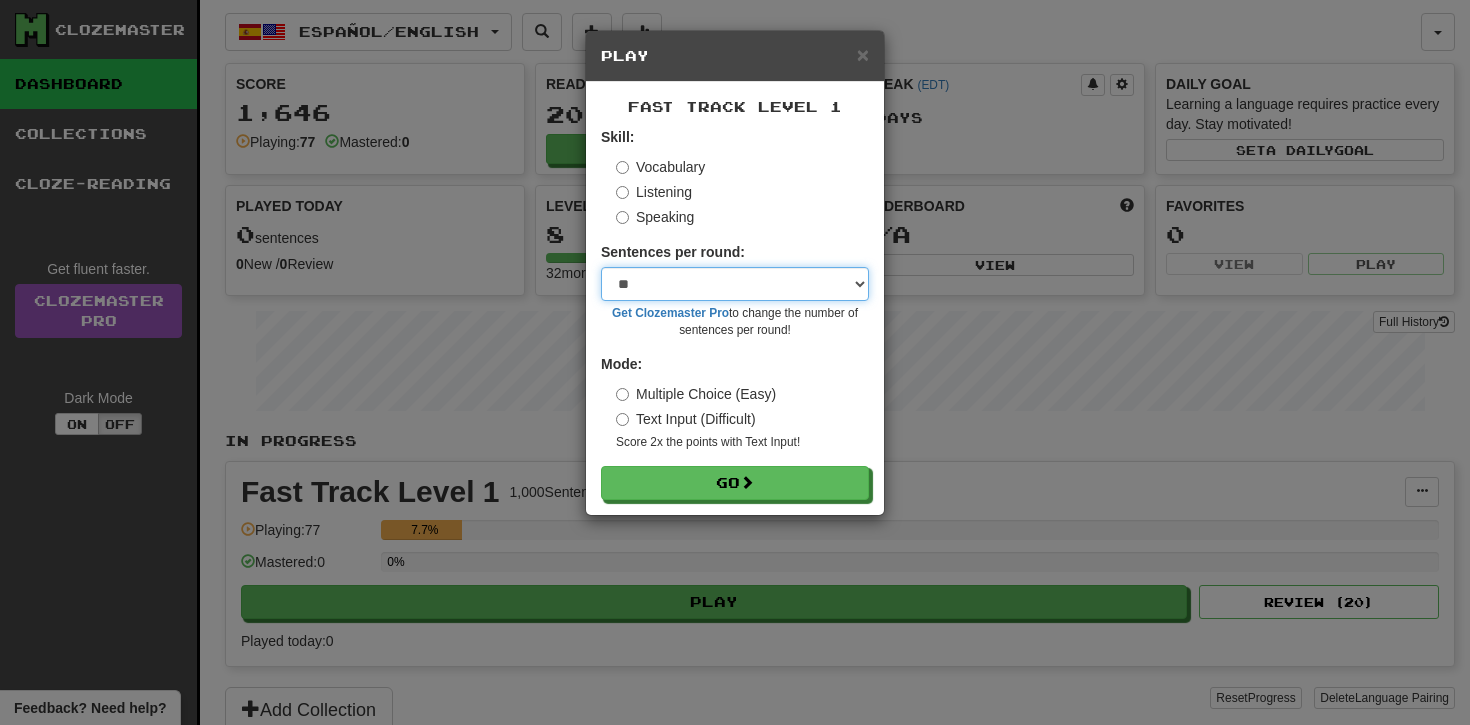 click on "* ** ** ** ** ** *** ********" at bounding box center [735, 284] 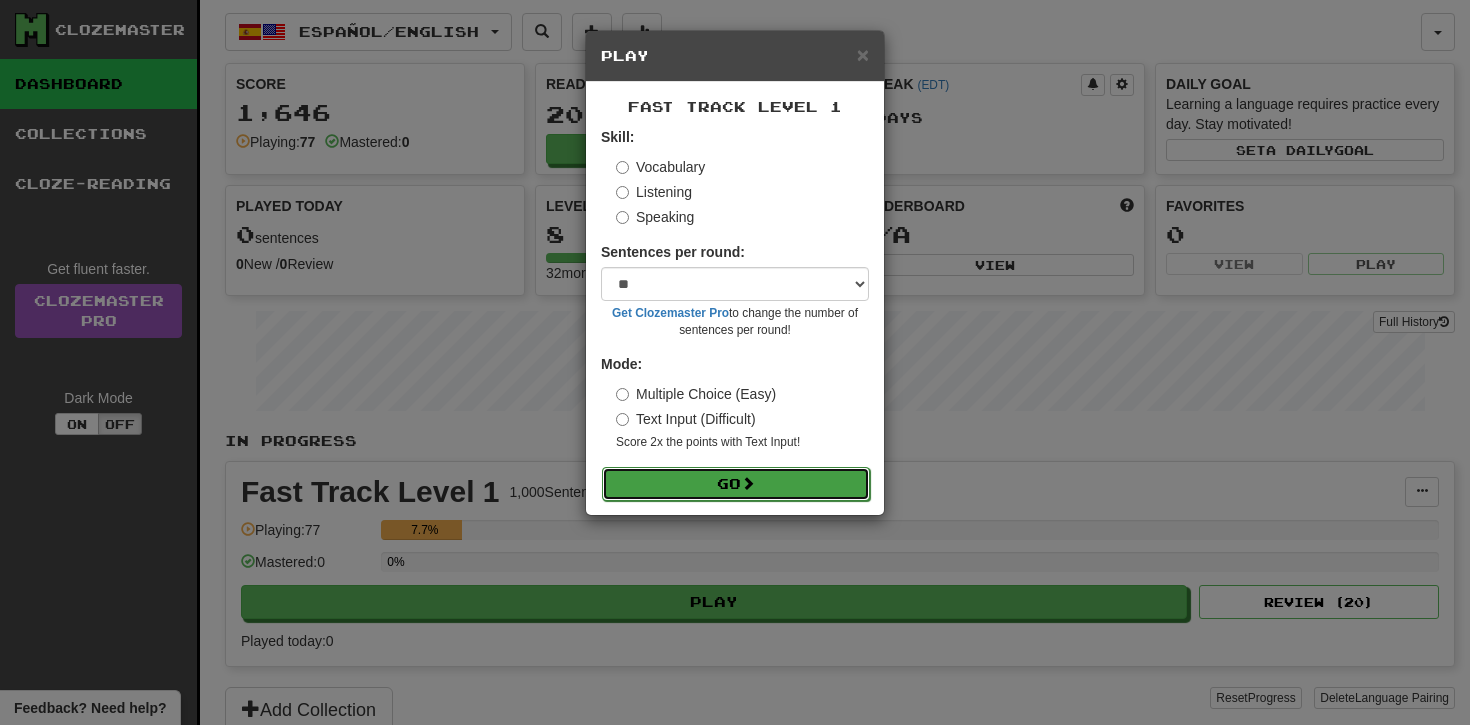 click on "Go" at bounding box center (736, 484) 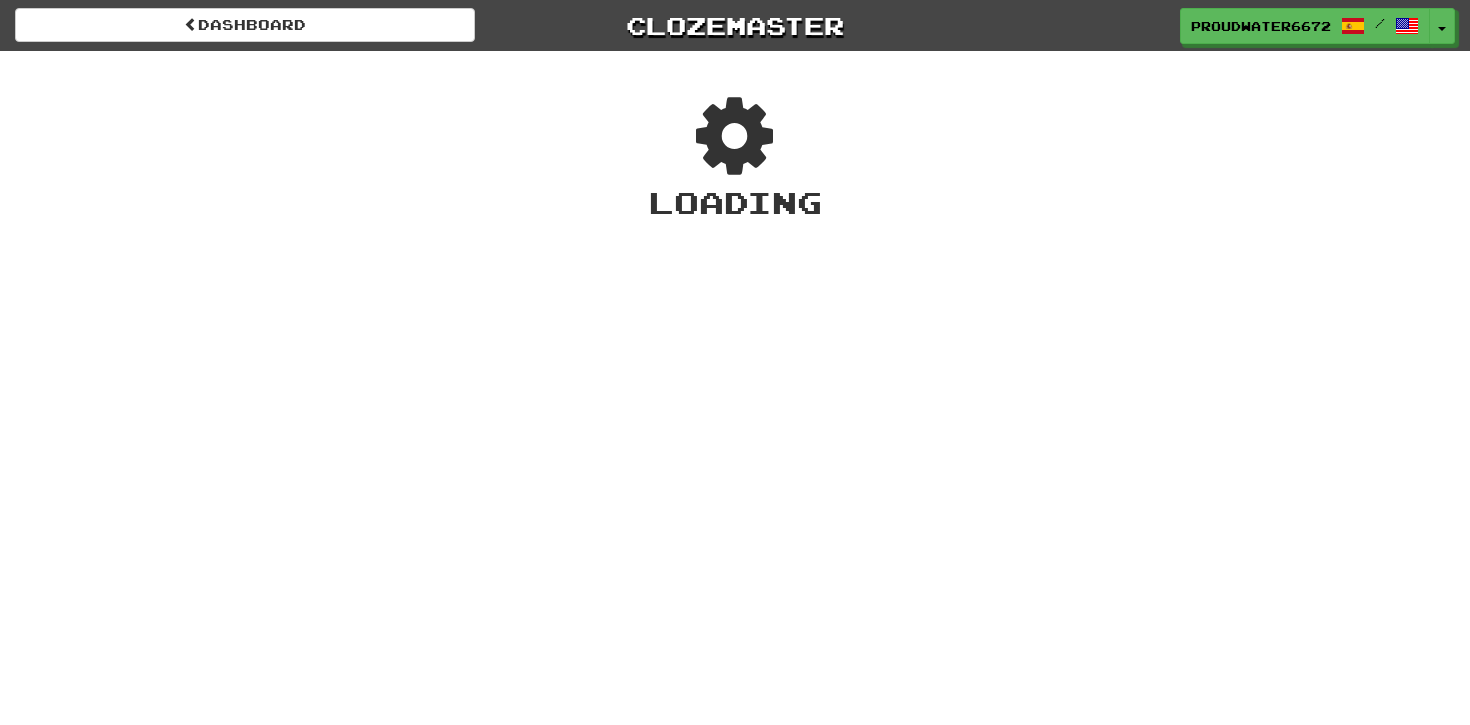 scroll, scrollTop: 0, scrollLeft: 0, axis: both 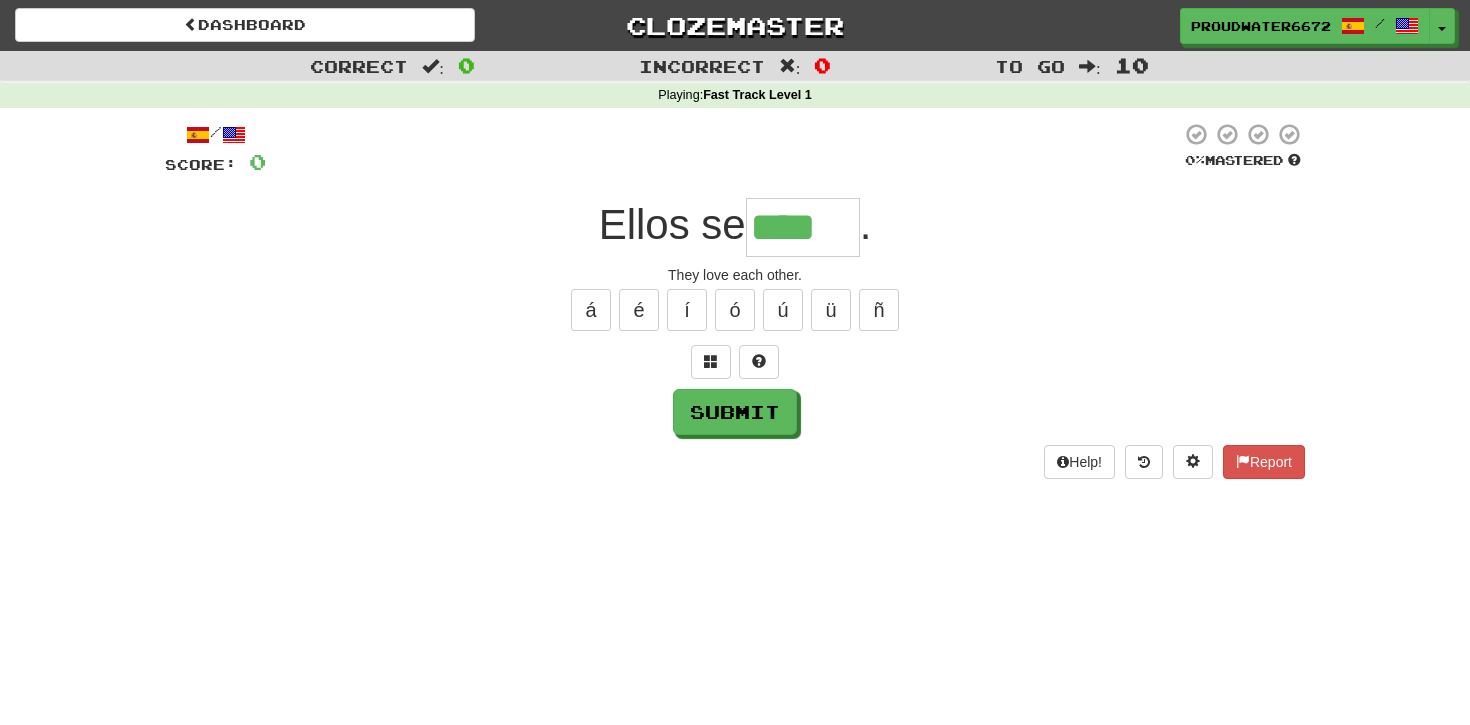 type on "****" 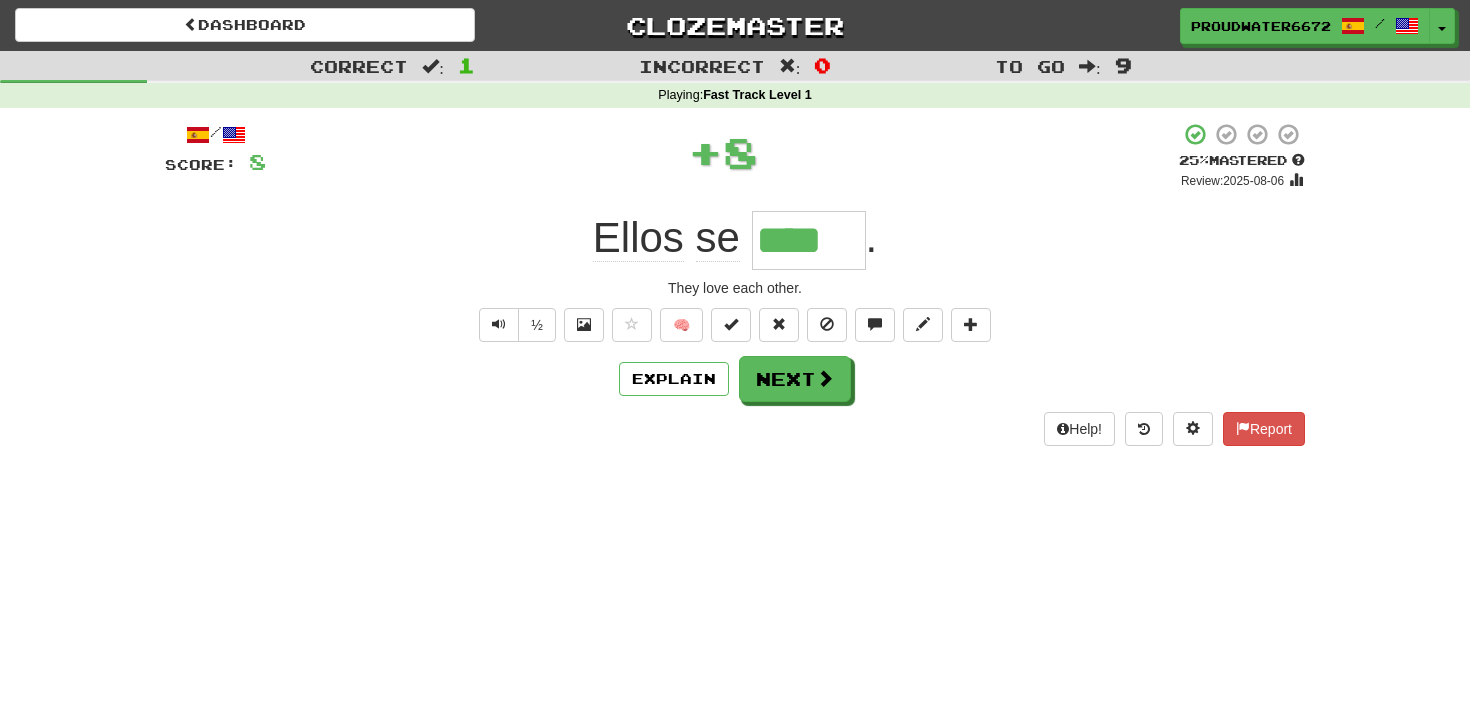 click on "Help!  Report" at bounding box center (735, 429) 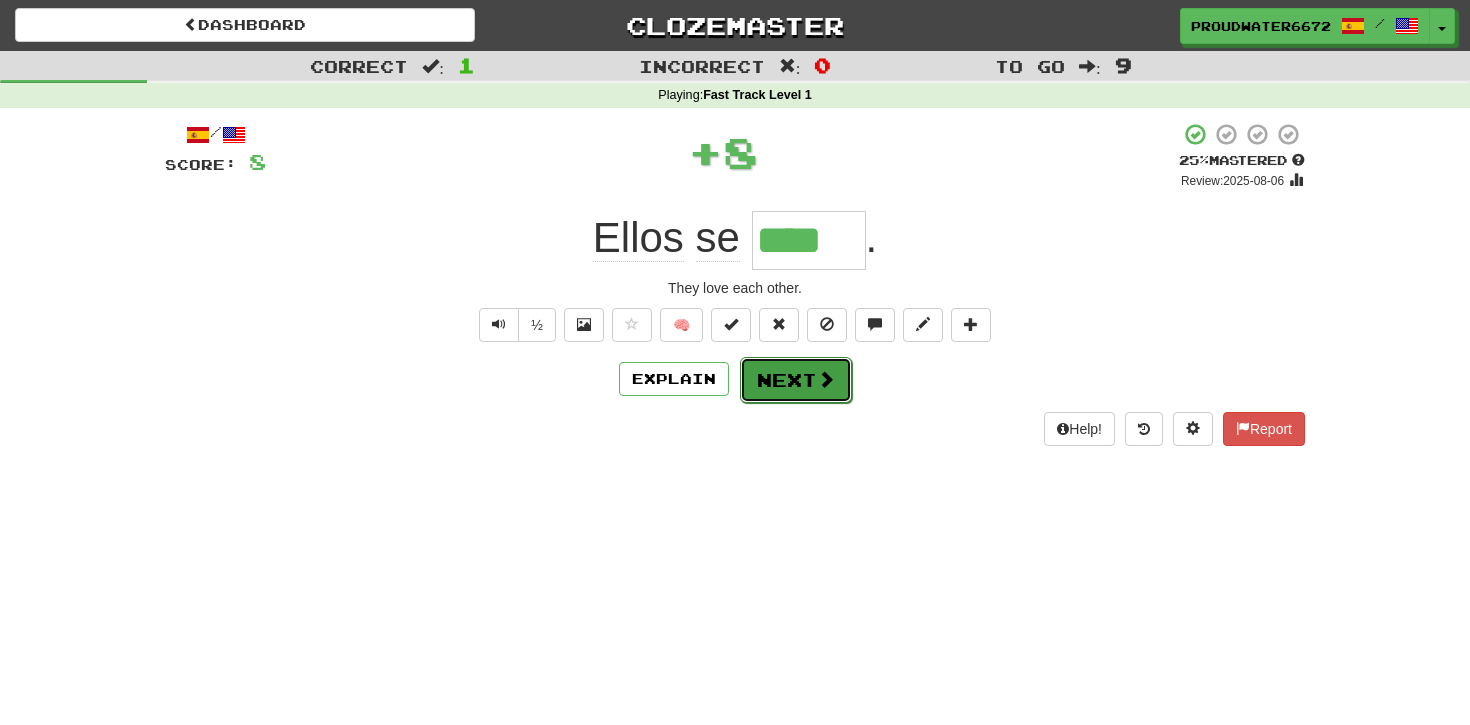 click on "Next" at bounding box center (796, 380) 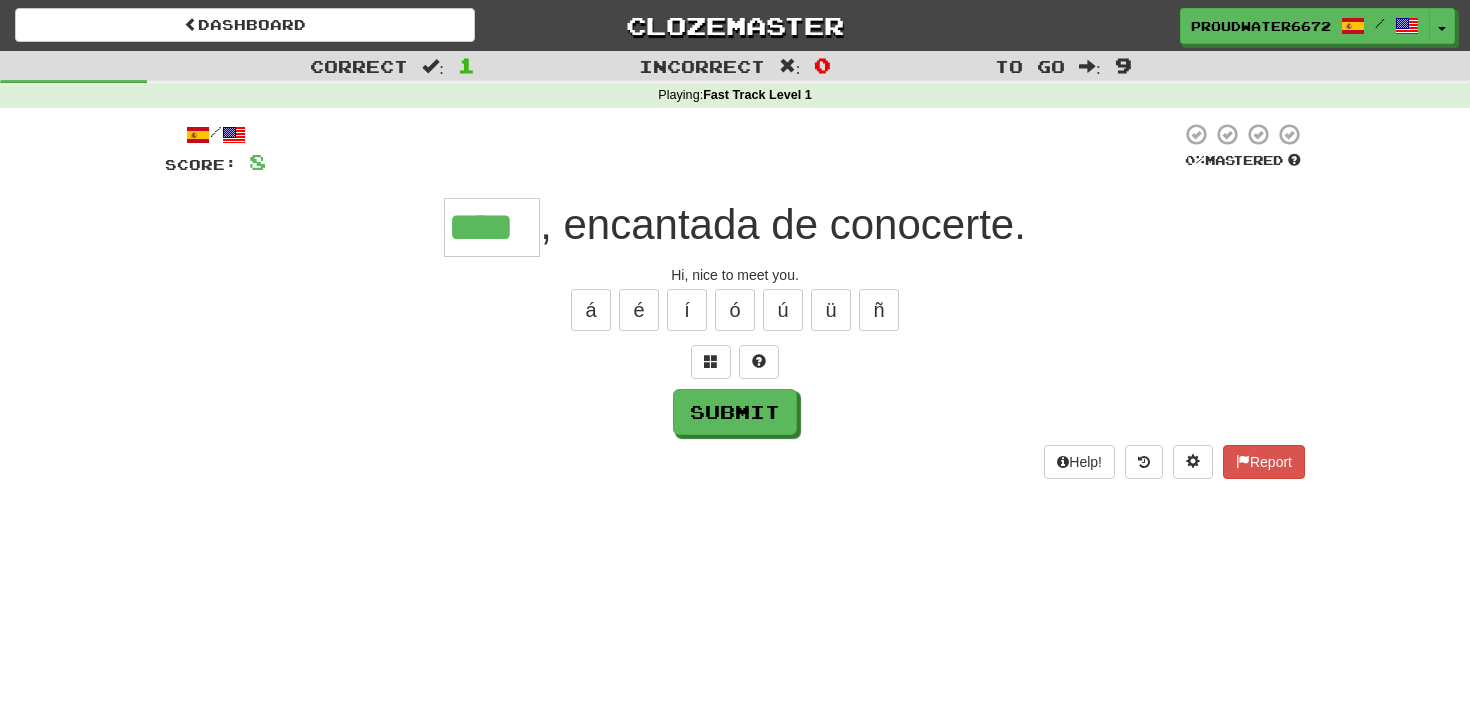 type on "****" 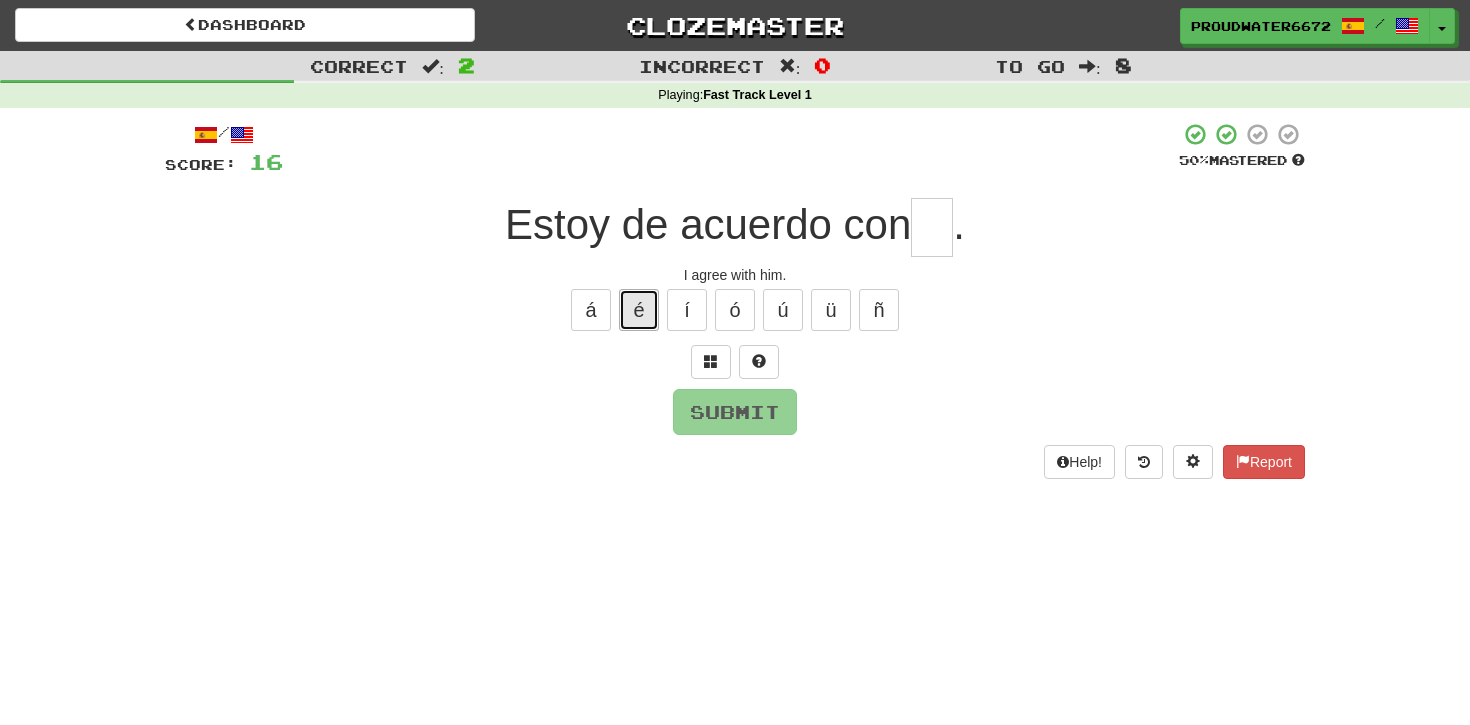 click on "é" at bounding box center (639, 310) 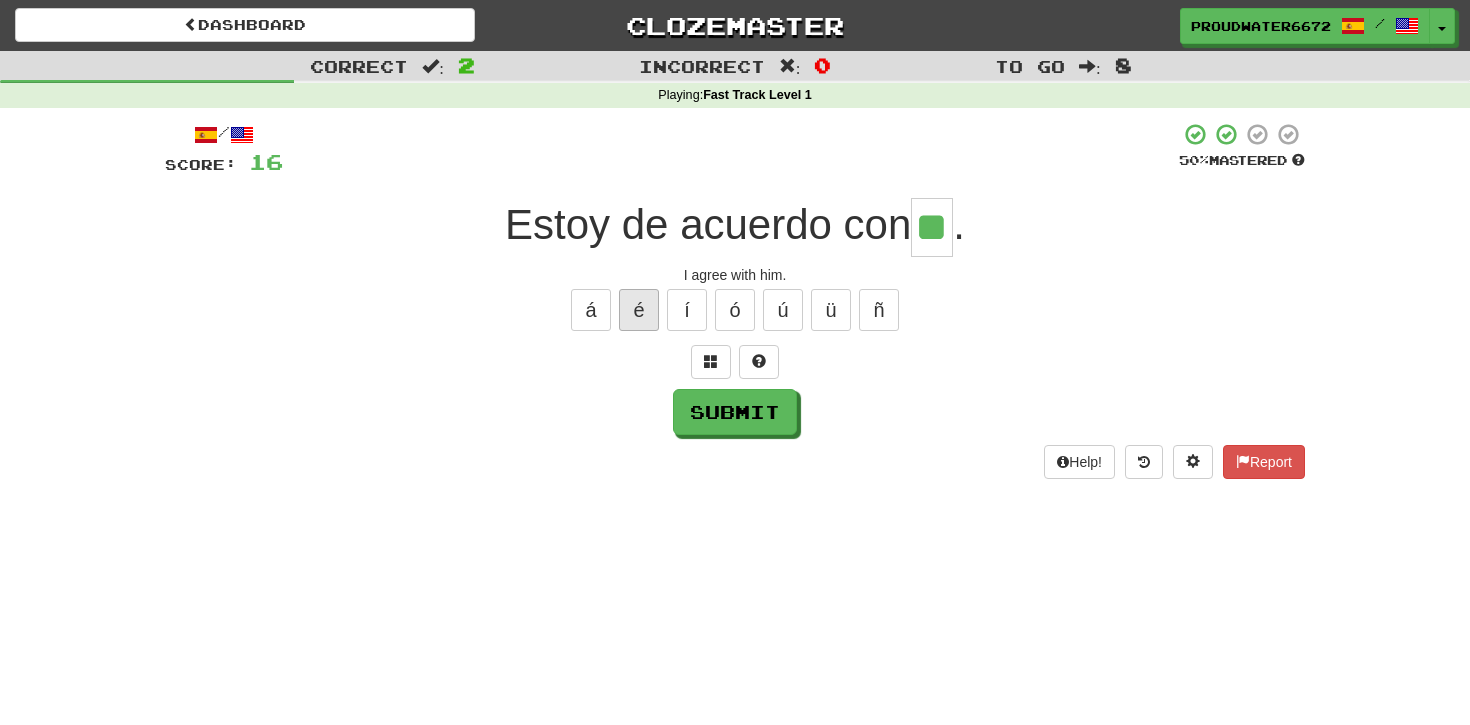 type on "**" 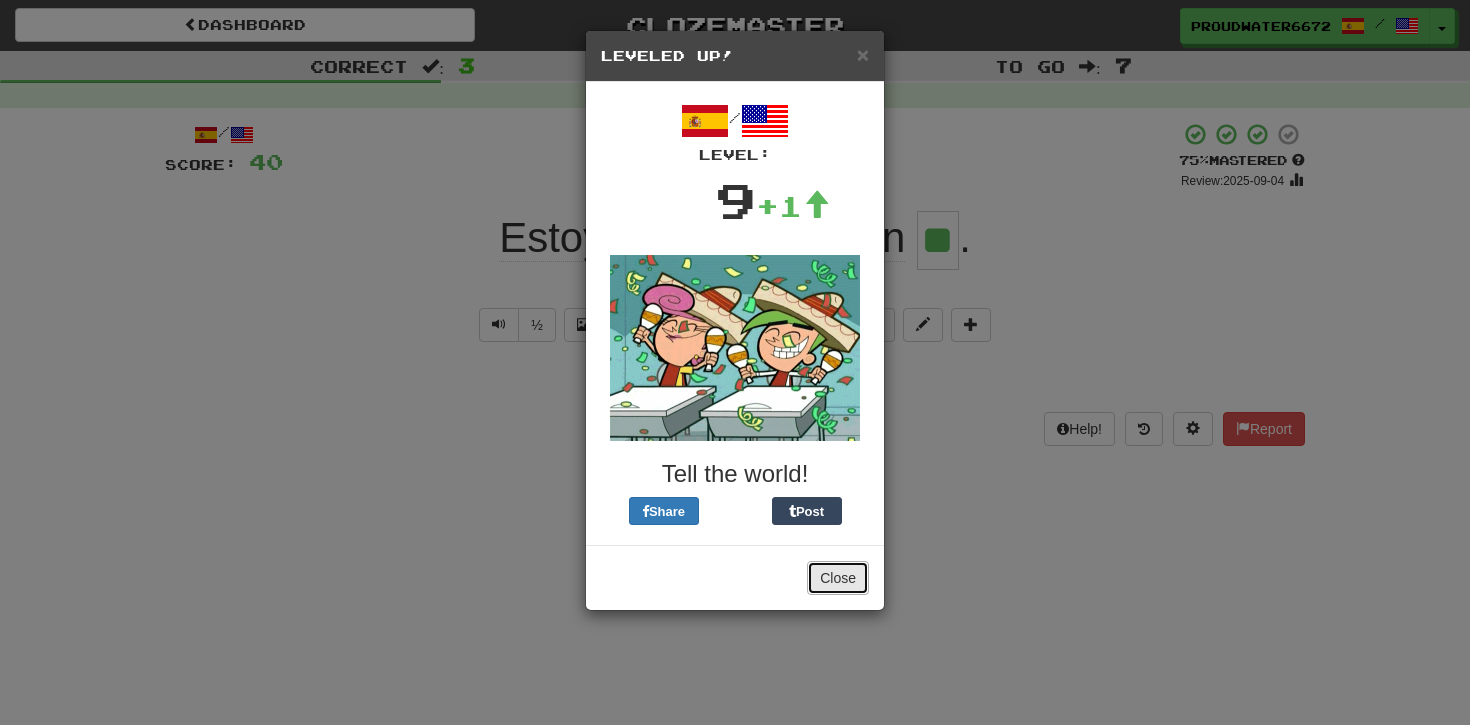 click on "Close" at bounding box center [838, 578] 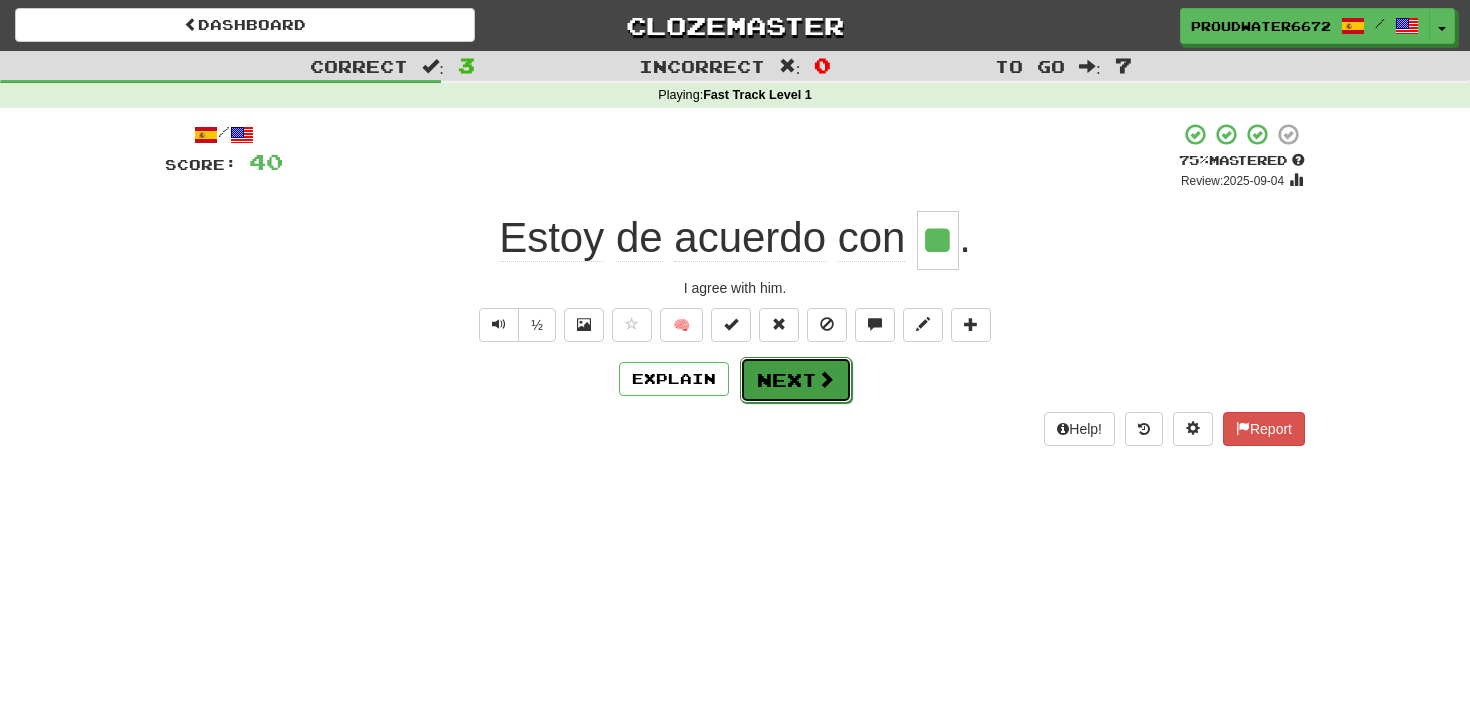 click on "Next" at bounding box center (796, 380) 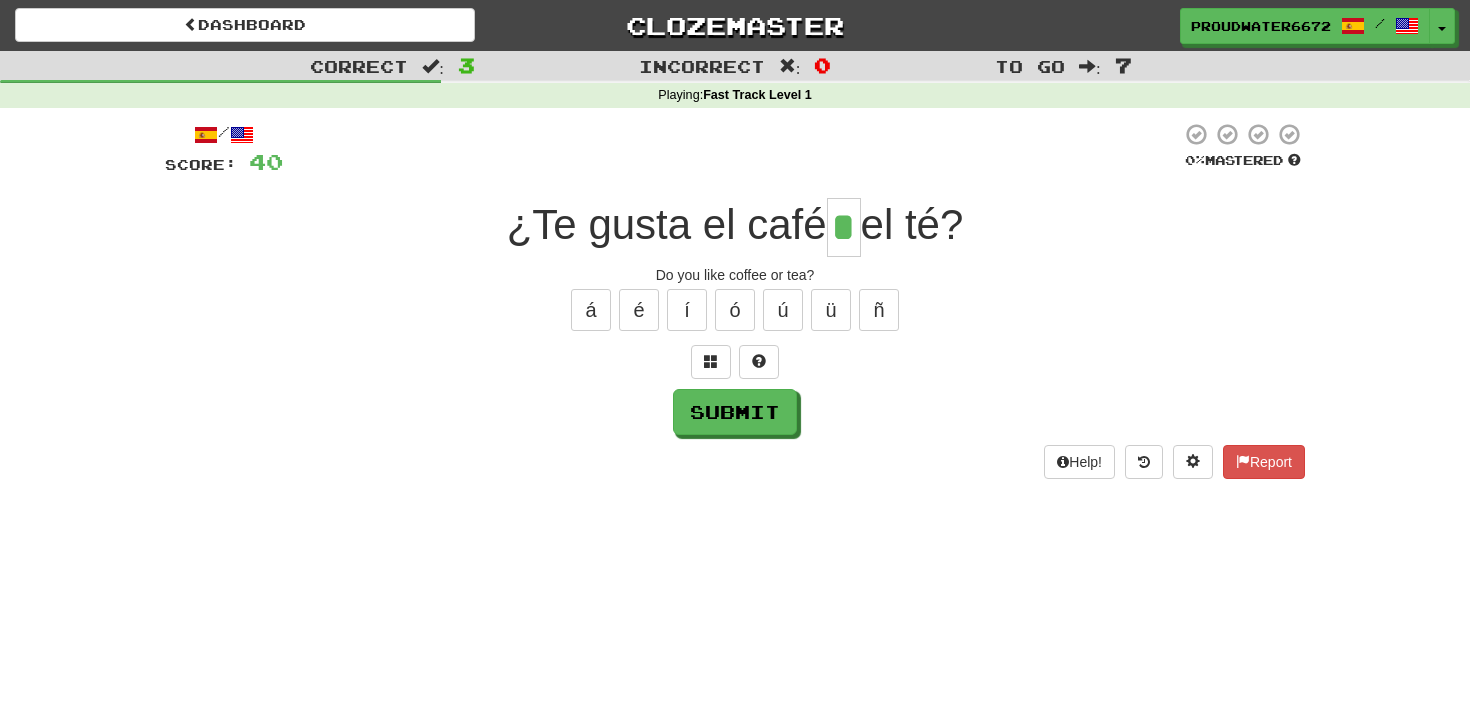 type on "*" 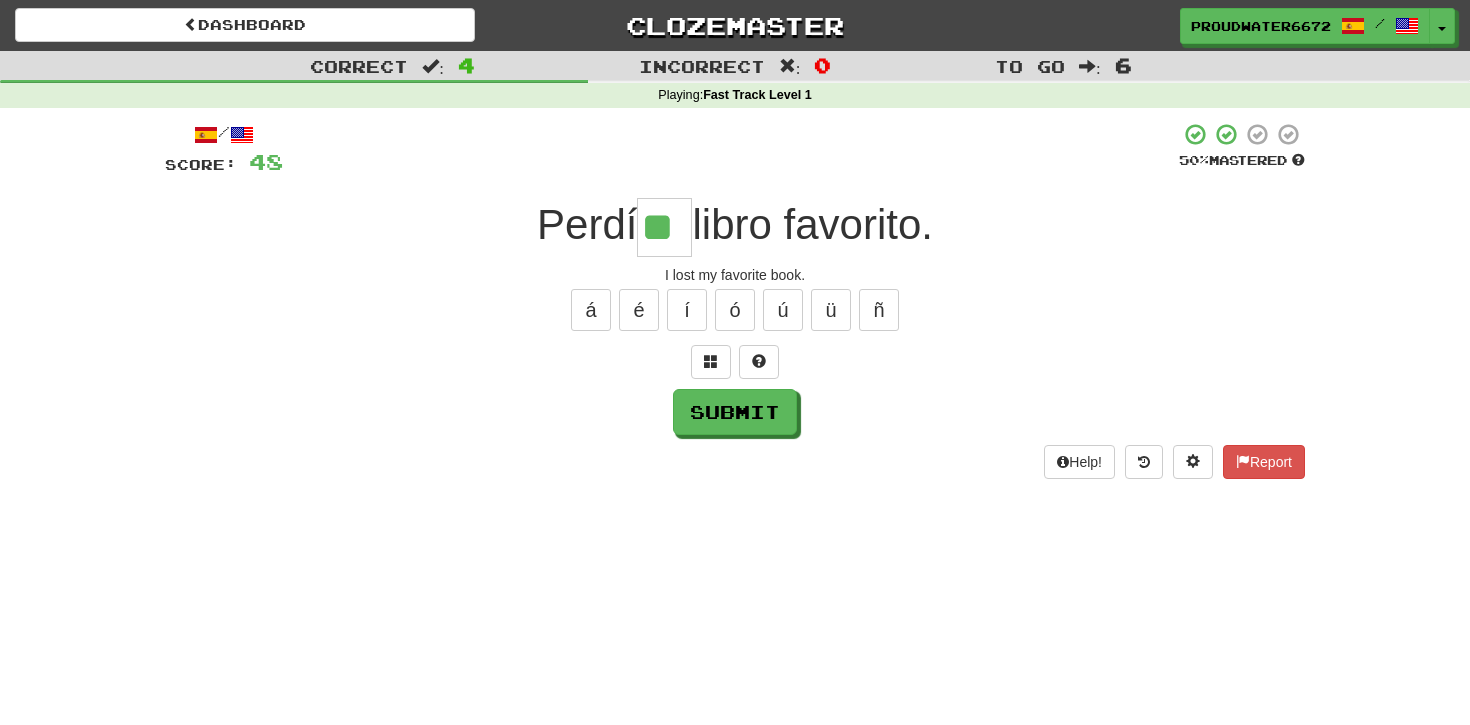type on "**" 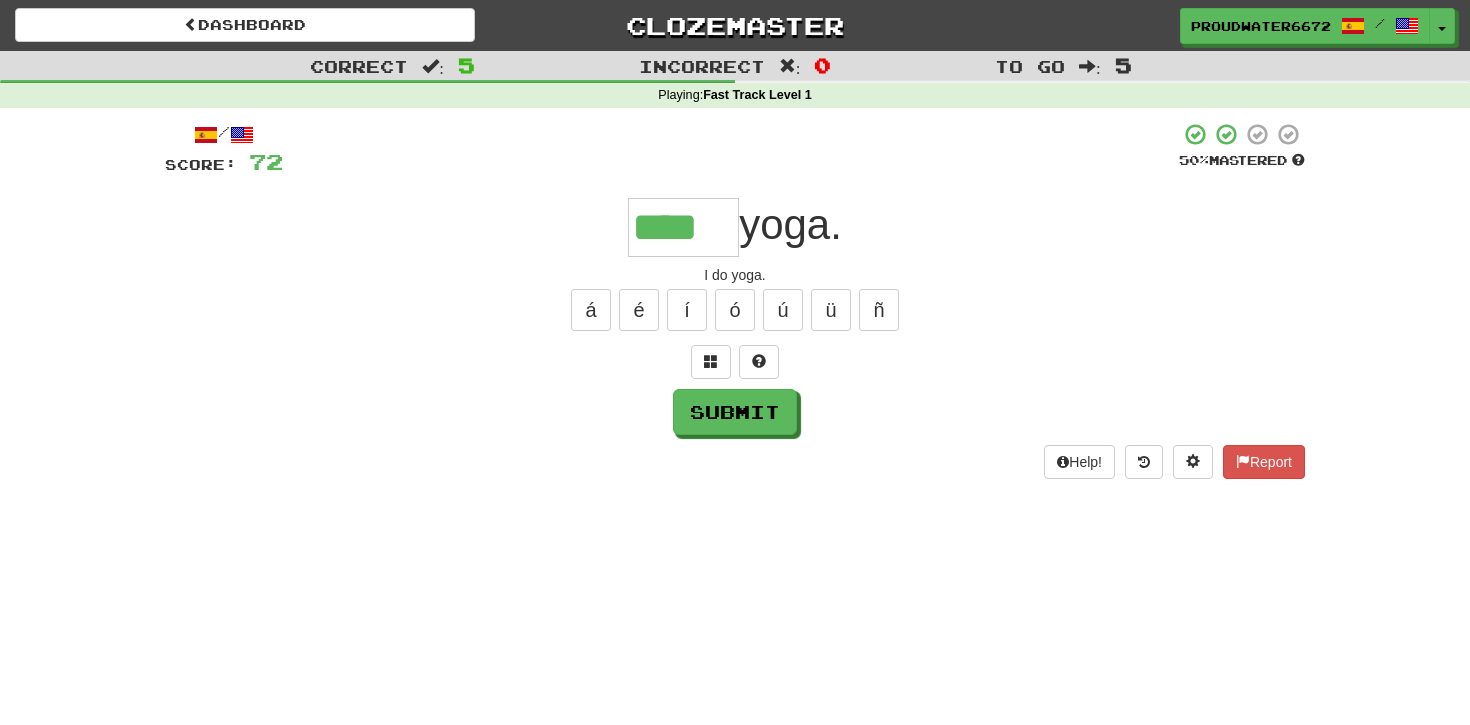 type on "****" 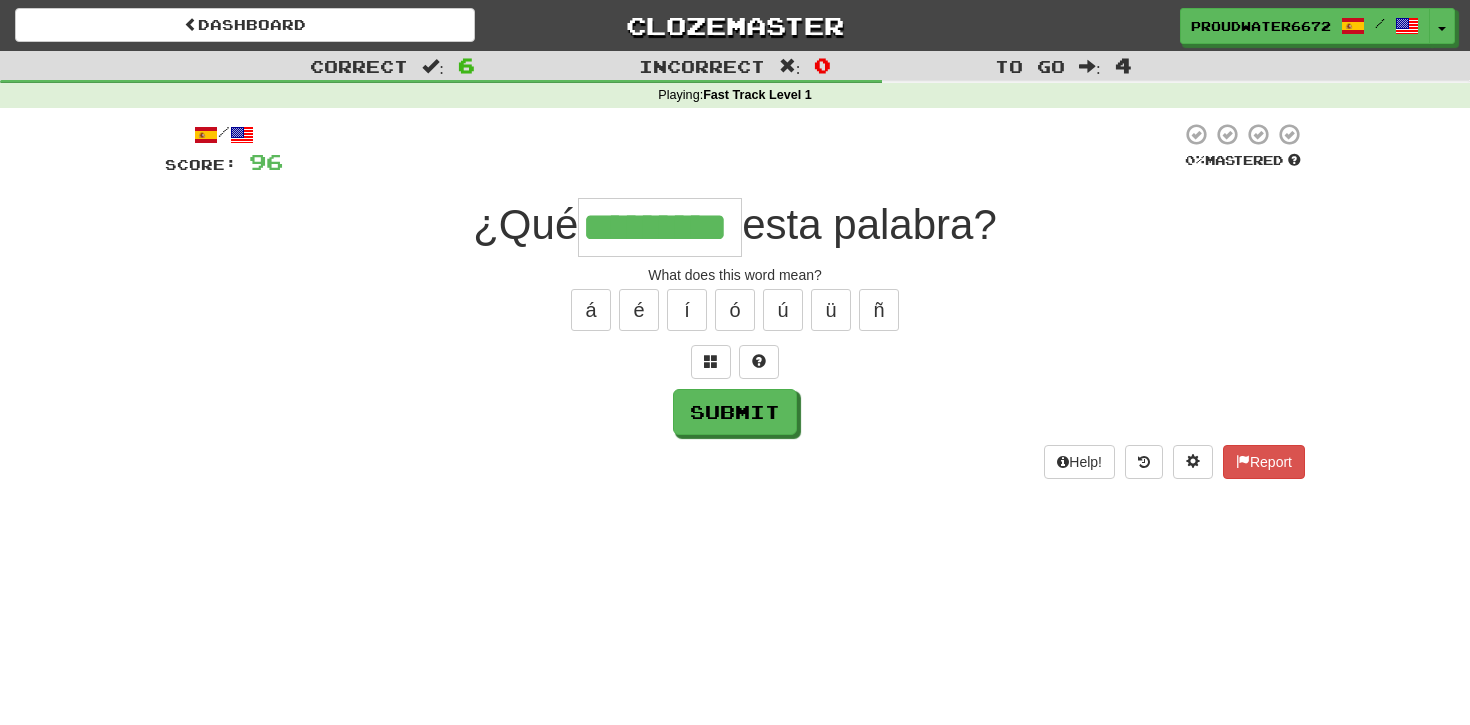 type on "*********" 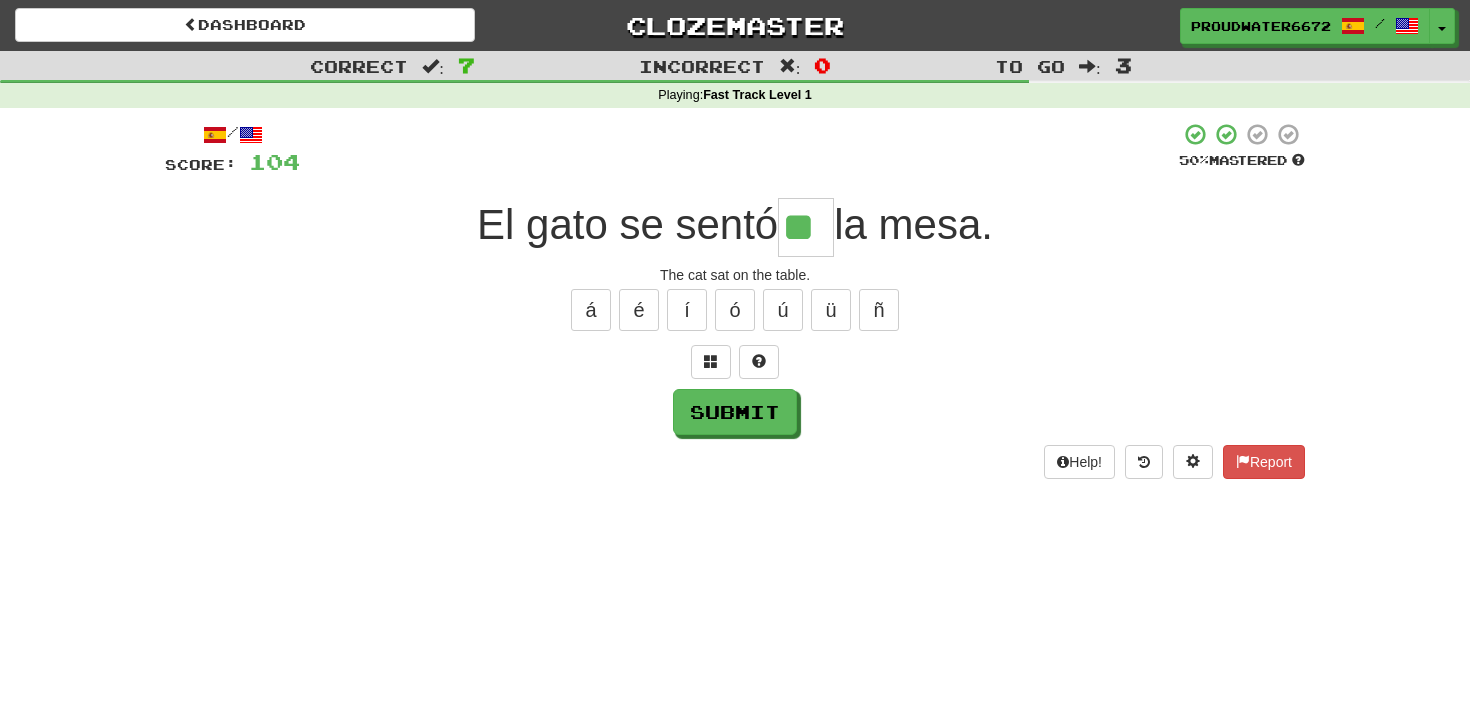 type on "**" 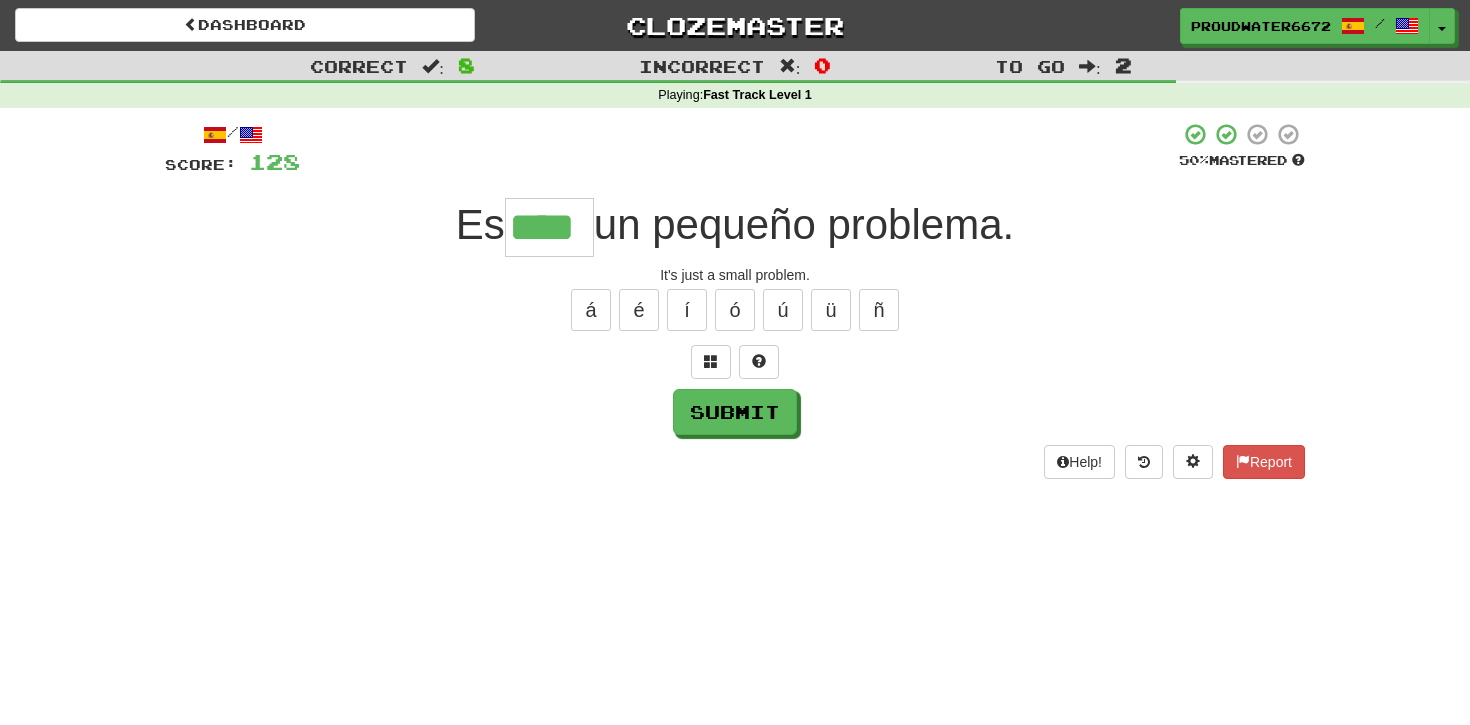 type on "****" 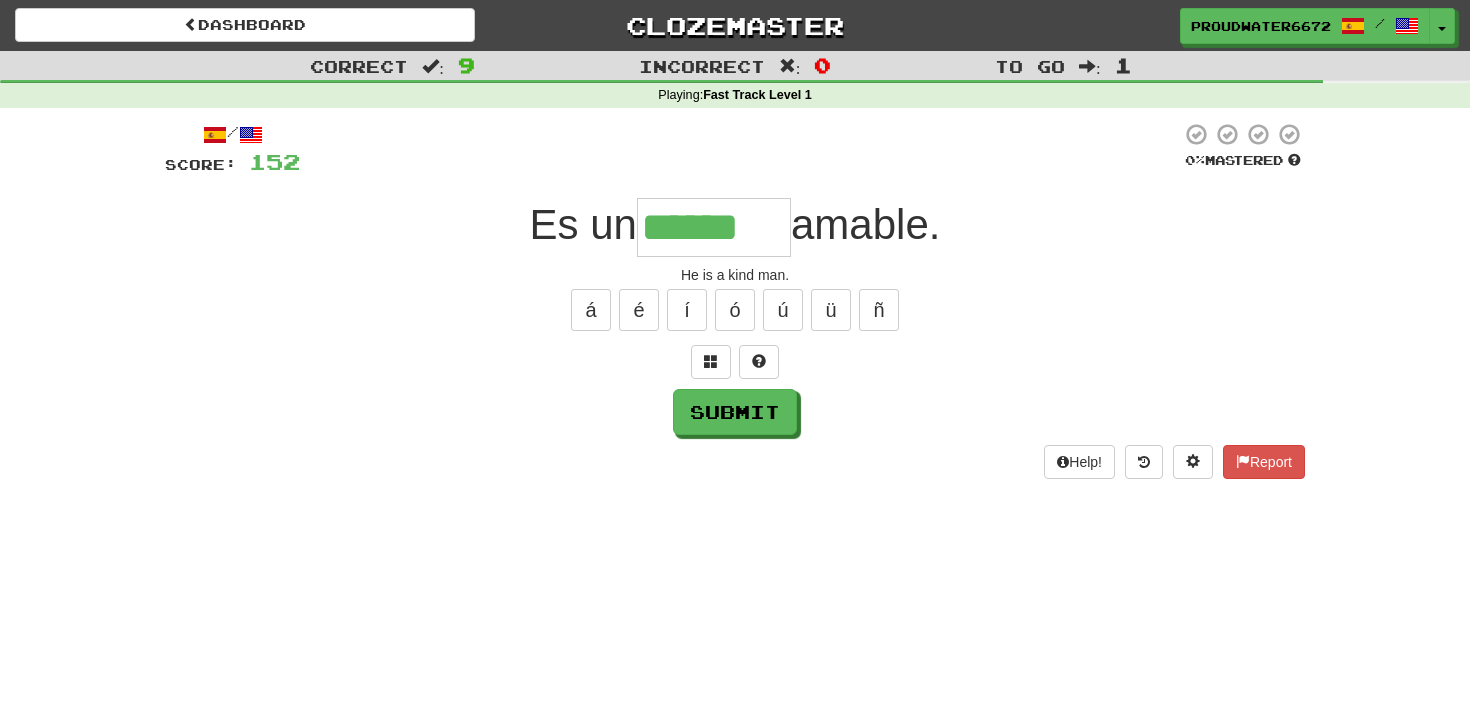 type on "******" 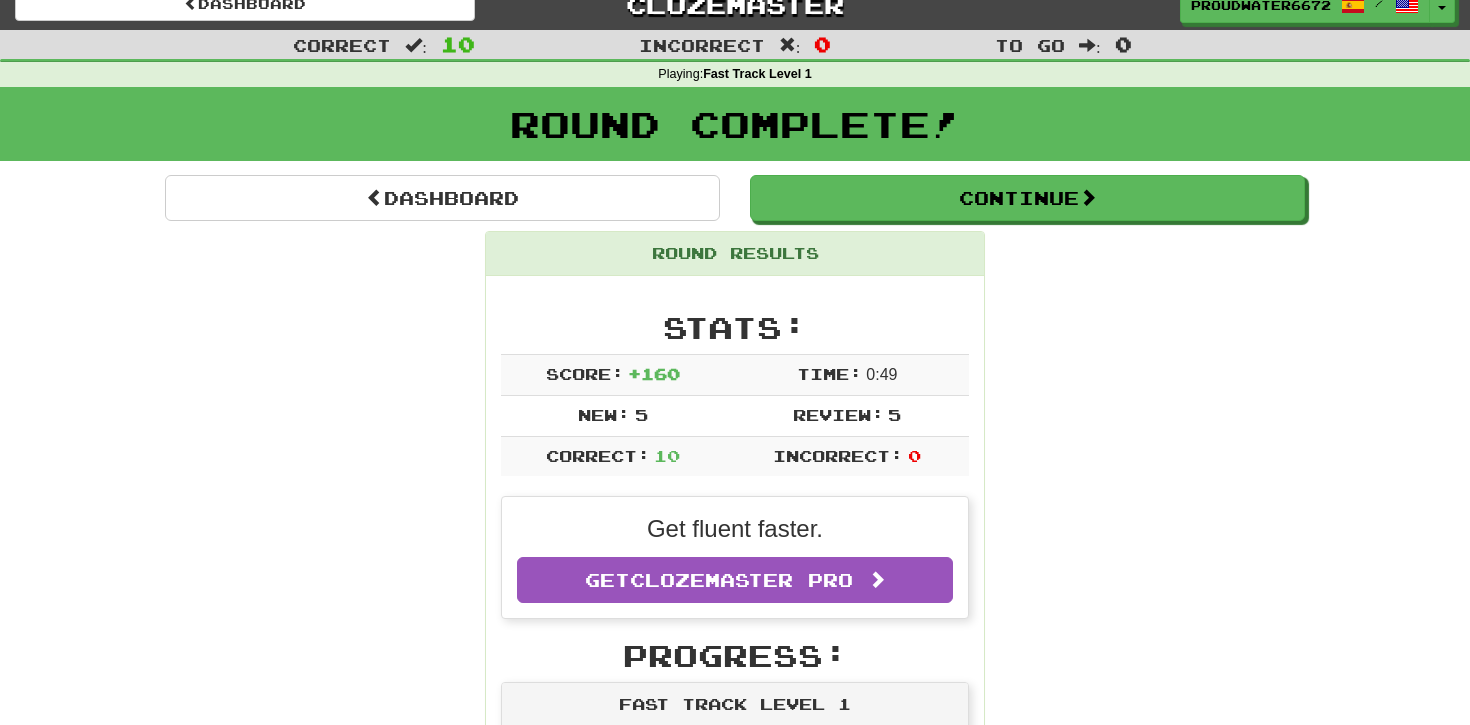 scroll, scrollTop: 0, scrollLeft: 0, axis: both 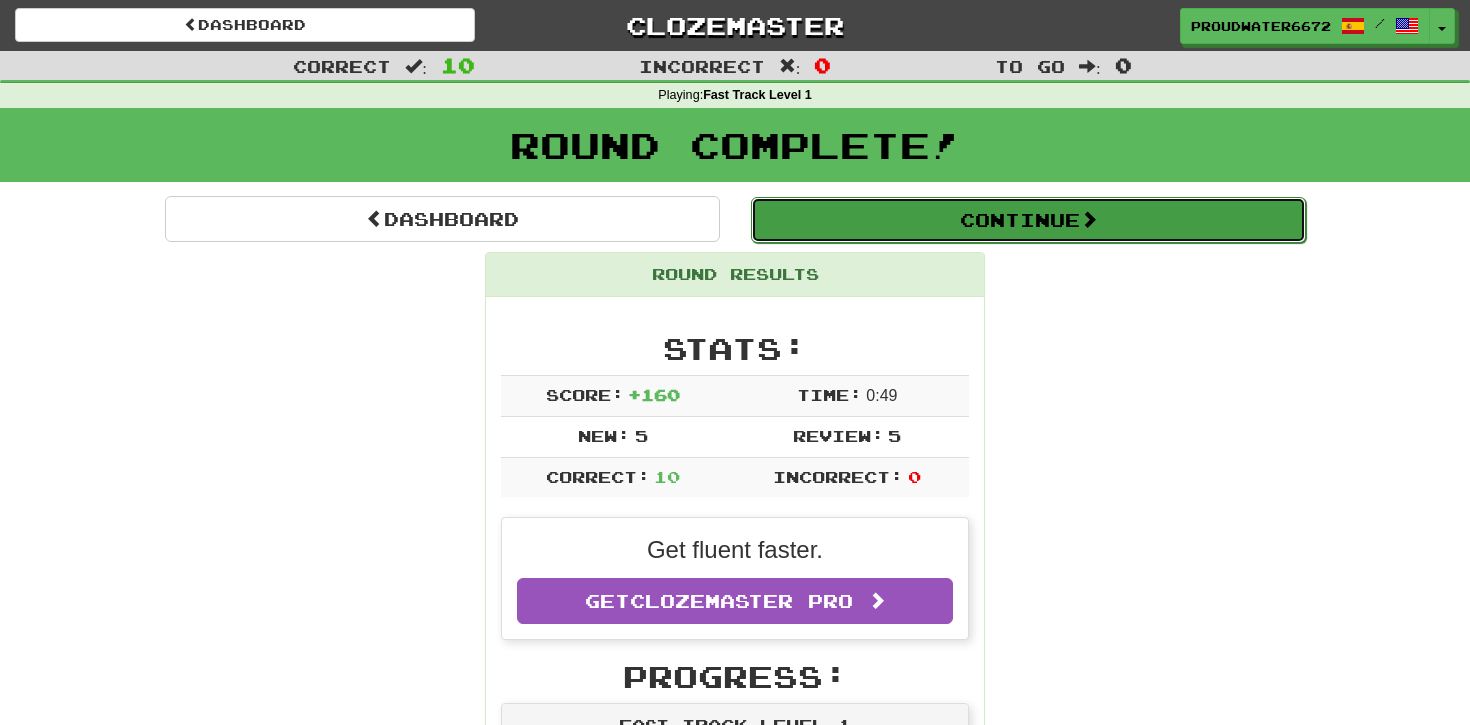 click on "Continue" at bounding box center [1028, 220] 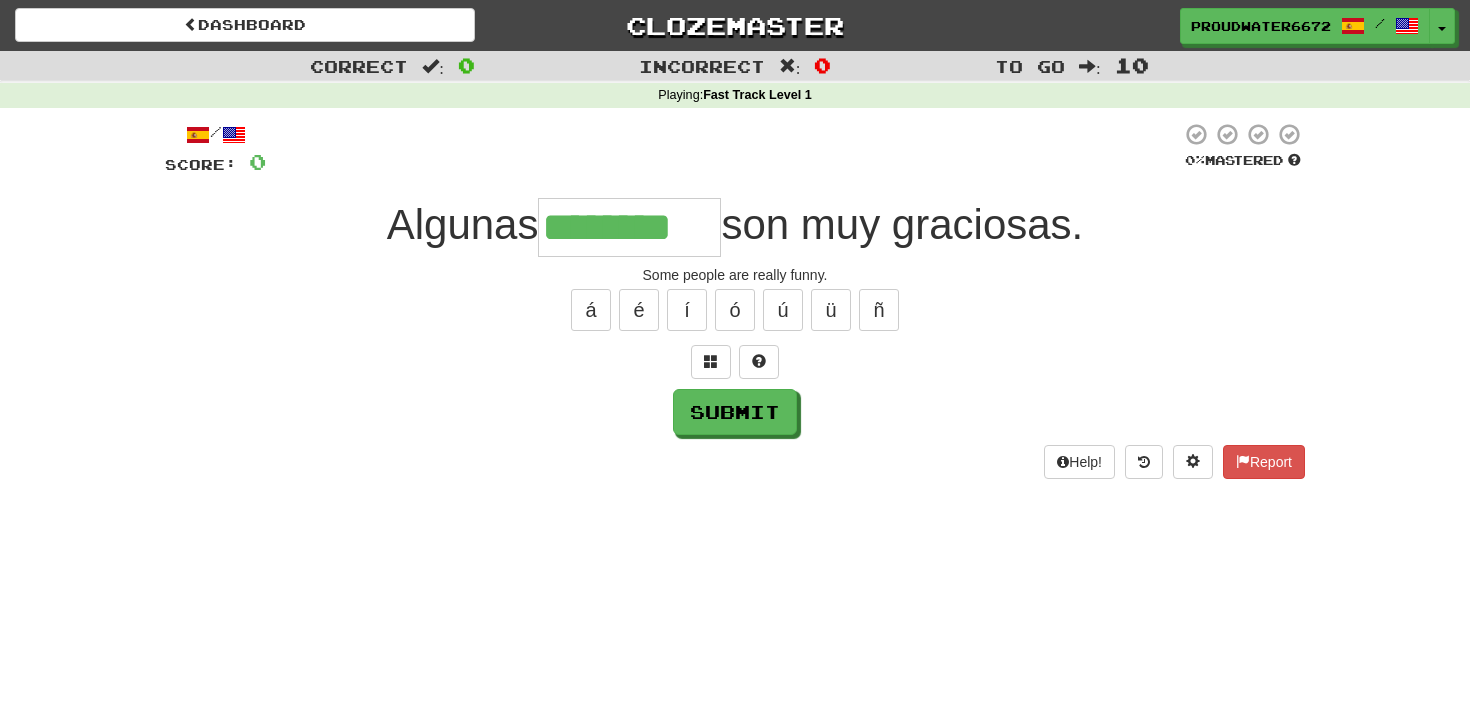 type on "********" 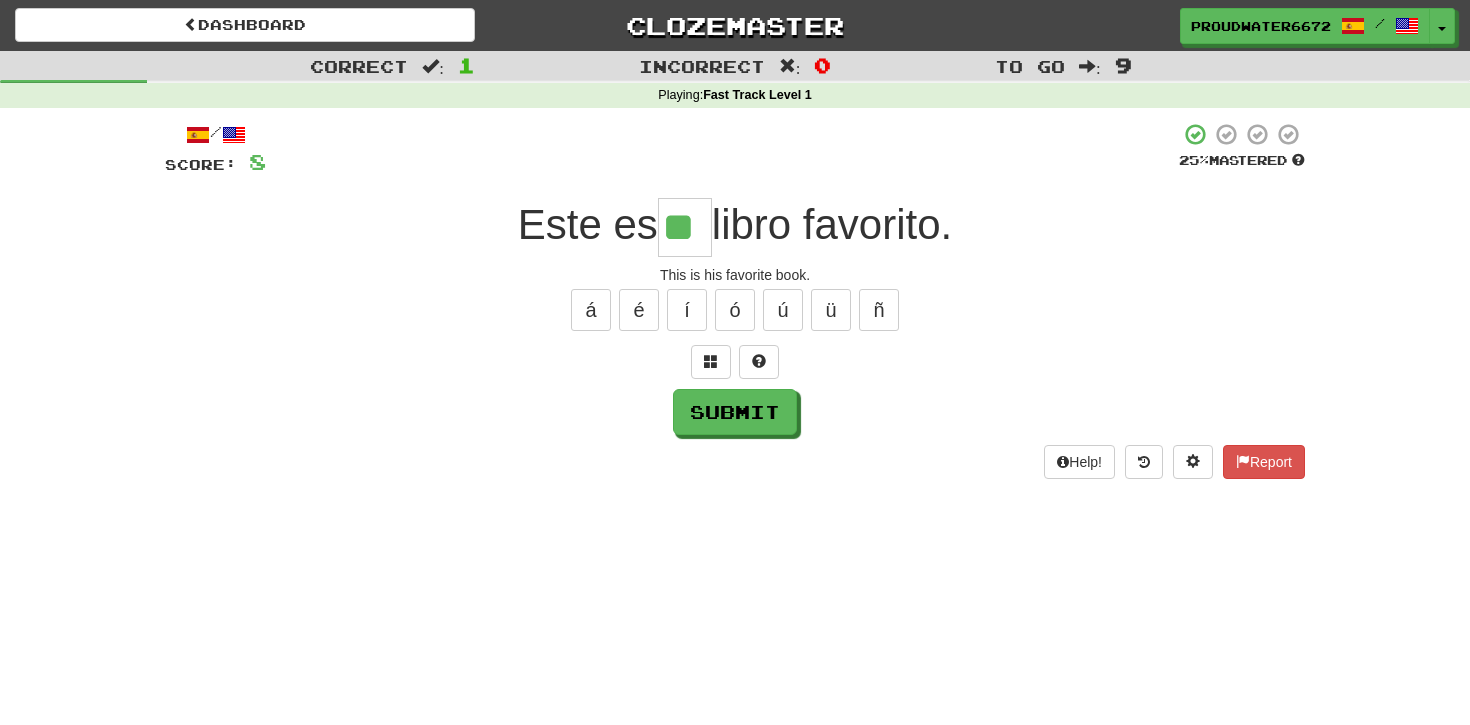 type on "**" 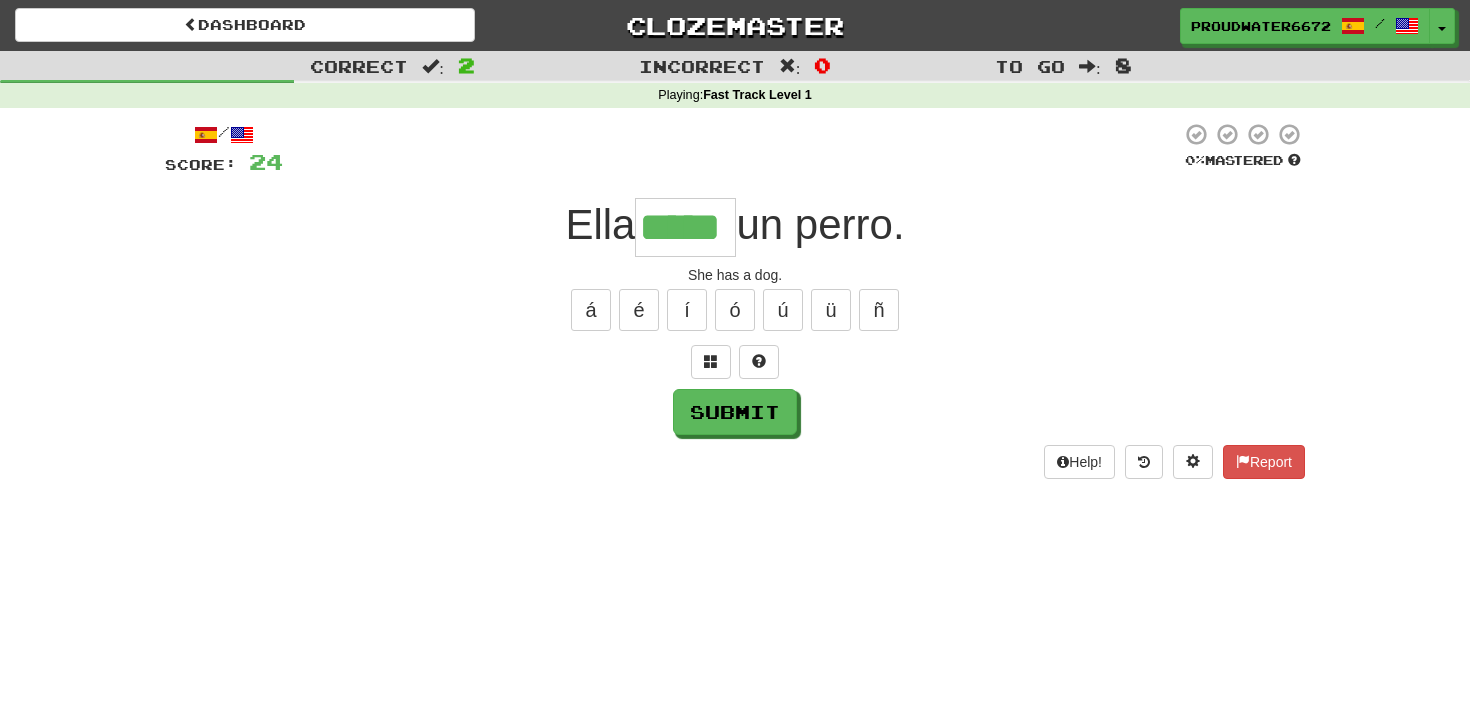 type on "*****" 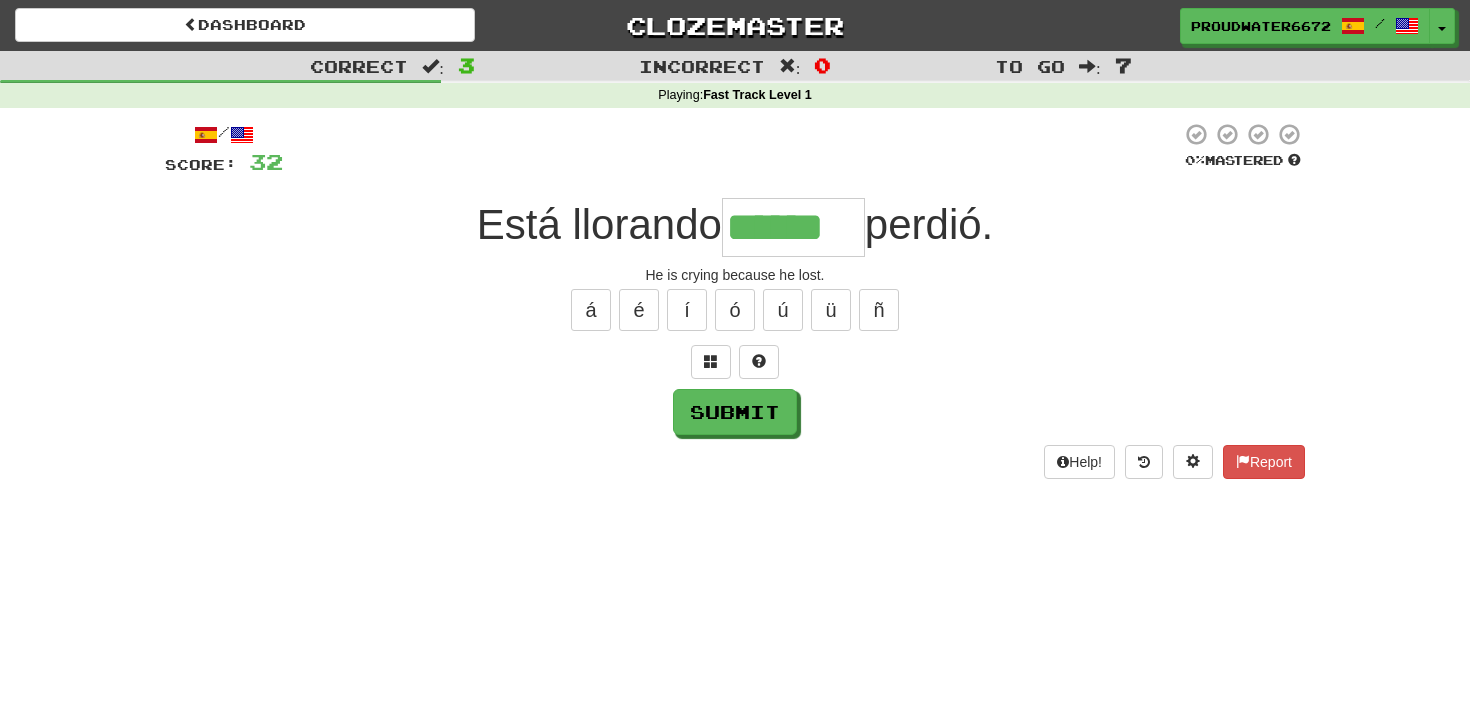 type on "******" 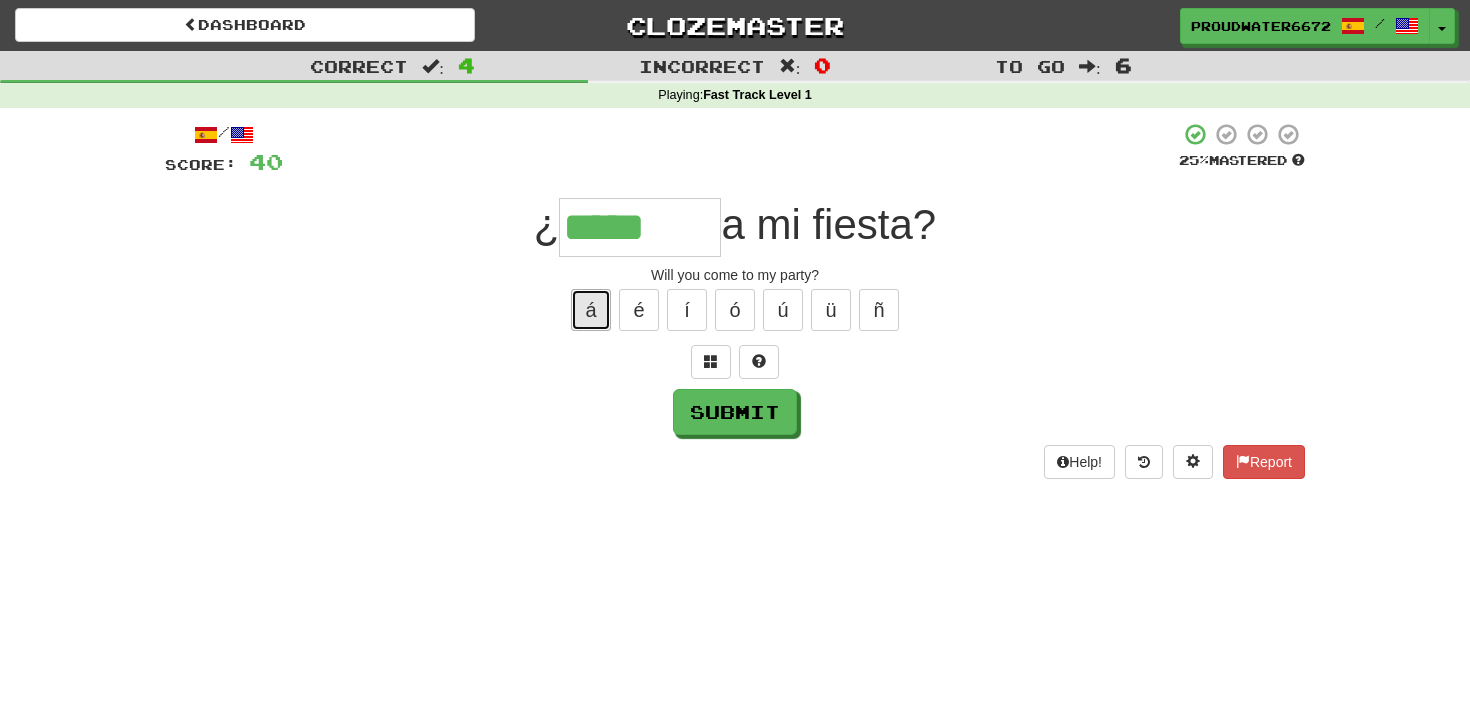 click on "á" at bounding box center [591, 310] 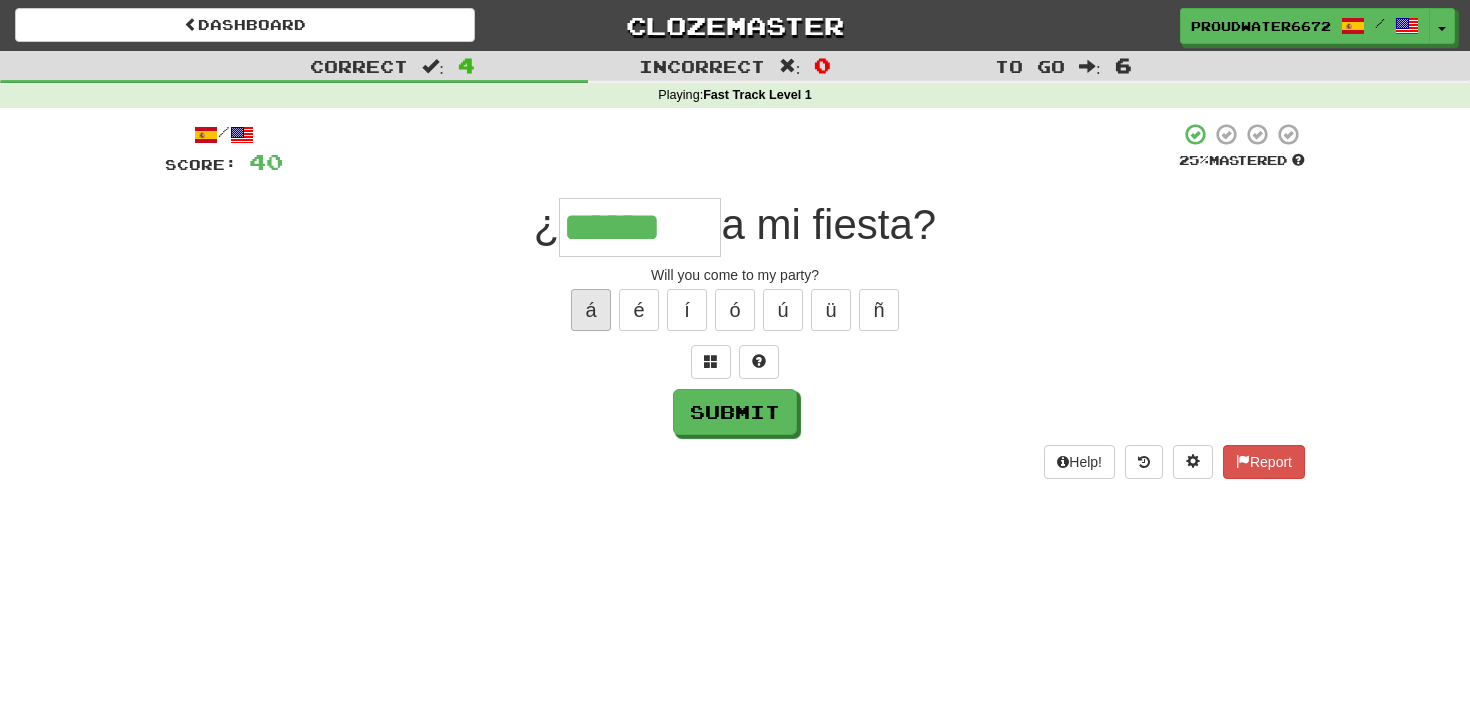 type on "*******" 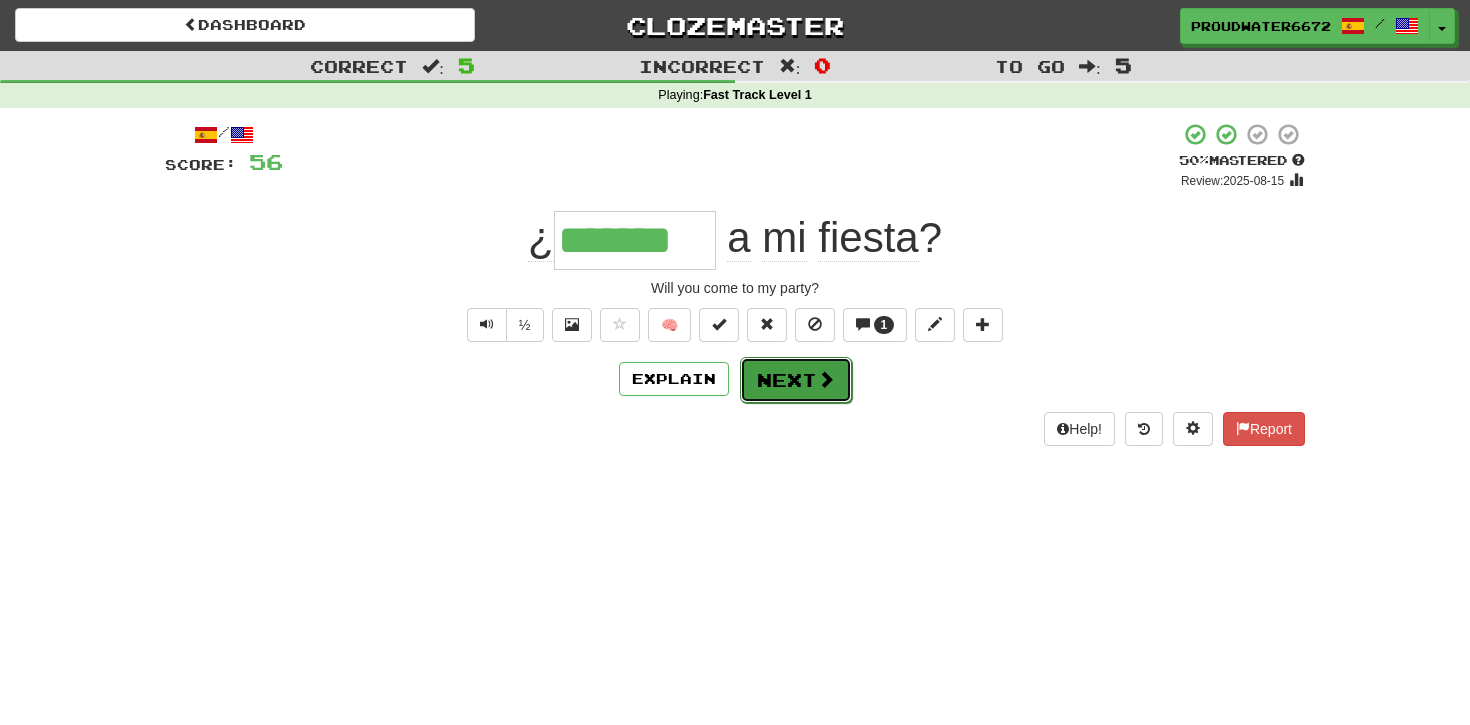 click on "Next" at bounding box center [796, 380] 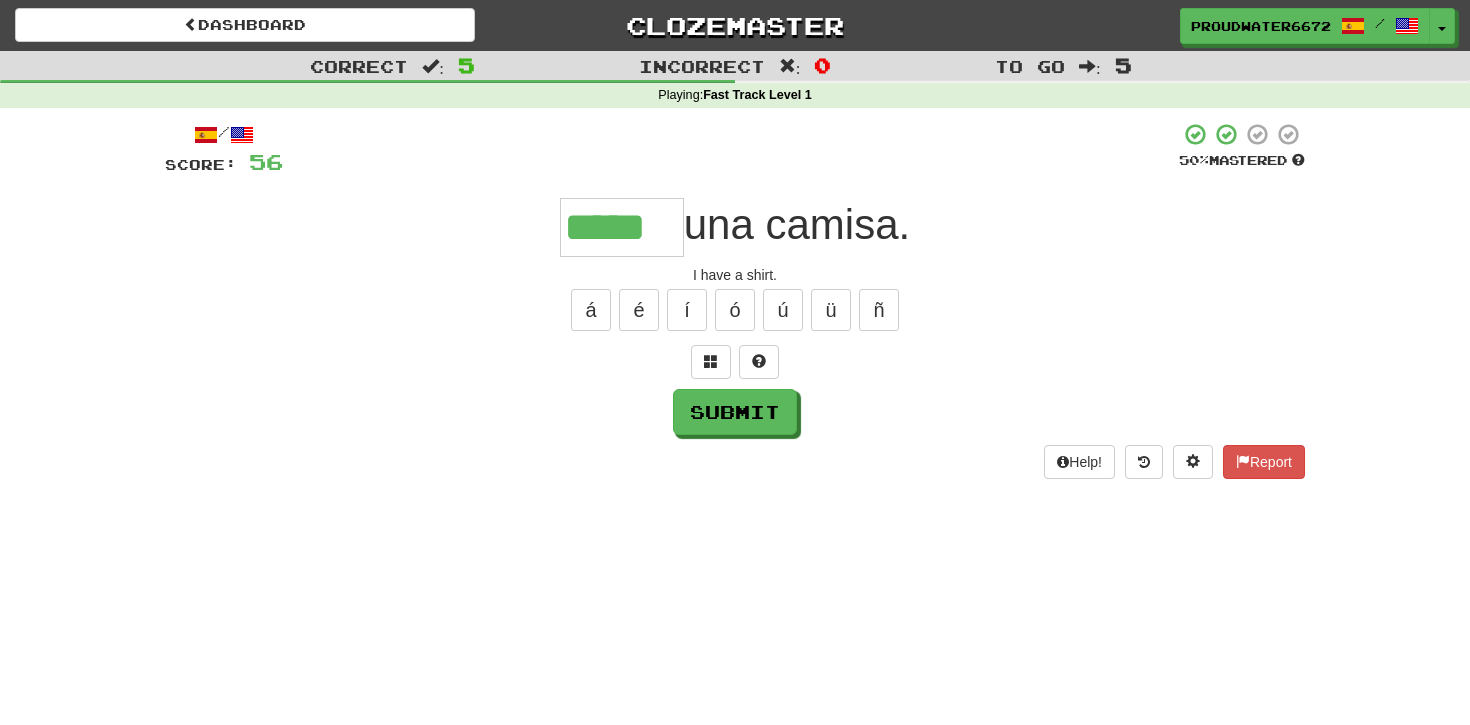 type on "*****" 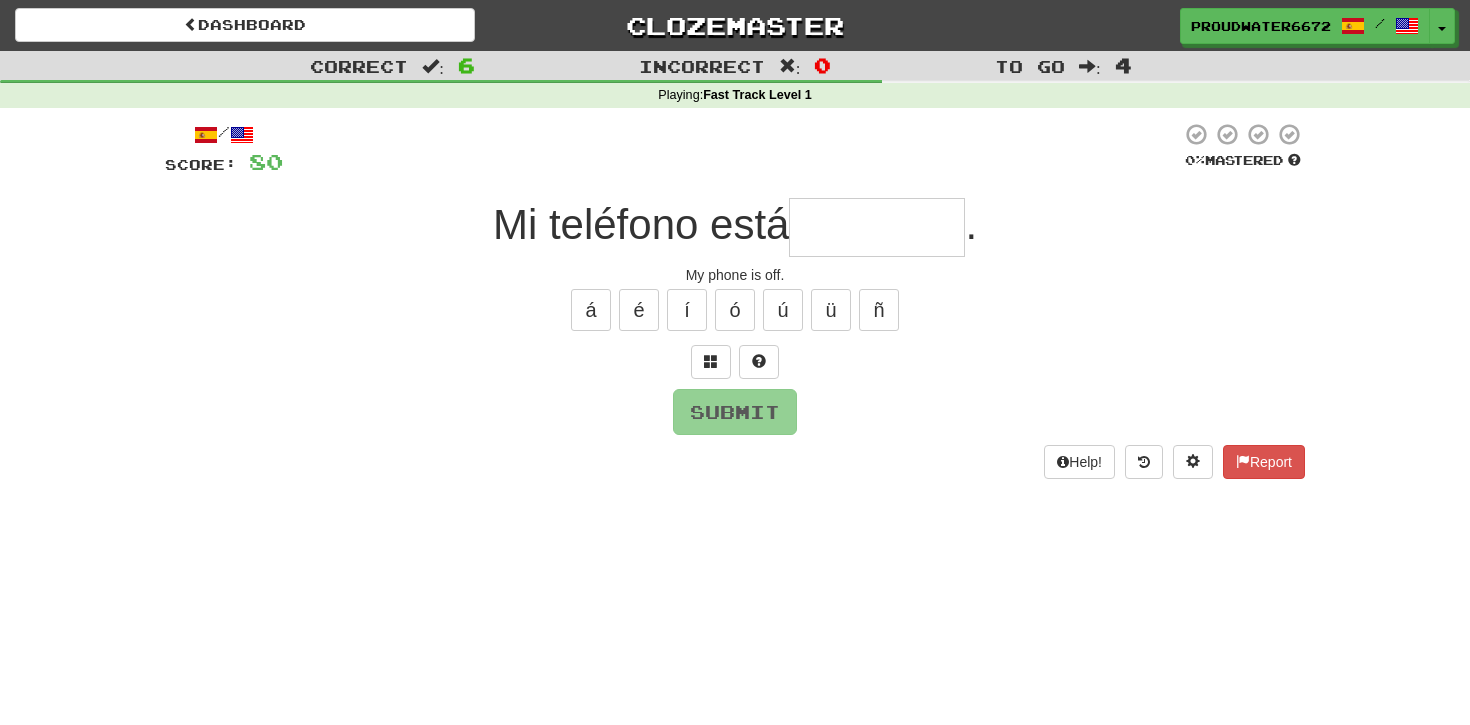 type on "*******" 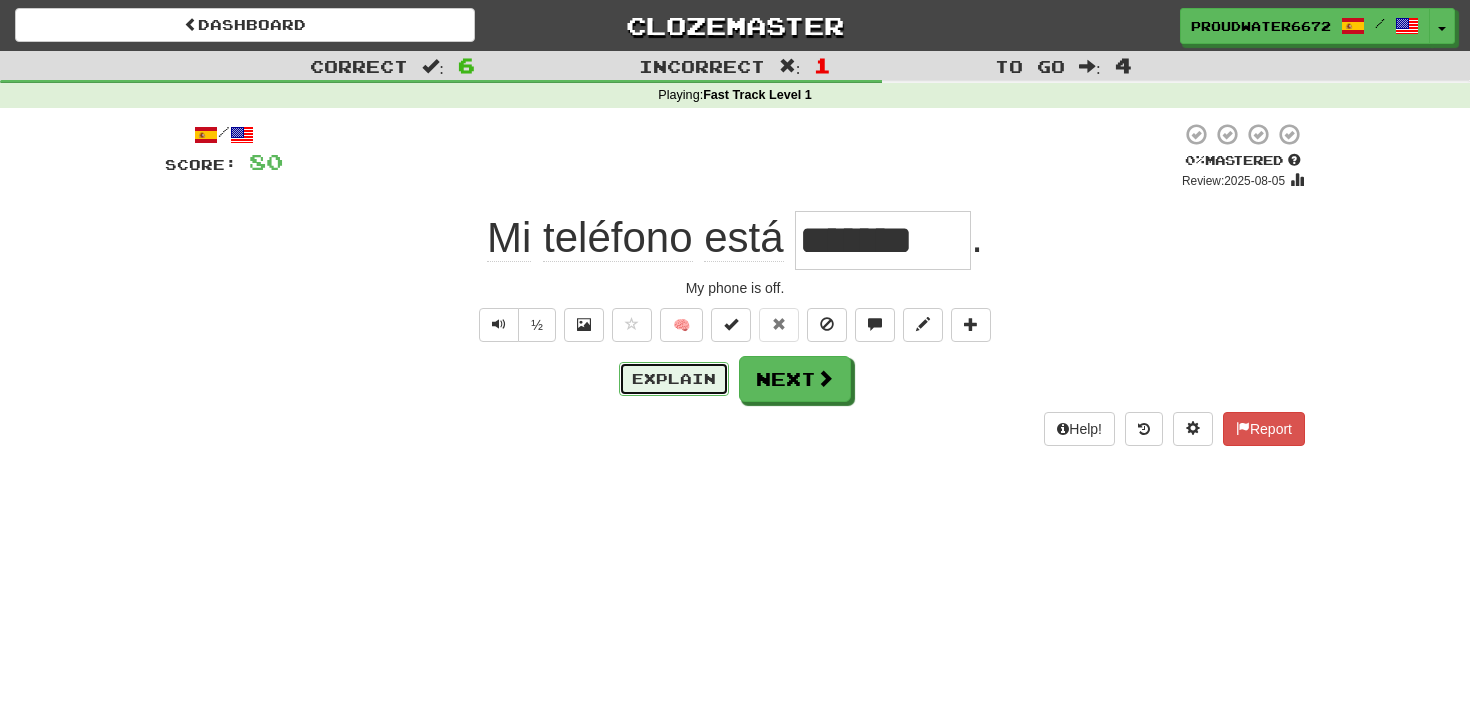 click on "Explain" at bounding box center (674, 379) 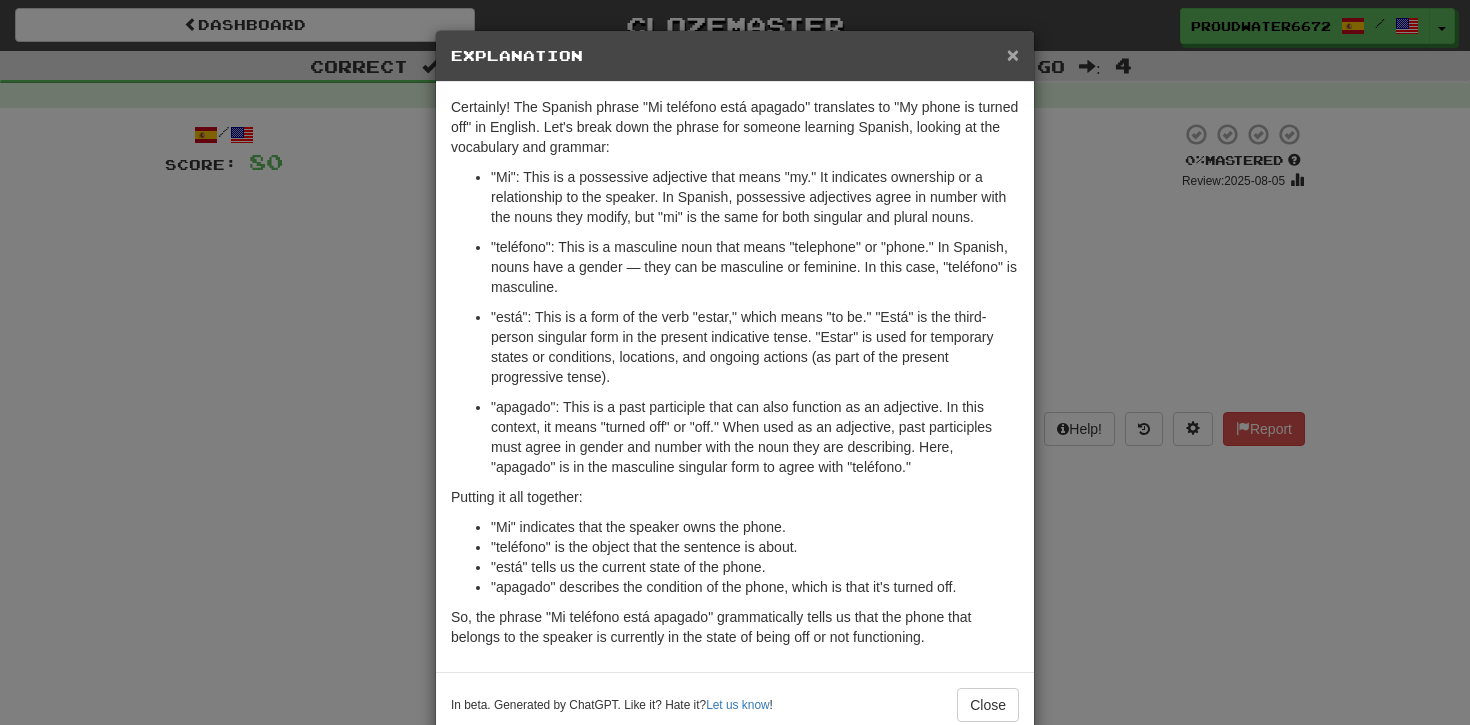 click on "×" at bounding box center (1013, 54) 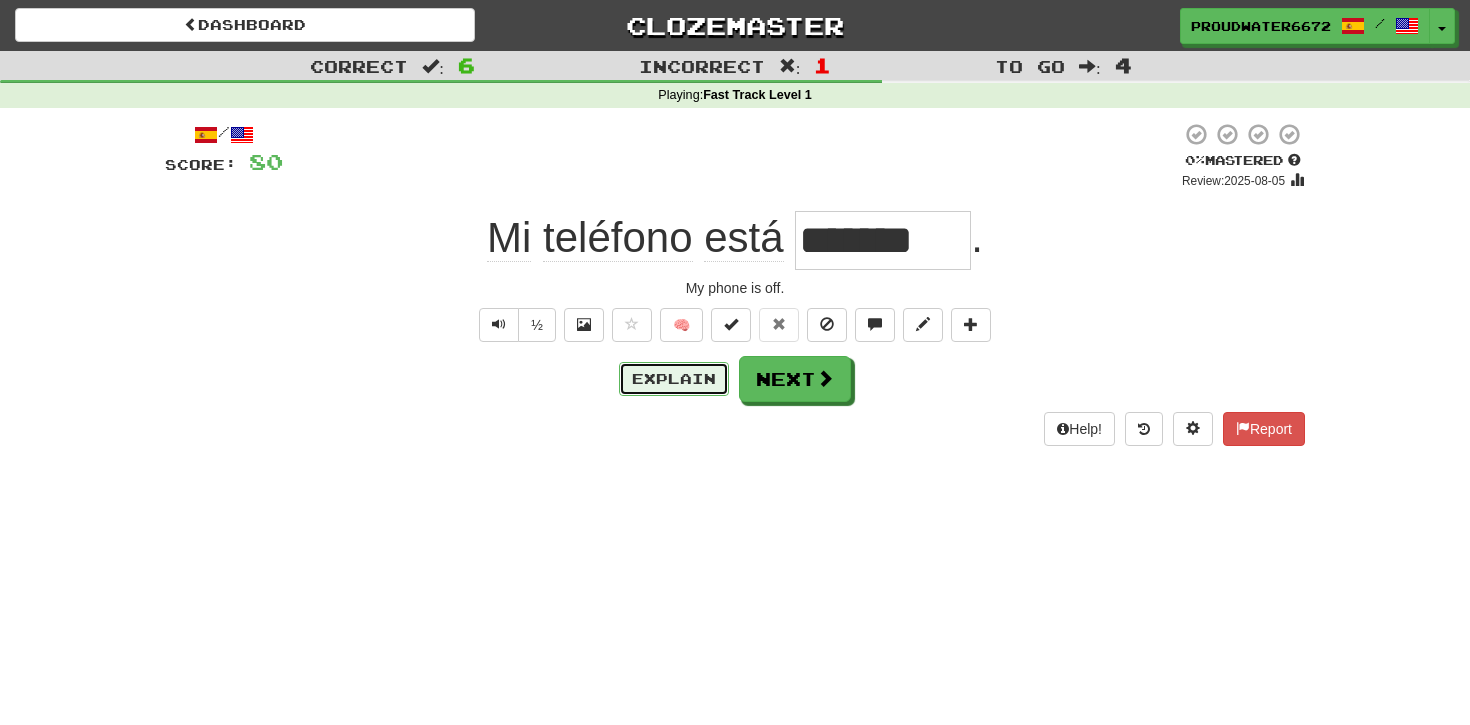 click on "Explain" at bounding box center (674, 379) 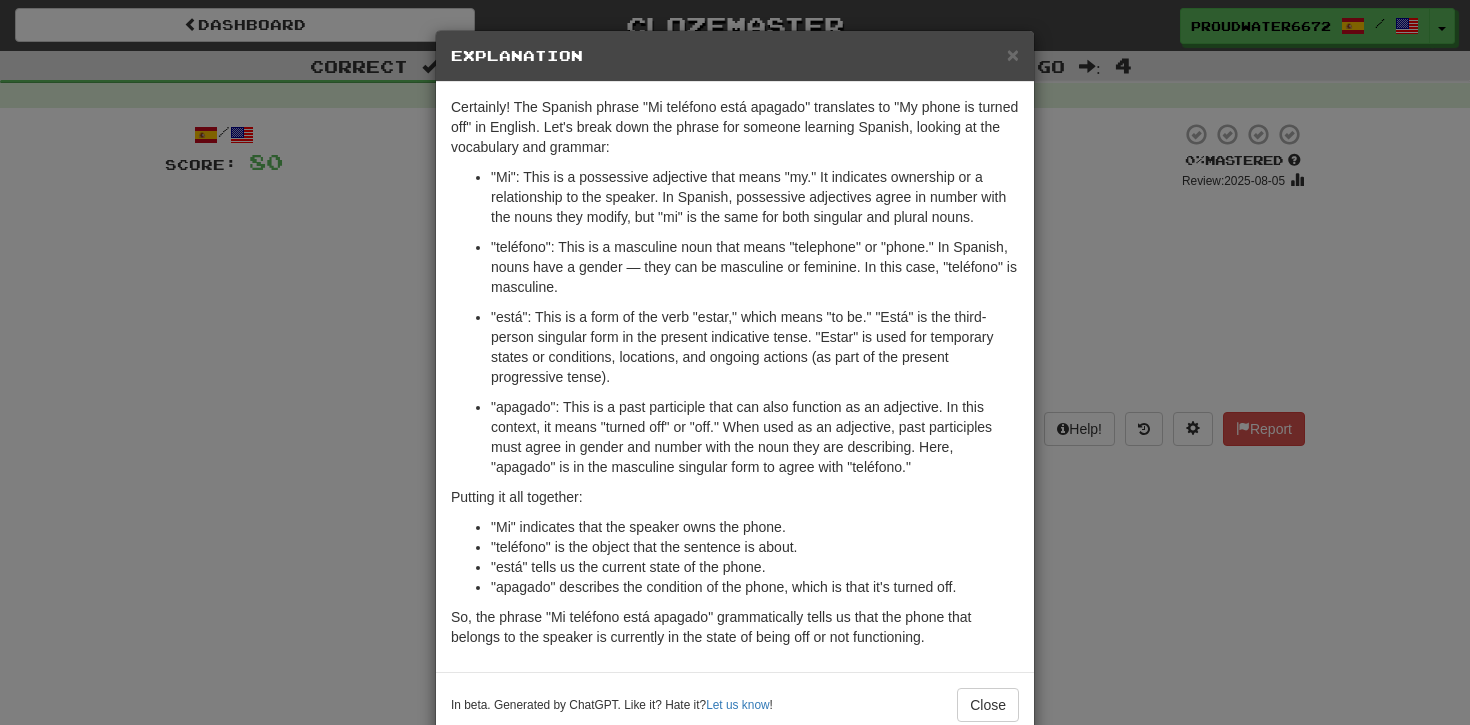 click on "× Explanation" at bounding box center [735, 56] 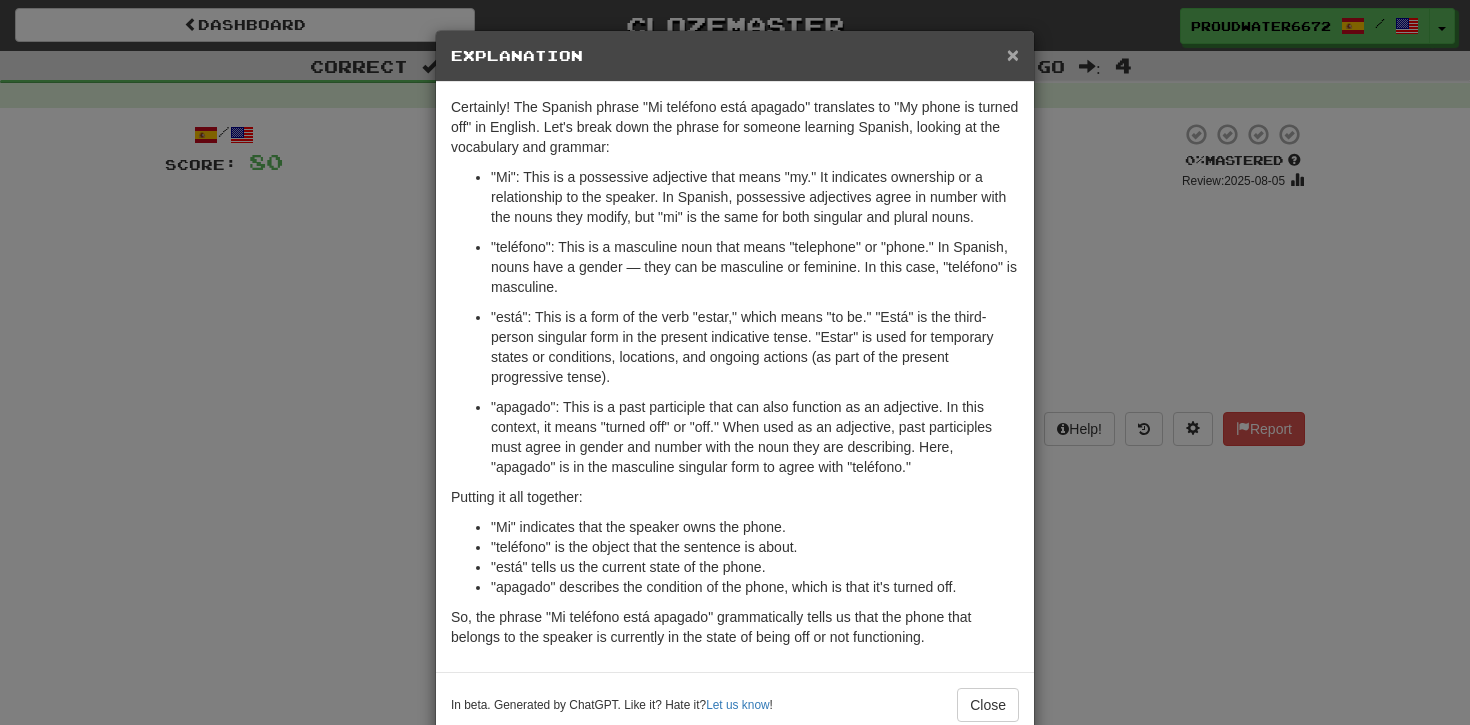 click on "×" at bounding box center [1013, 54] 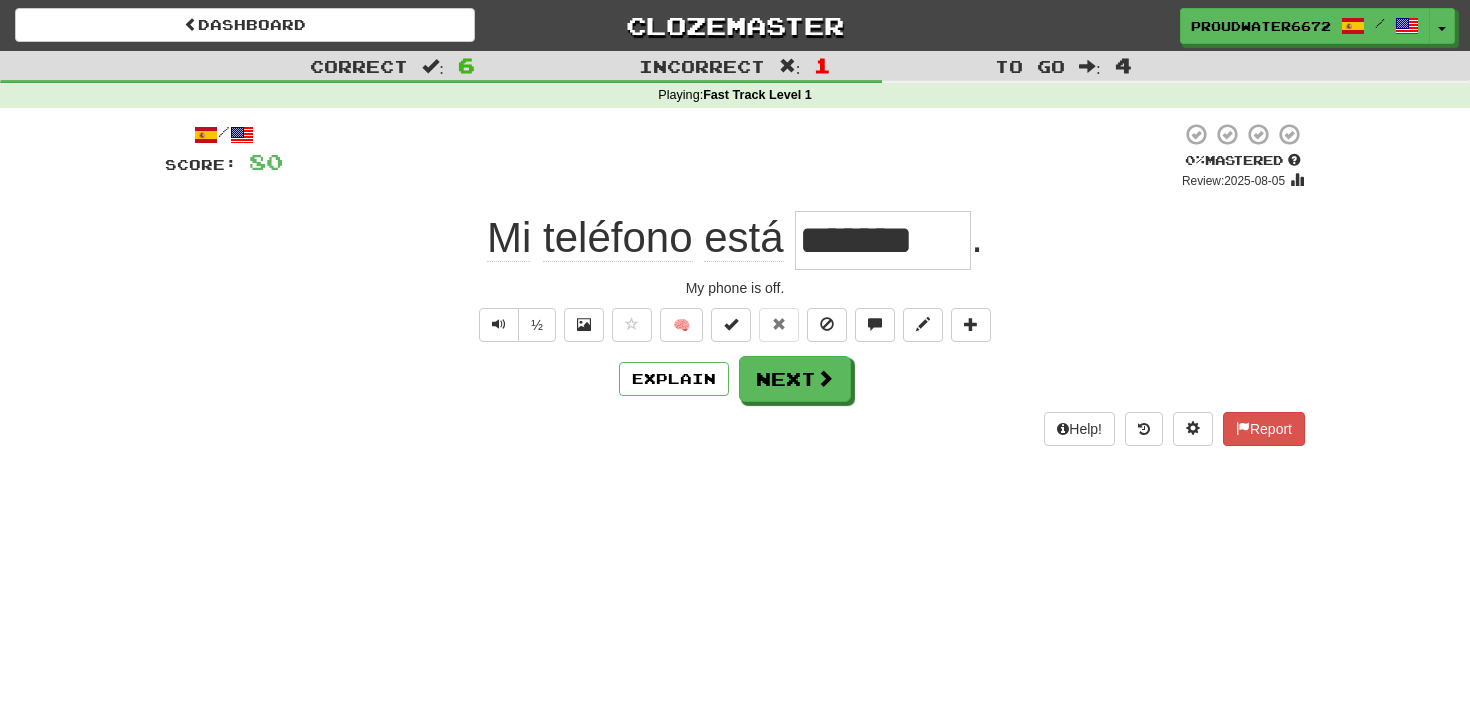 click on "/  Score:   80 0 %  Mastered Review:  2025-08-05 Mi   teléfono   está   ******* . My phone is off. ½ 🧠 Explain Next  Help!  Report" at bounding box center [735, 284] 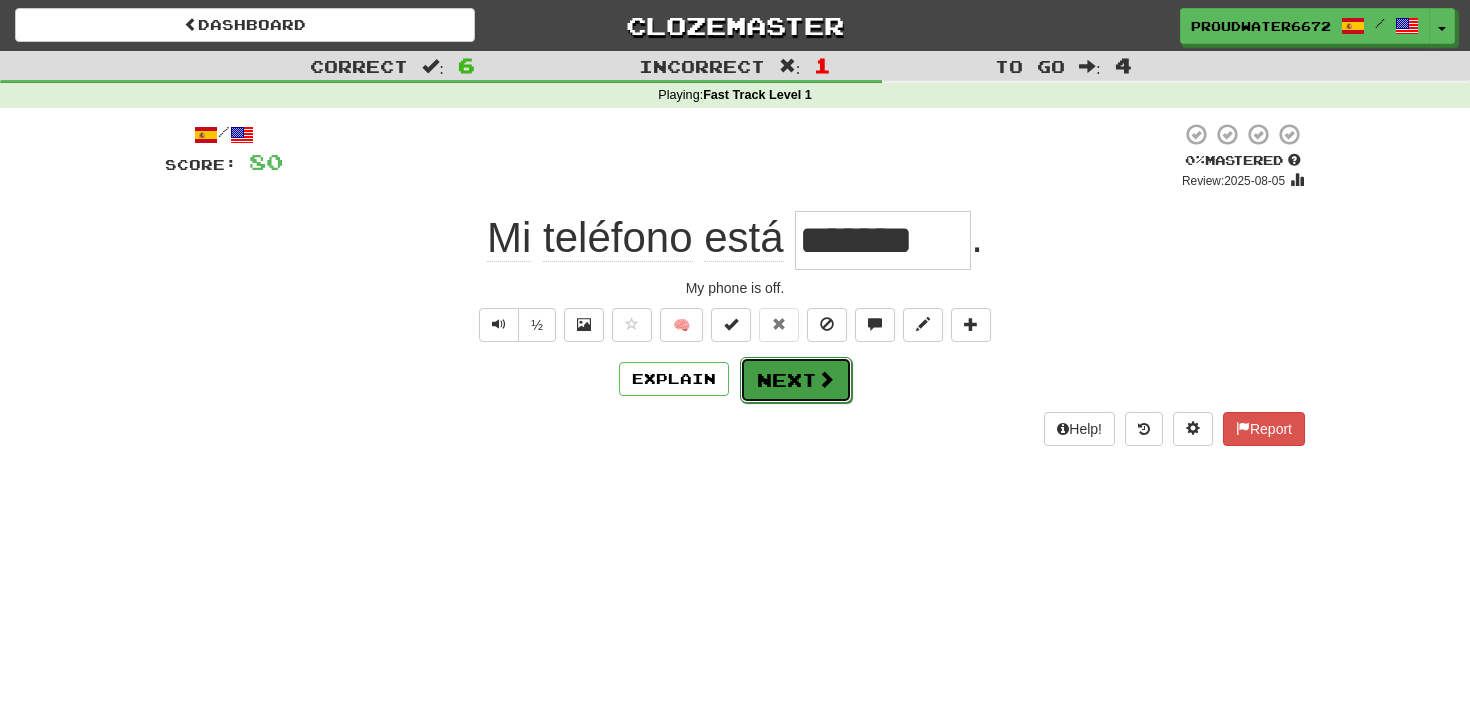 click at bounding box center (826, 379) 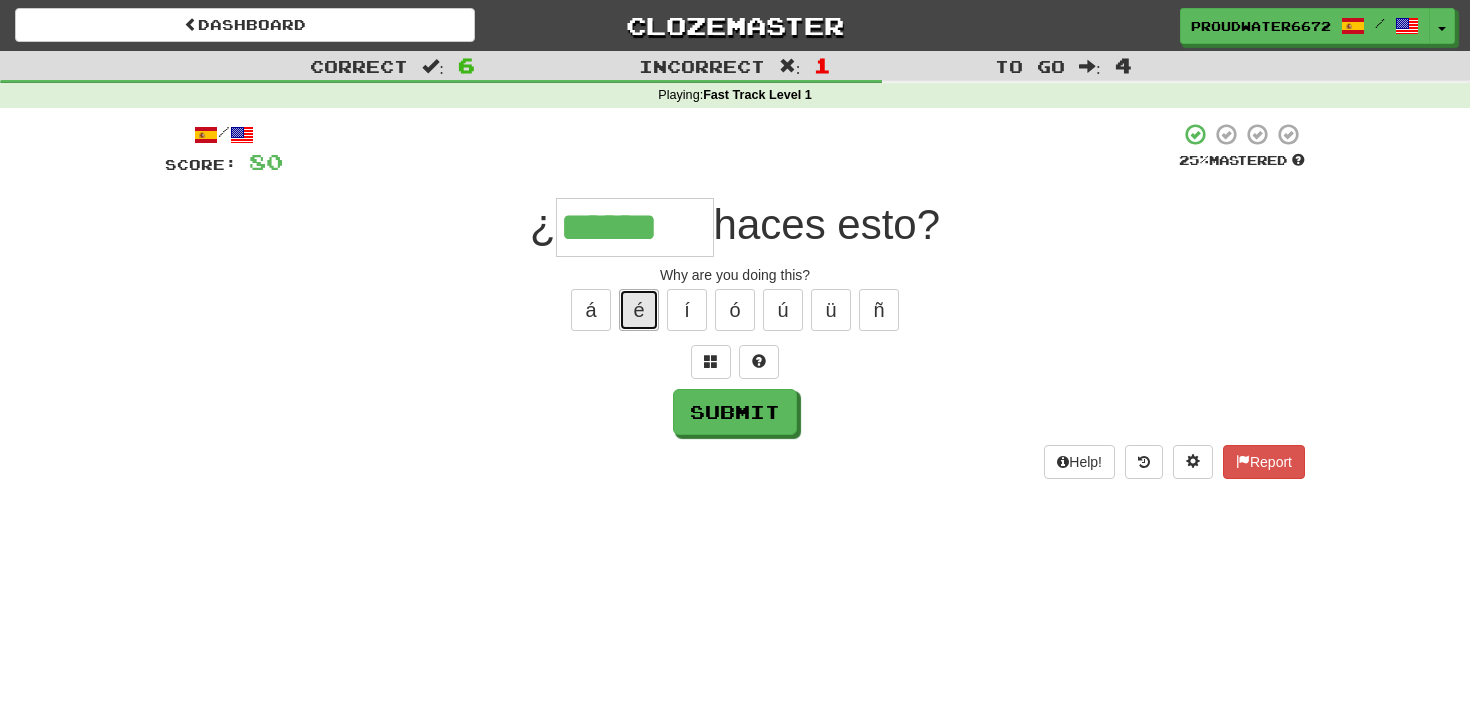 click on "é" at bounding box center (639, 310) 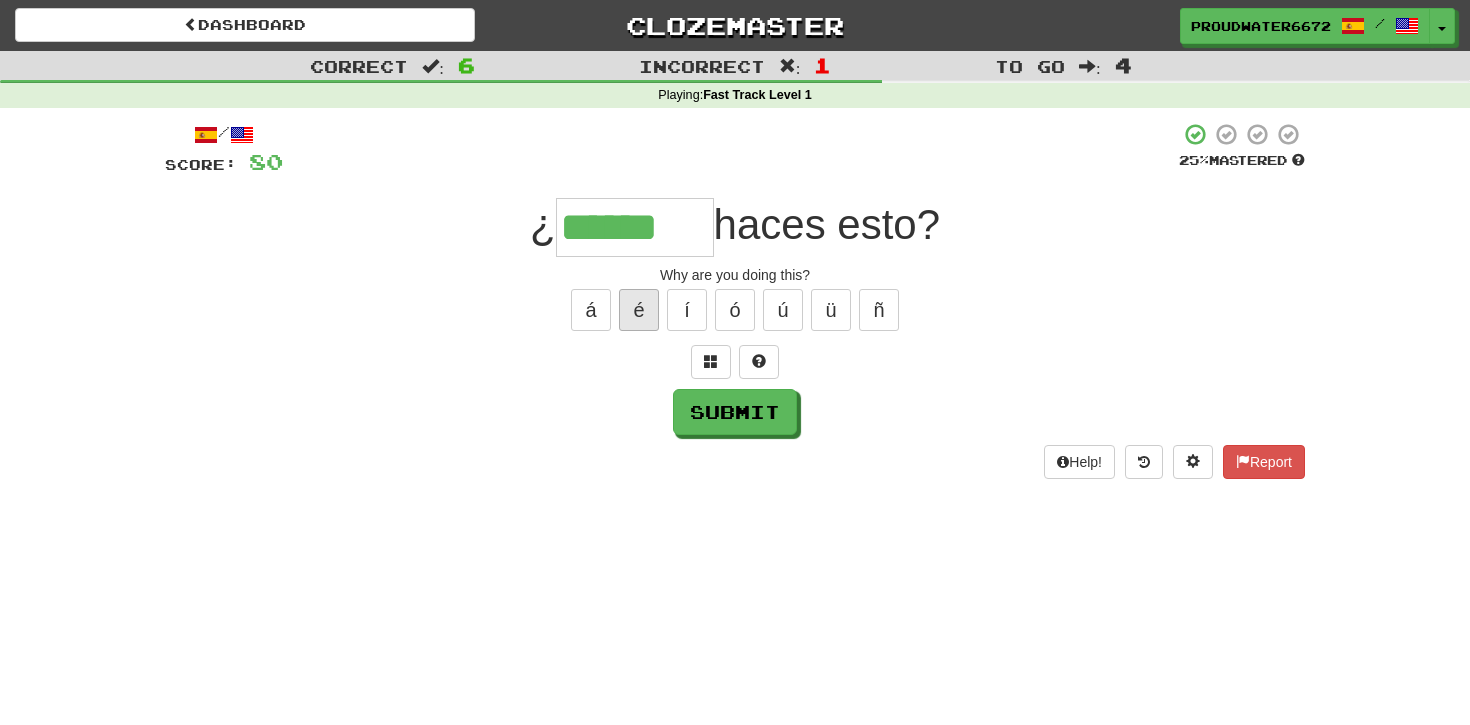 type on "*******" 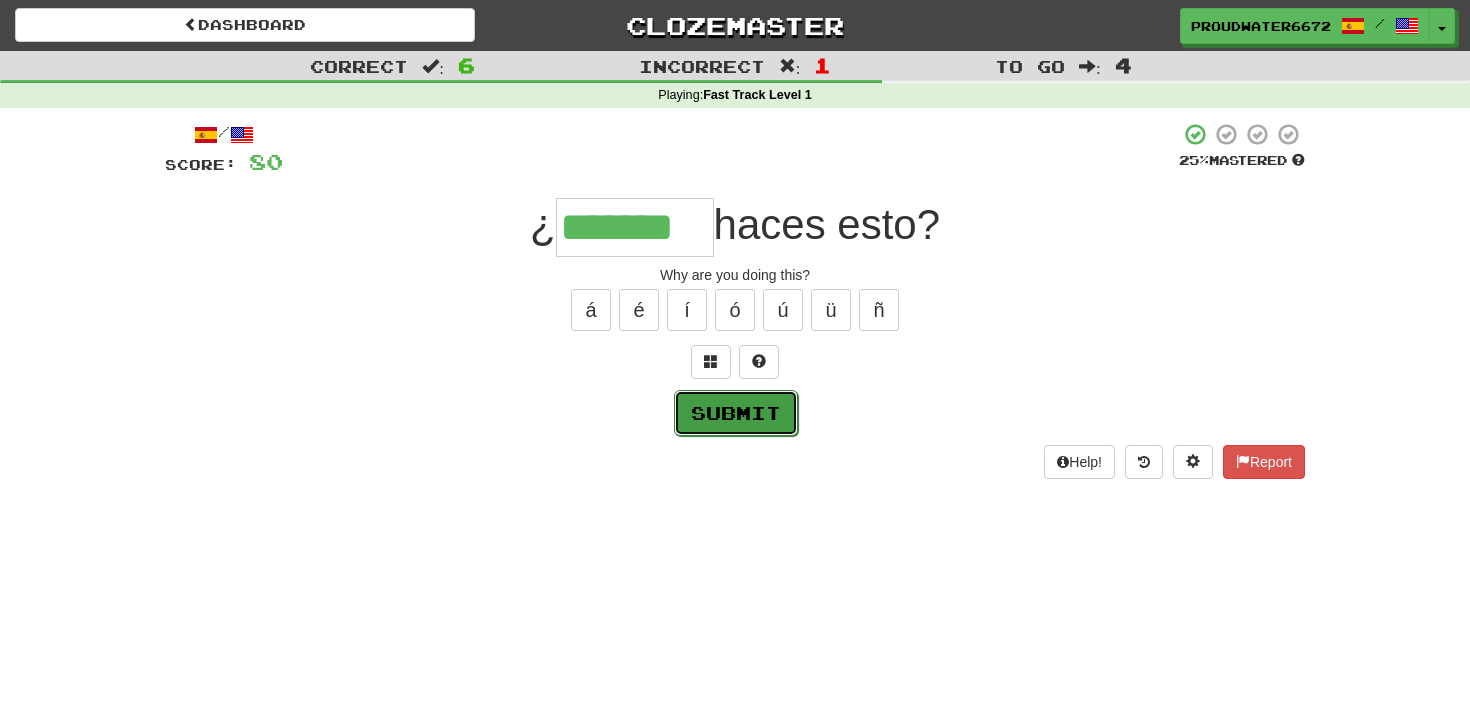 click on "Submit" at bounding box center [736, 413] 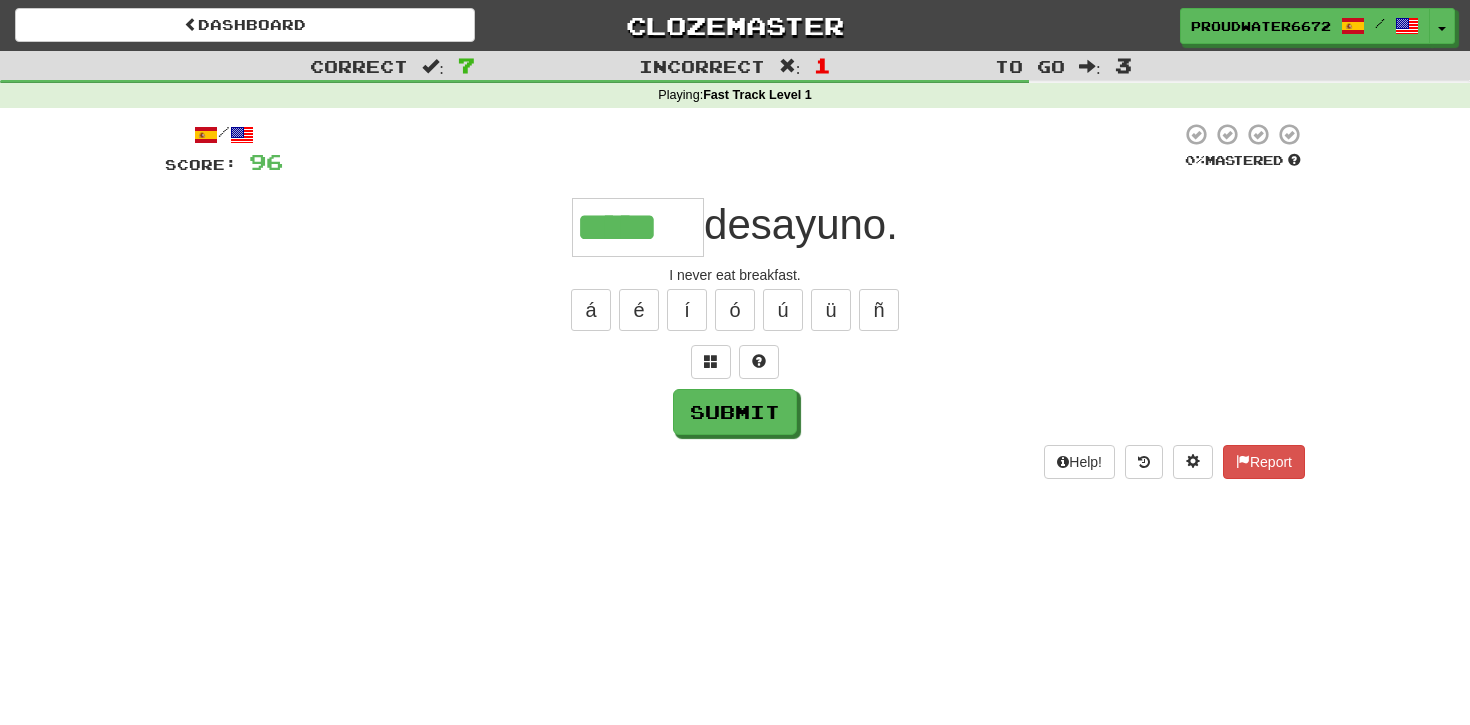 type on "*****" 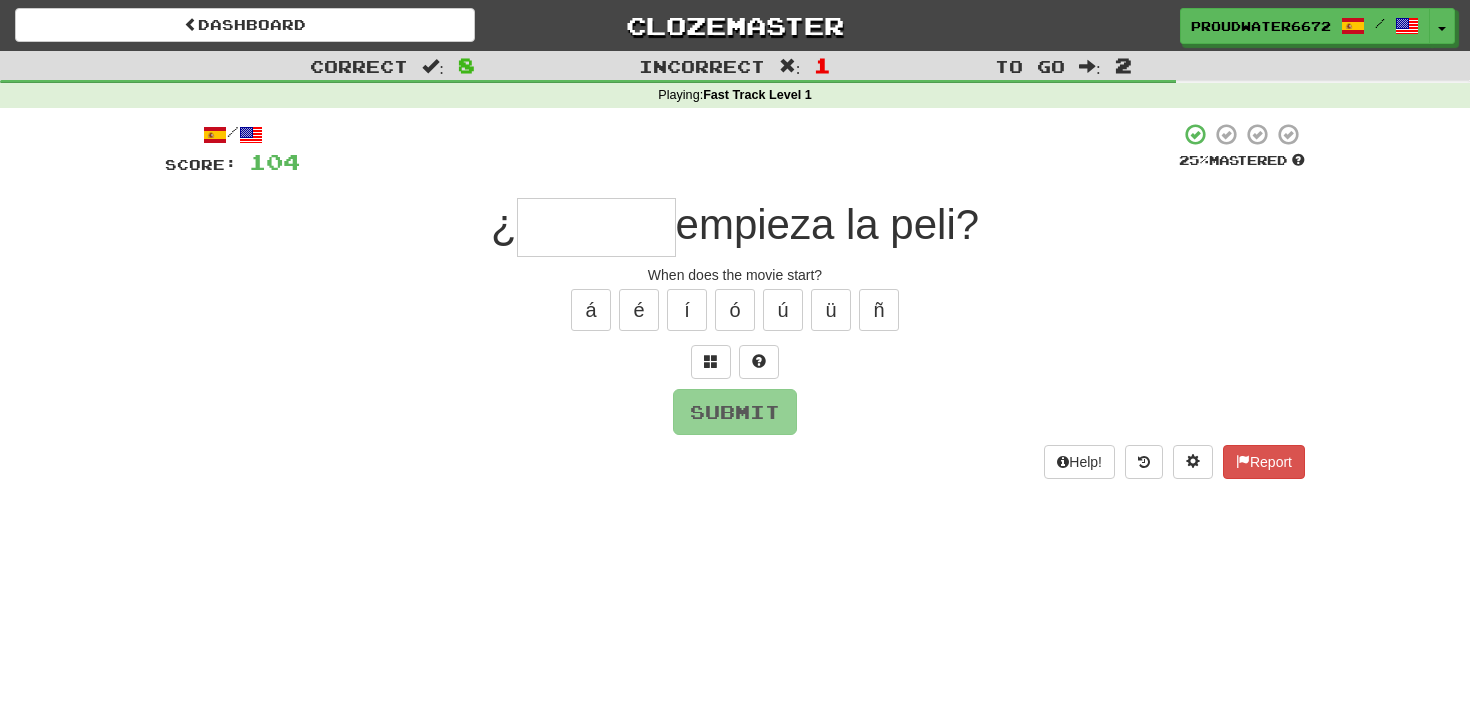 type on "*" 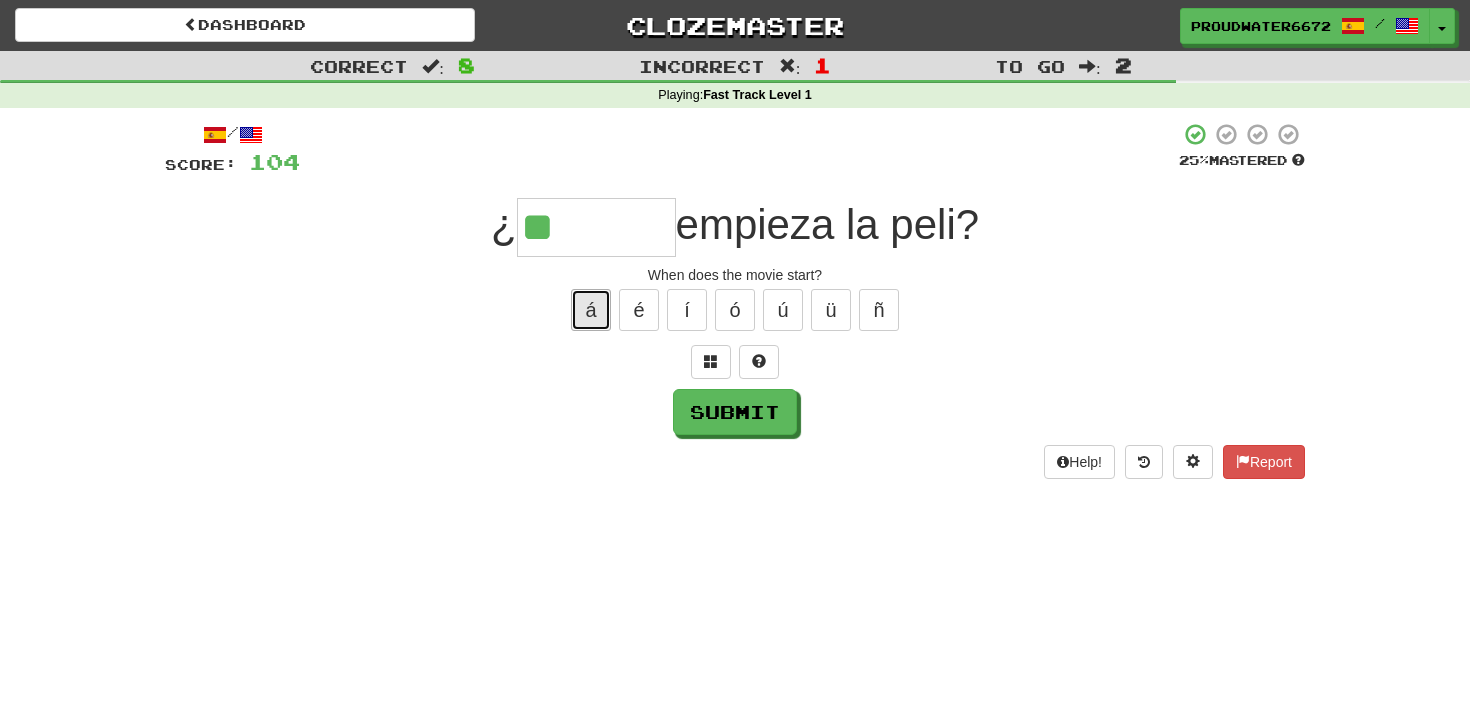click on "á" at bounding box center [591, 310] 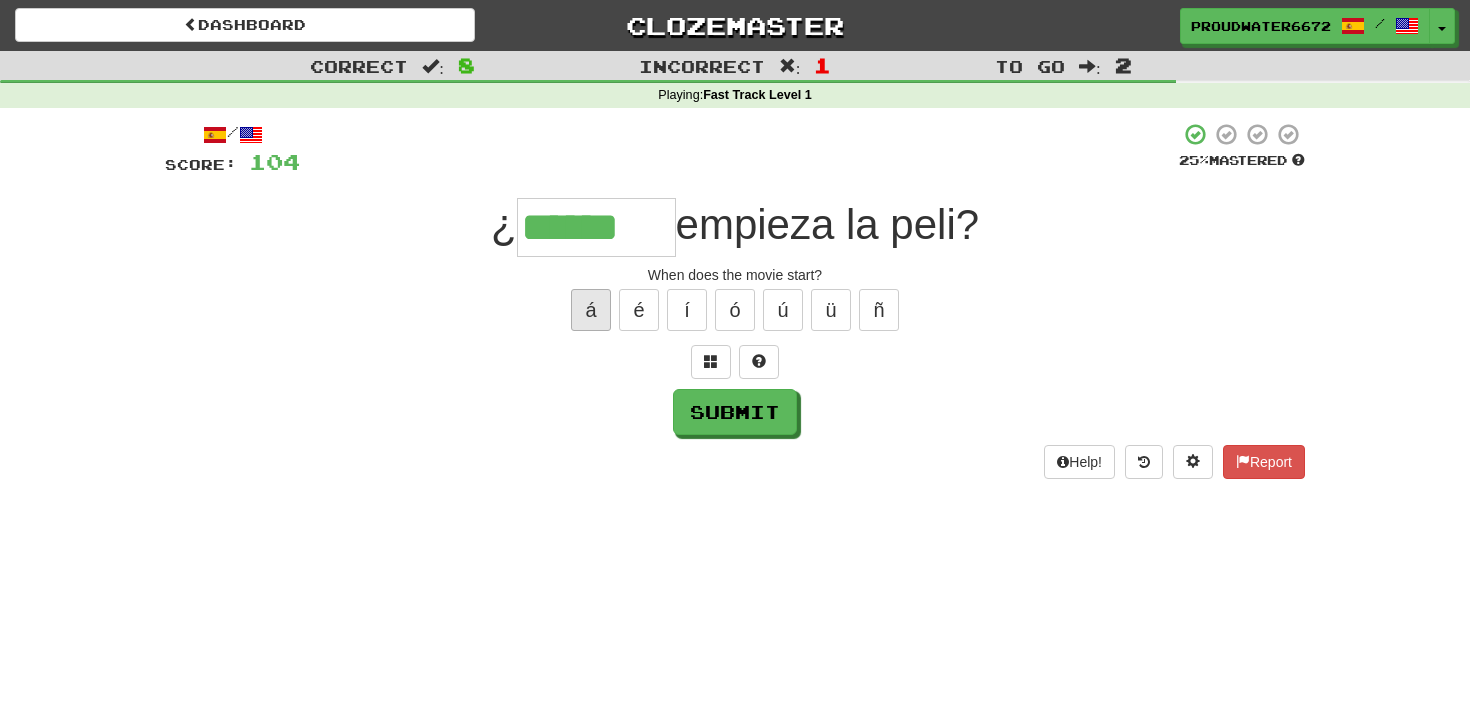 type on "******" 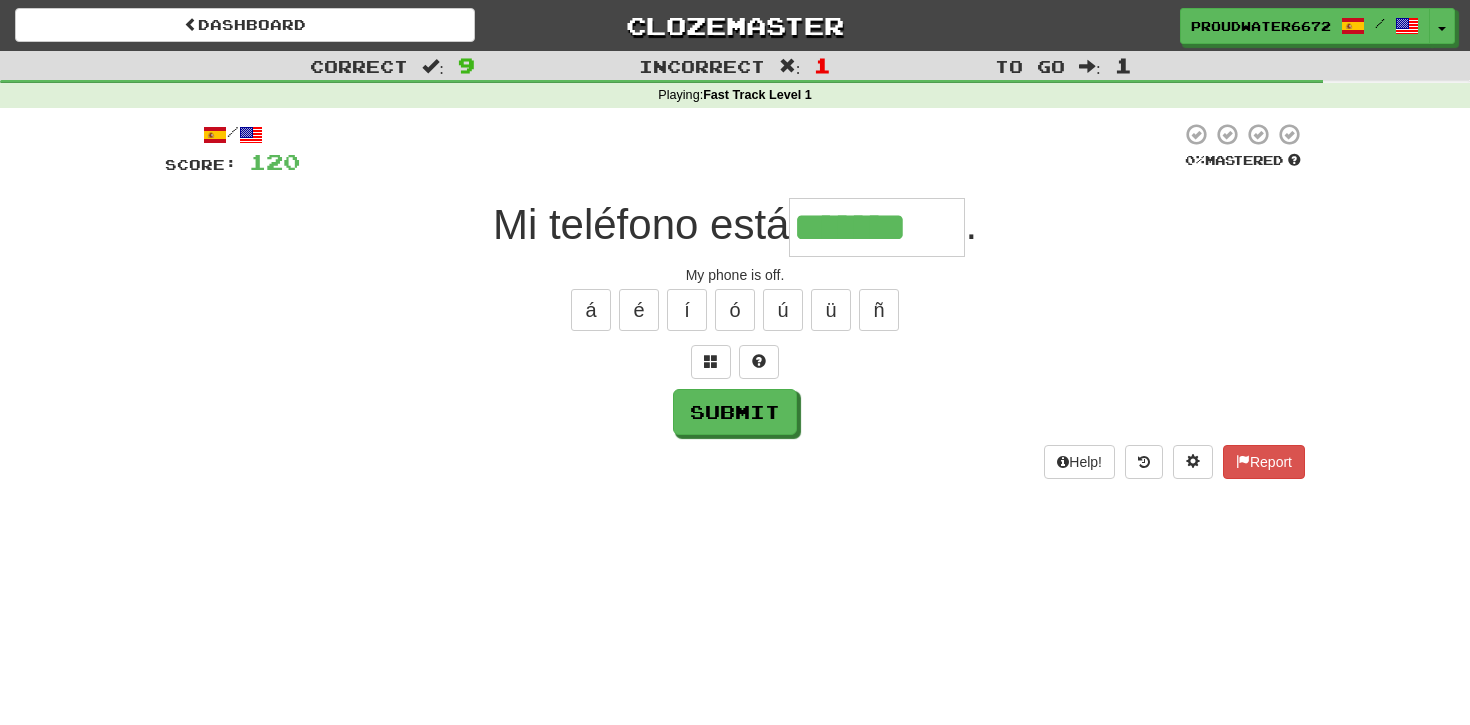 type on "*******" 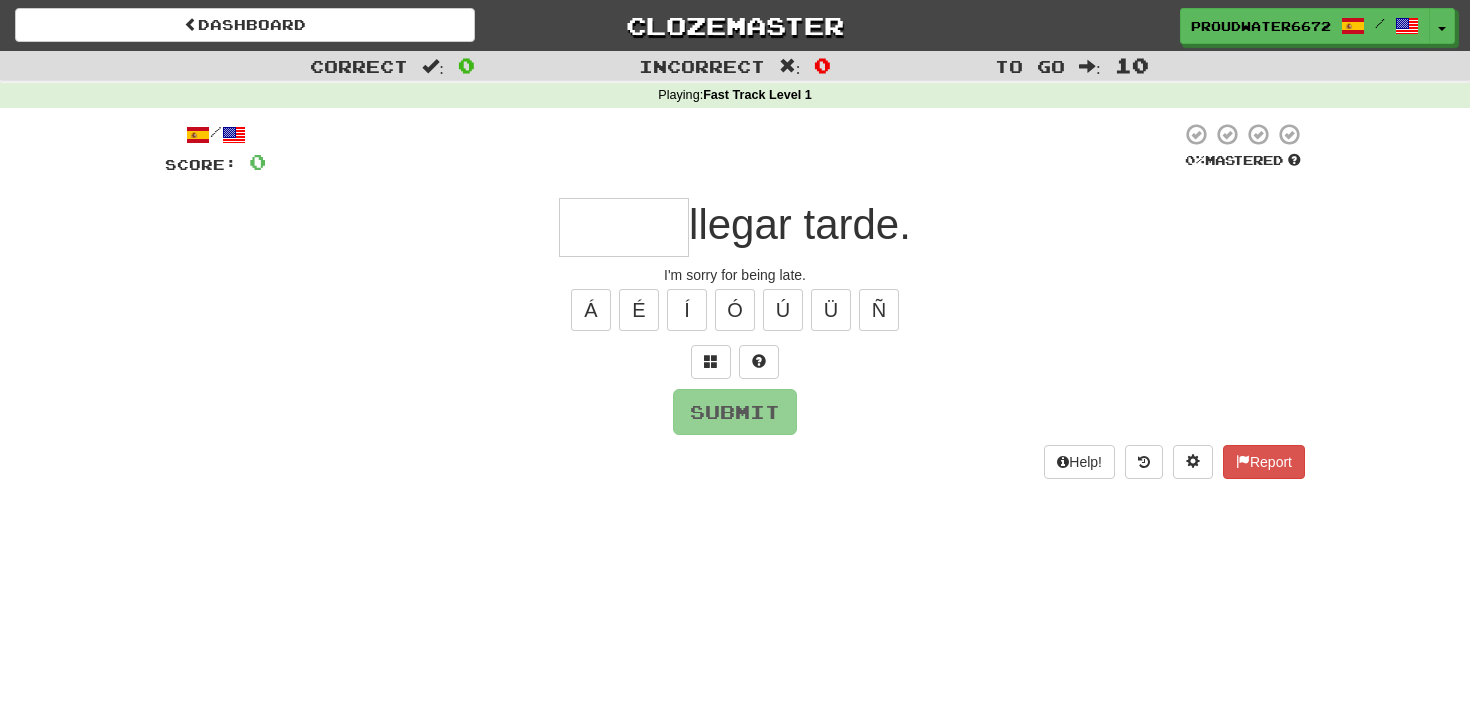 type on "*" 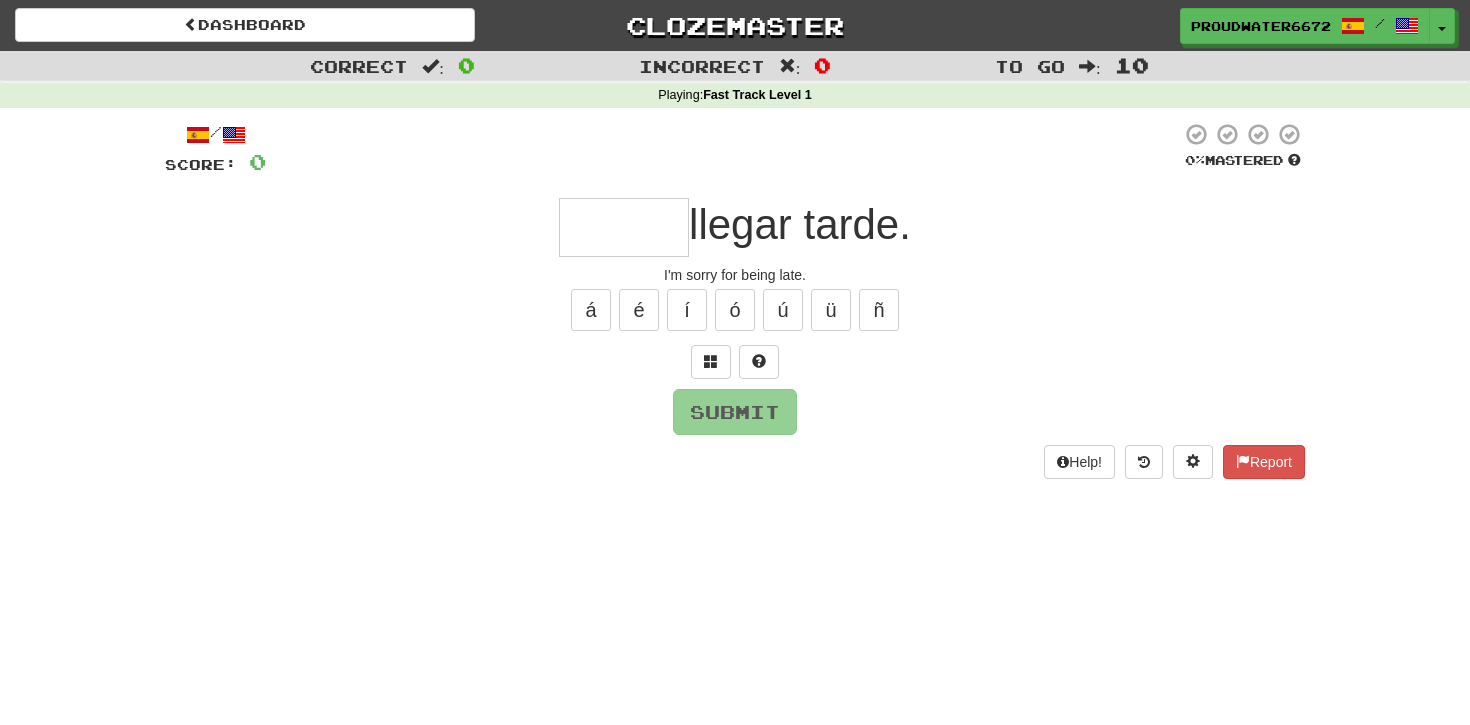 type on "*" 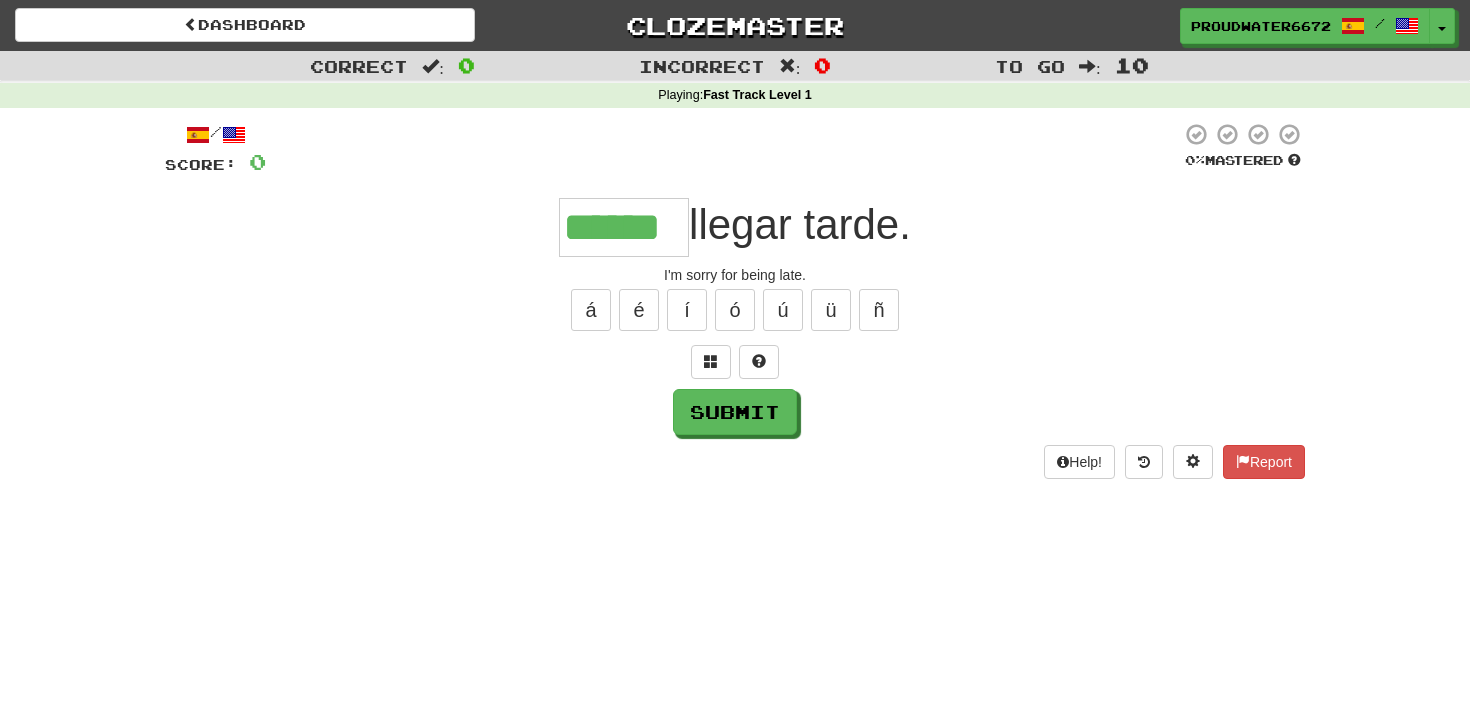 type on "******" 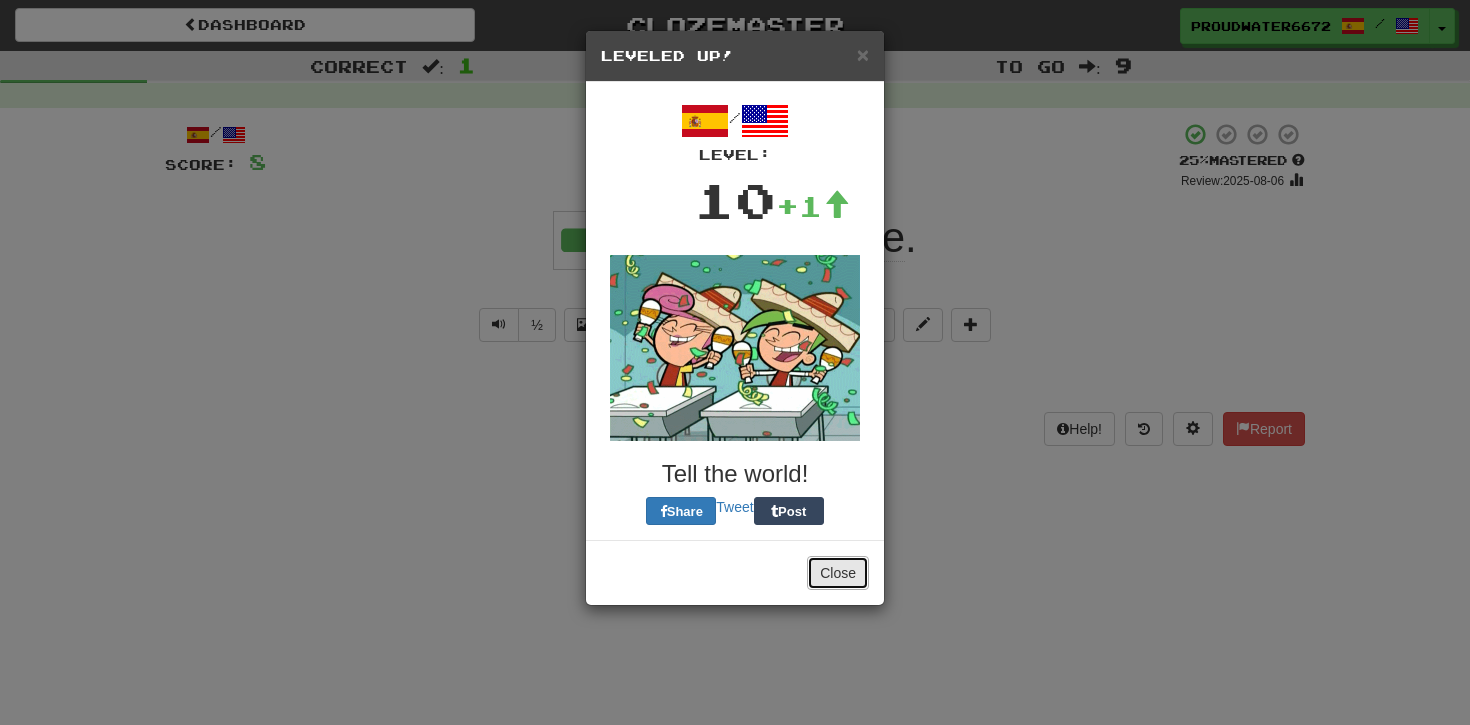 click on "Close" at bounding box center [838, 573] 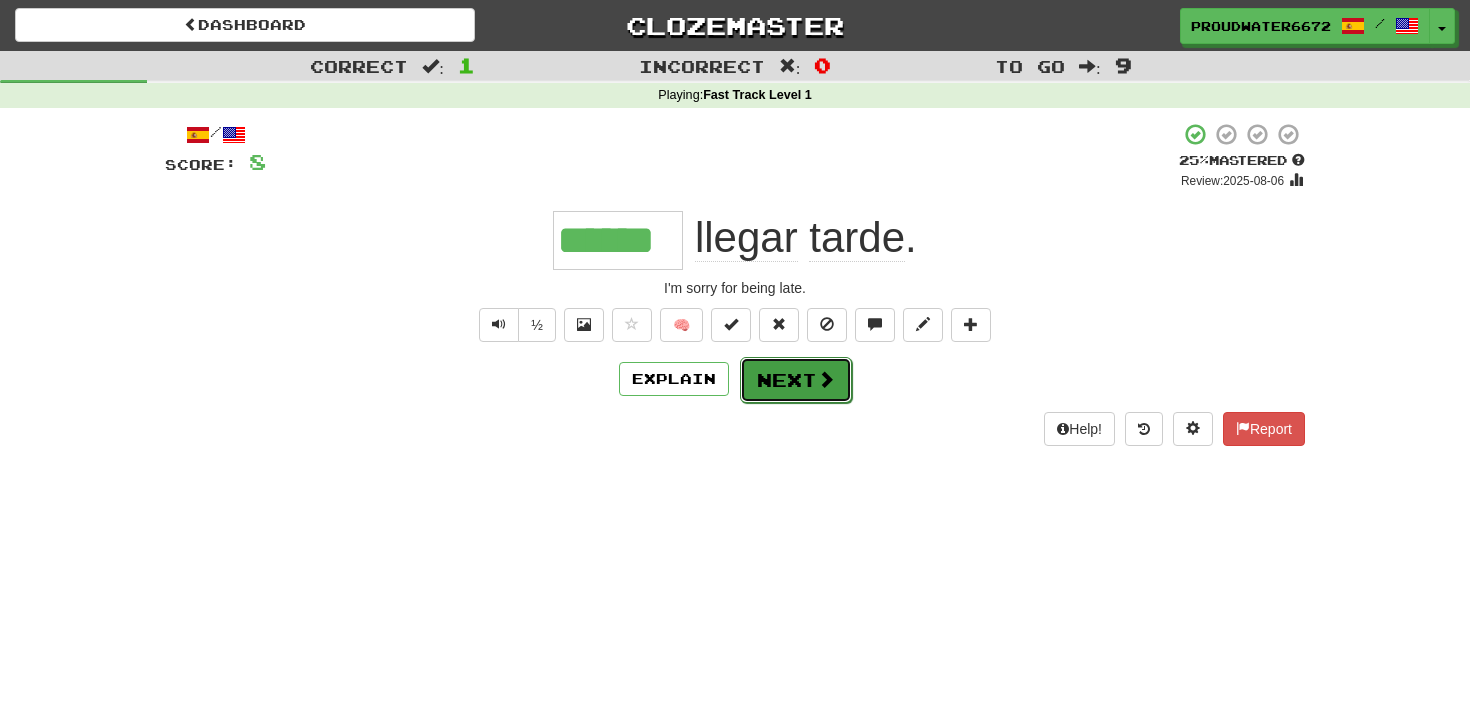 click on "Next" at bounding box center [796, 380] 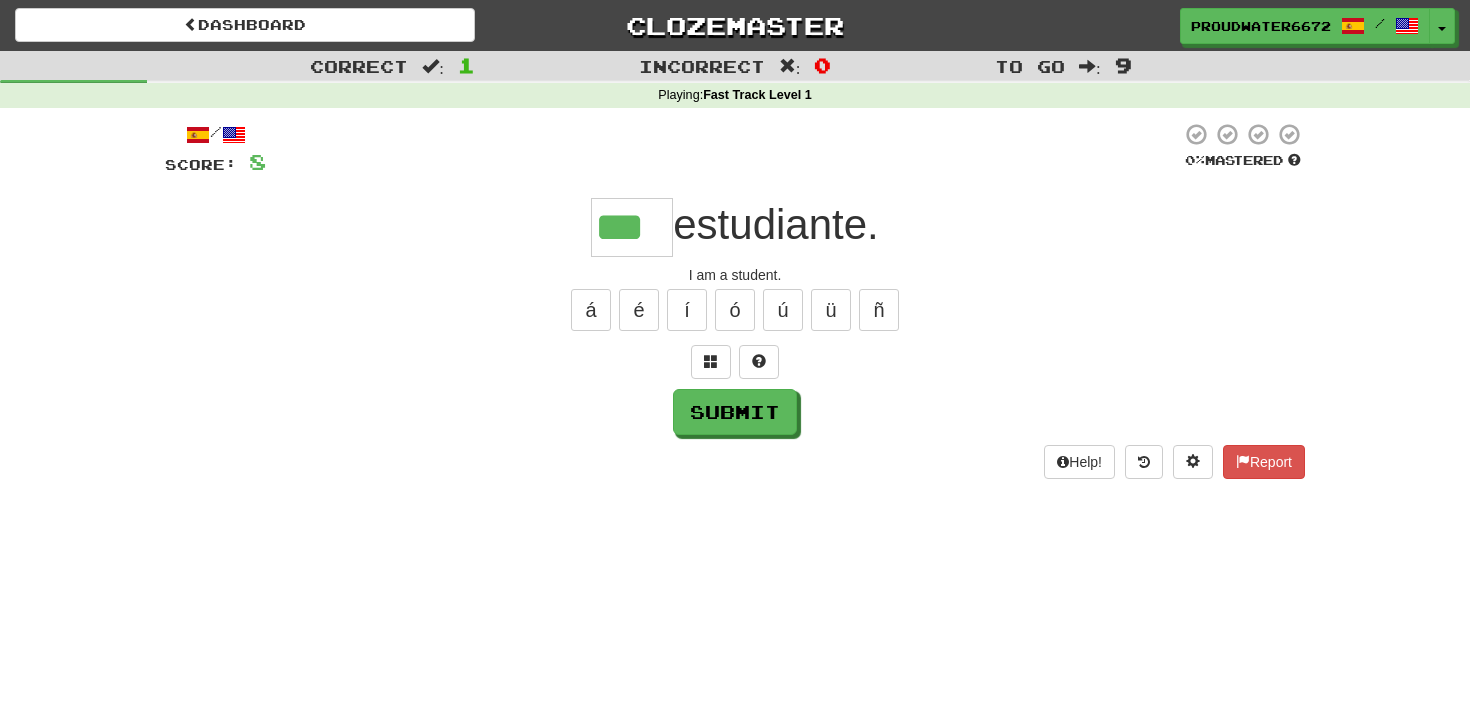 type on "***" 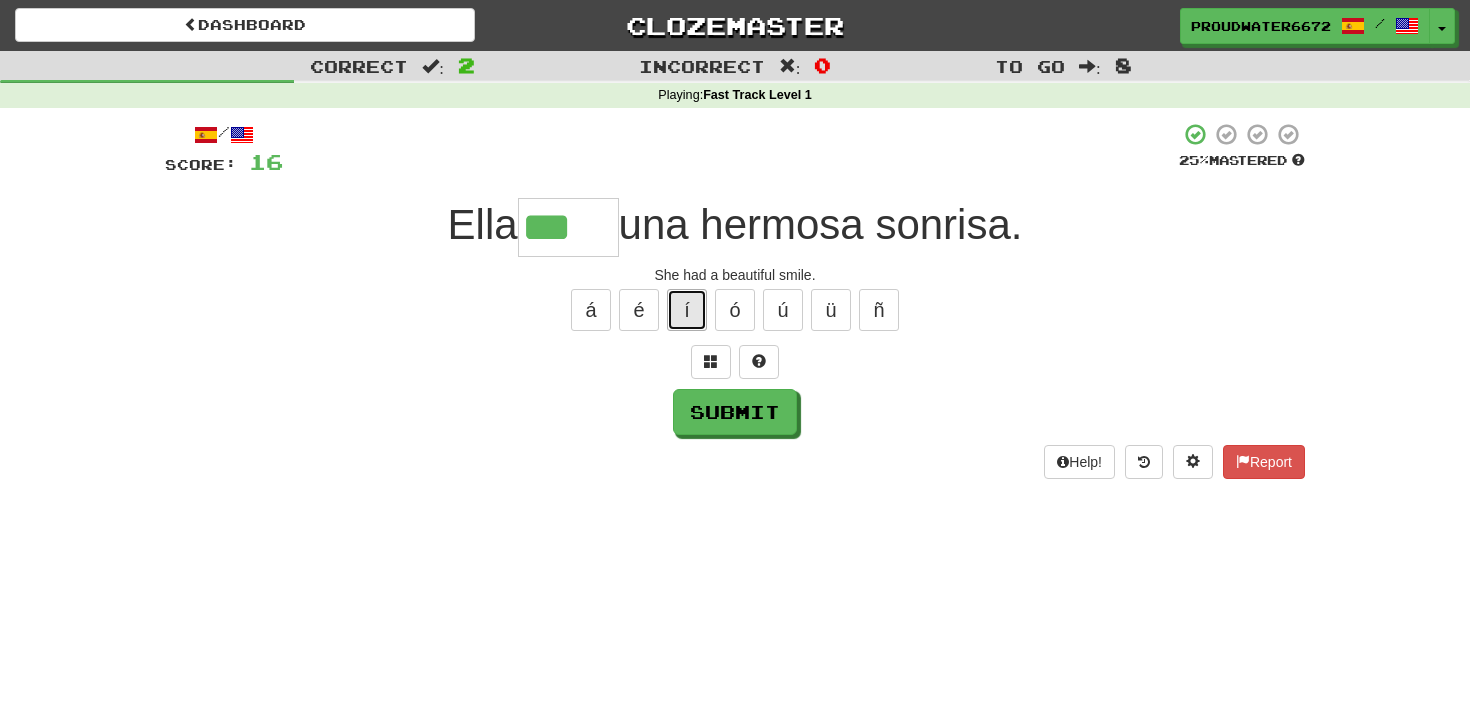 click on "í" at bounding box center (687, 310) 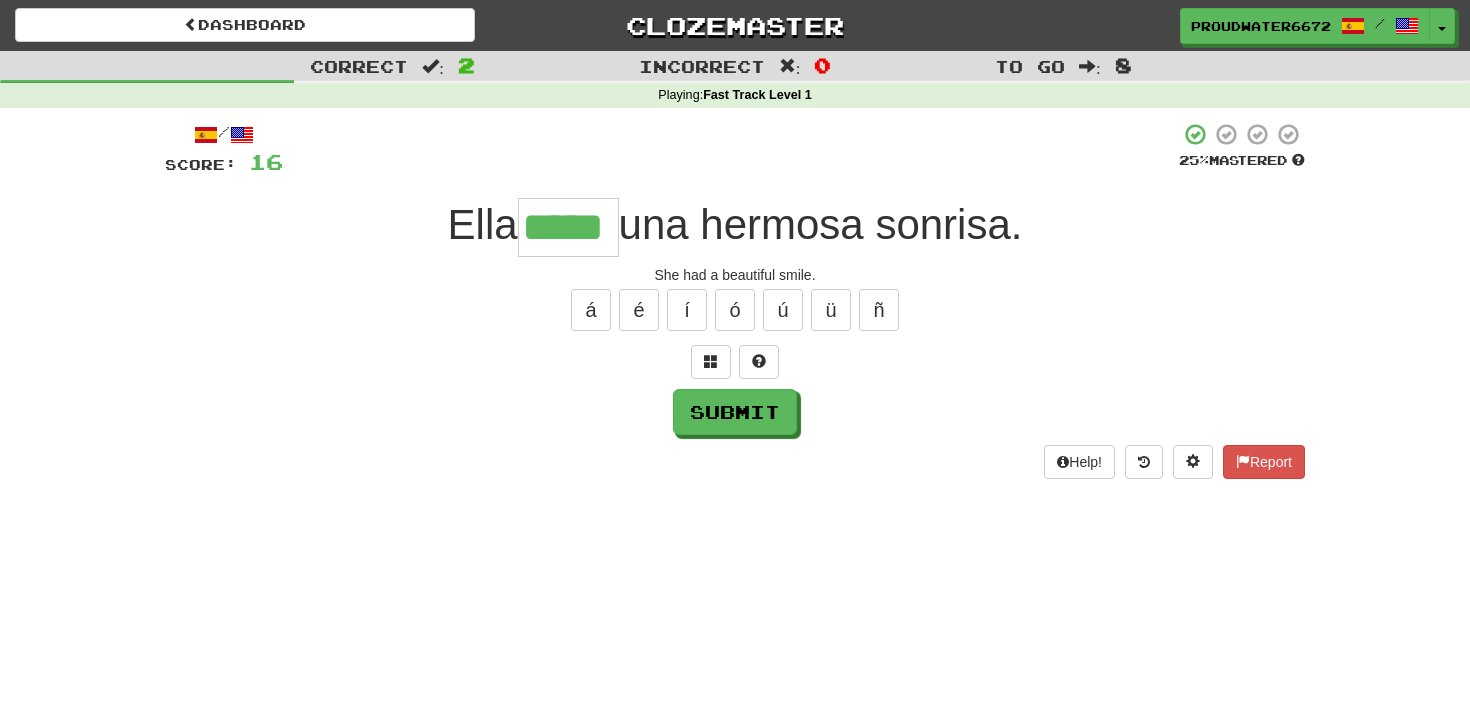 type on "*****" 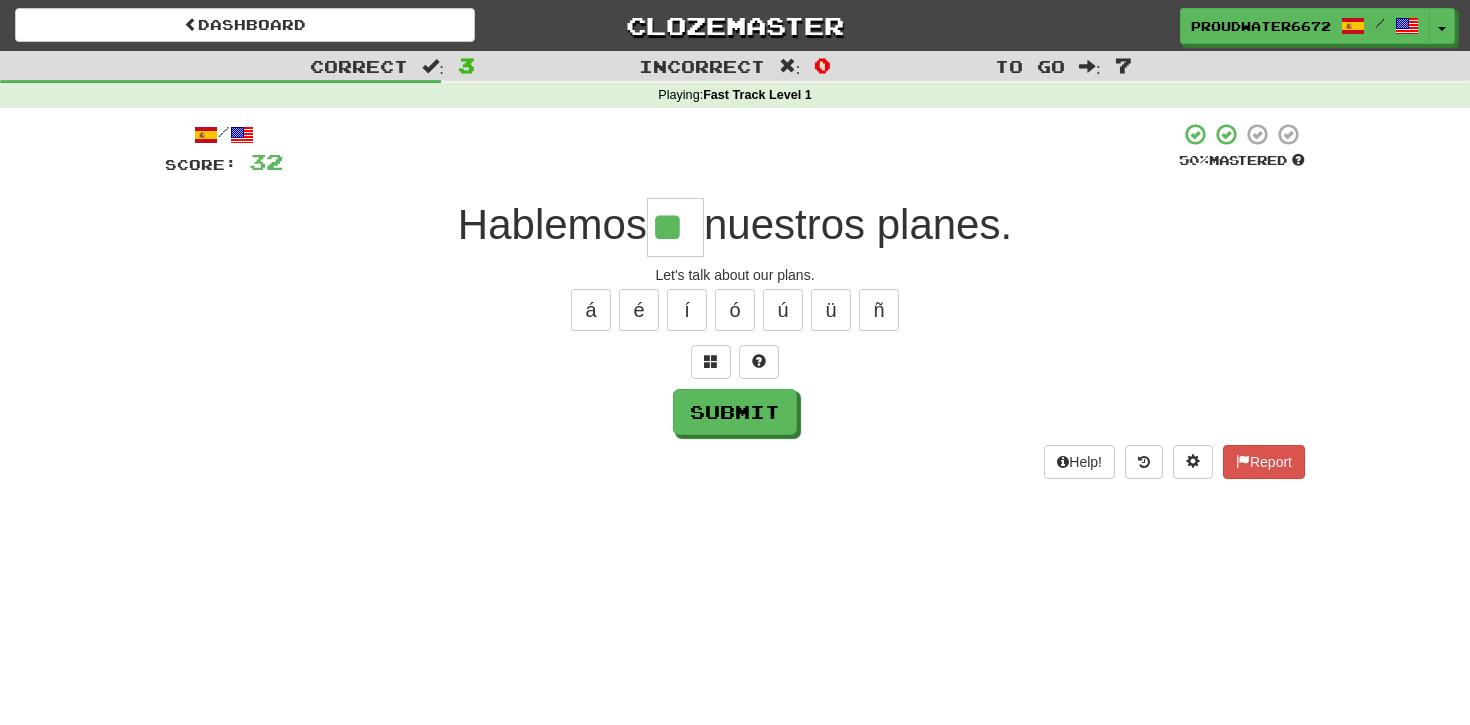 type on "**" 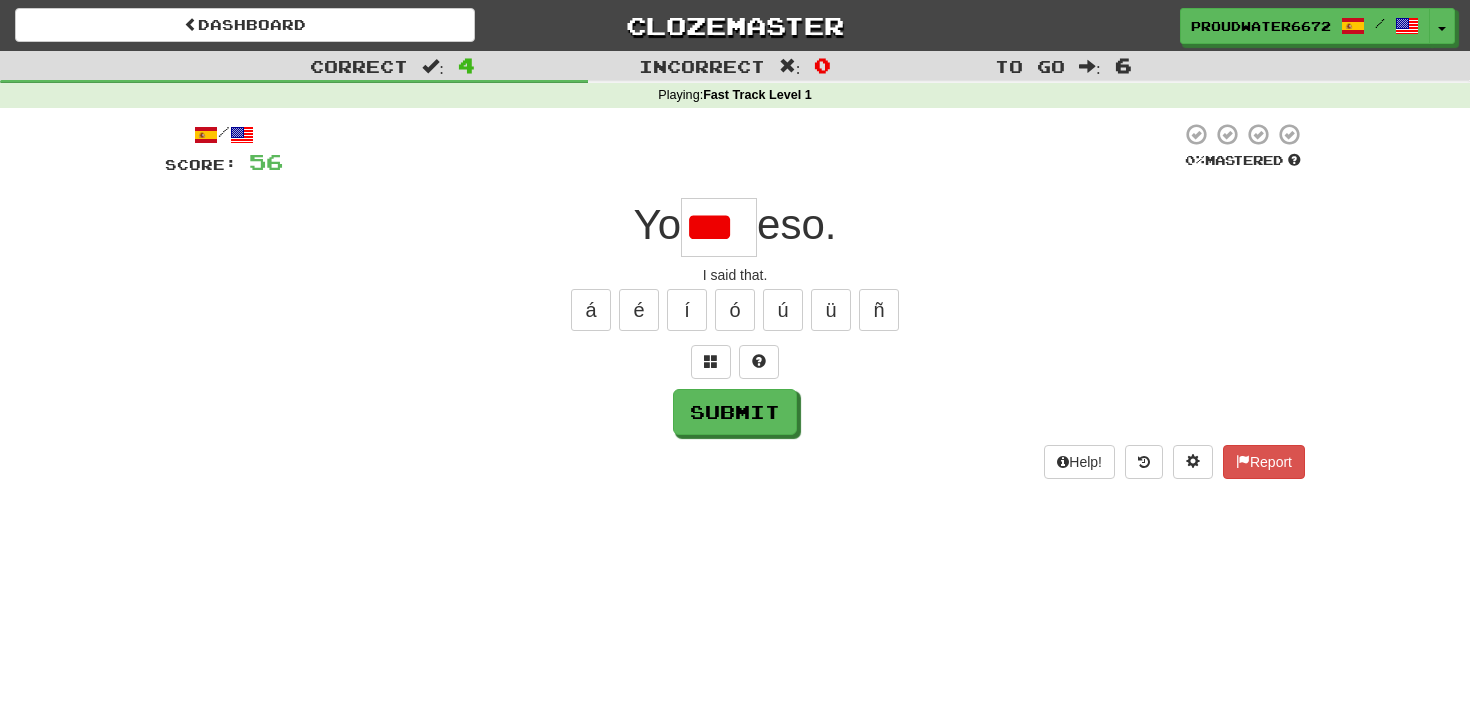 scroll, scrollTop: 0, scrollLeft: 0, axis: both 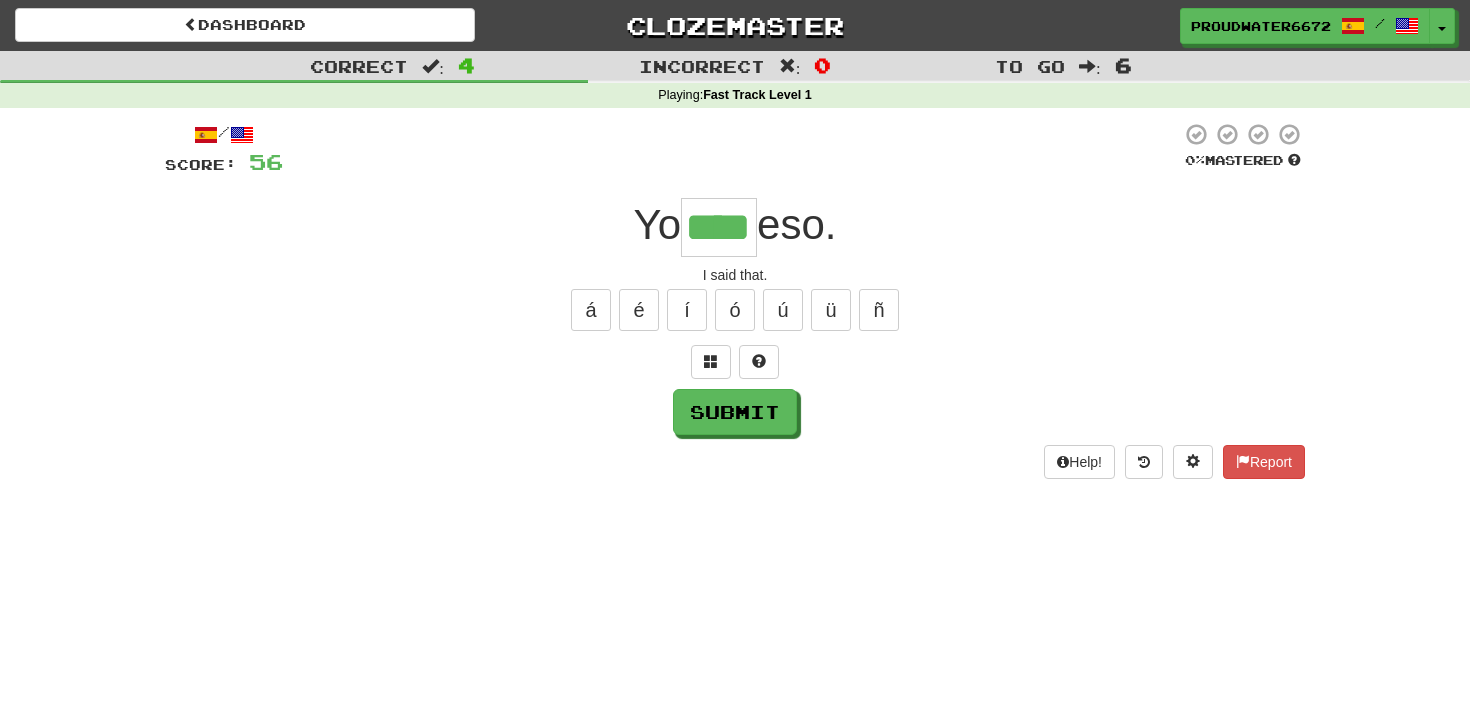 type on "****" 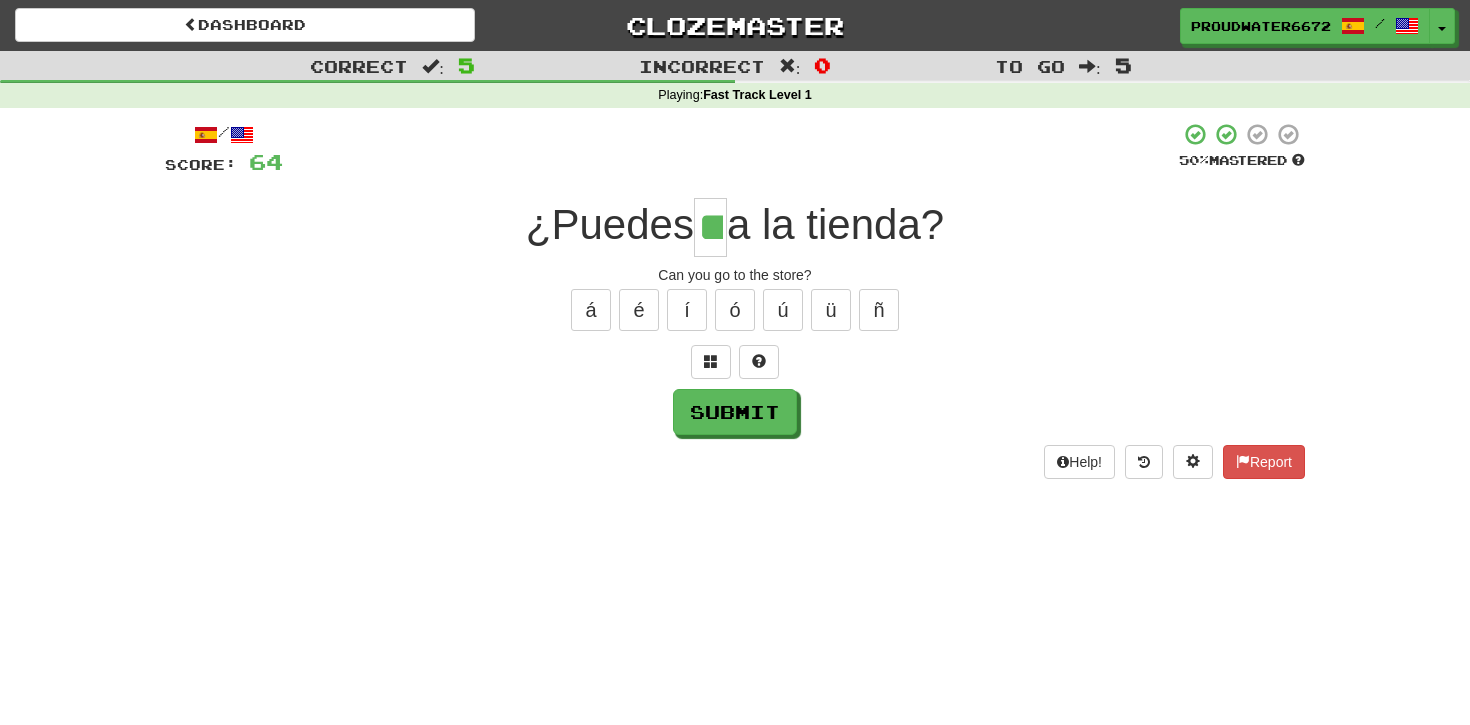 type on "**" 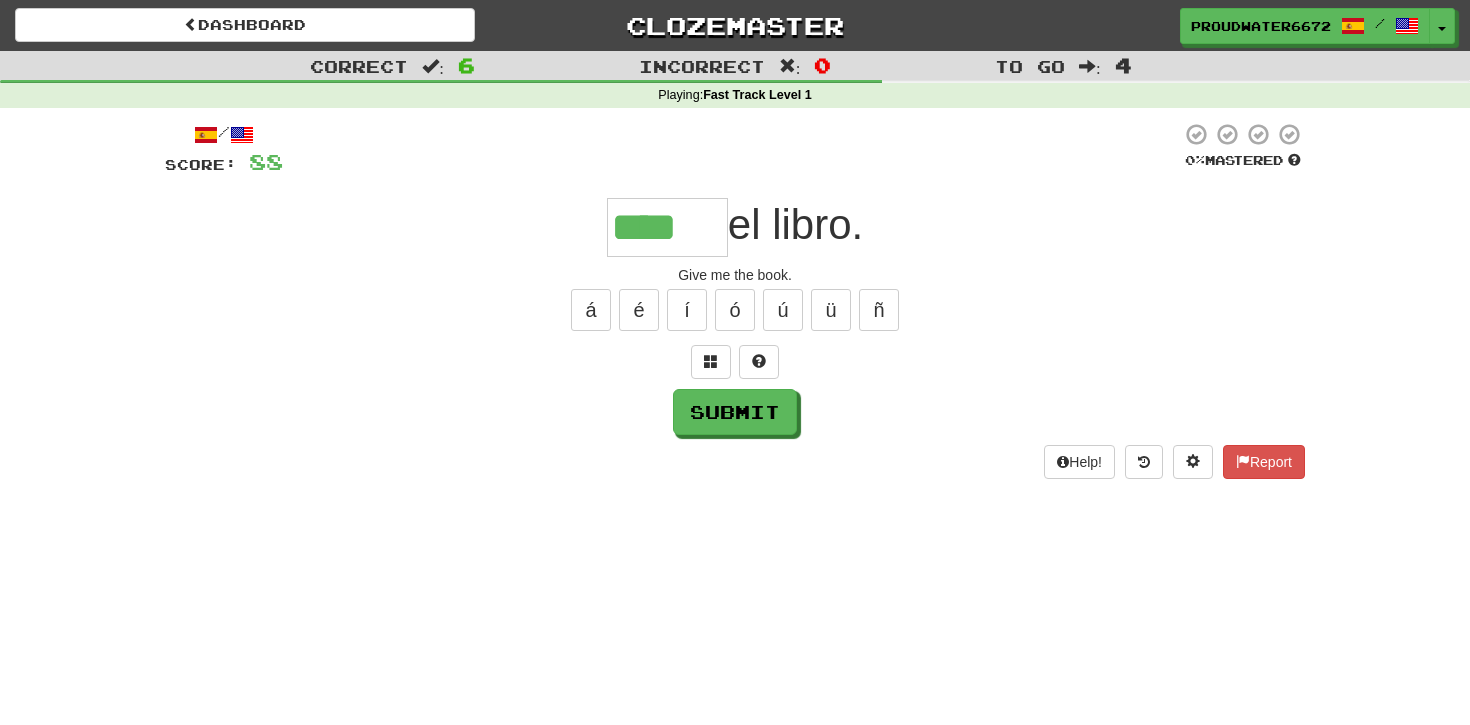 type on "****" 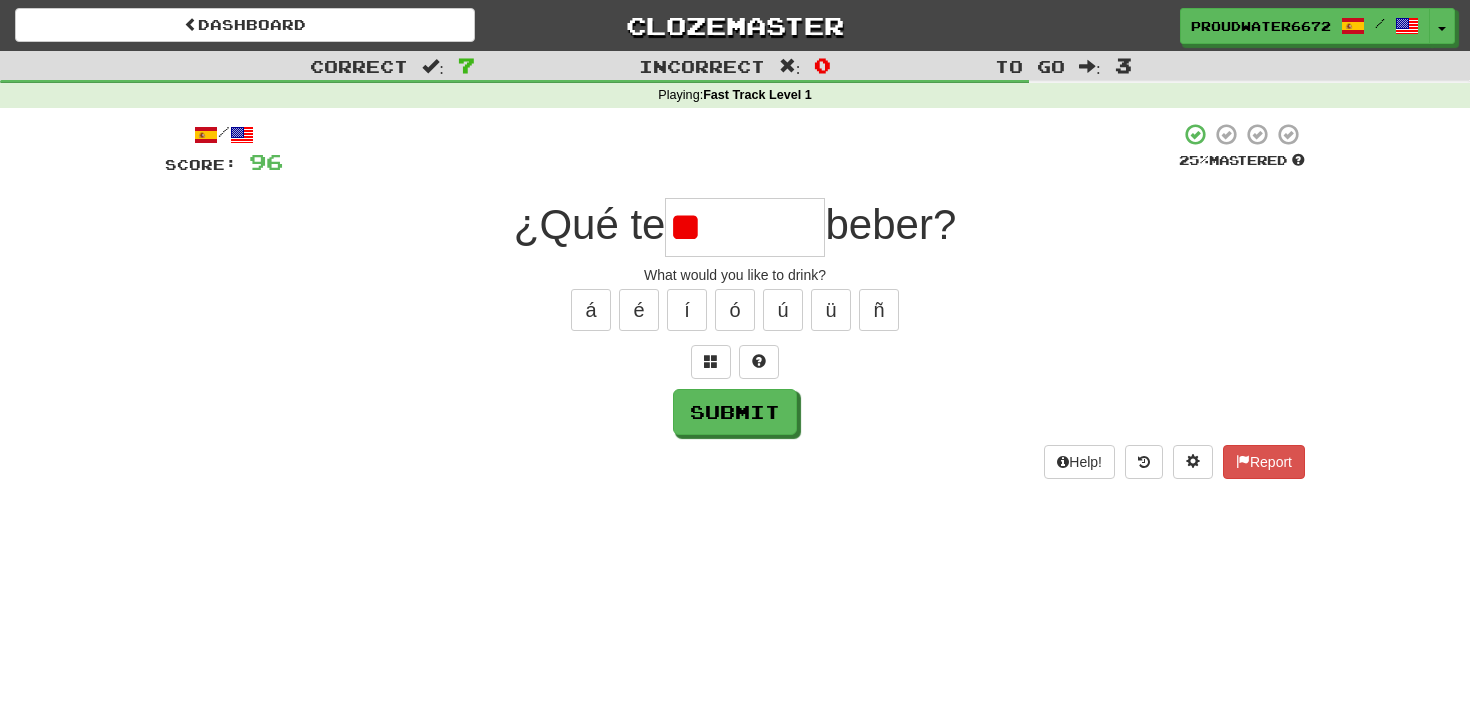 type on "*" 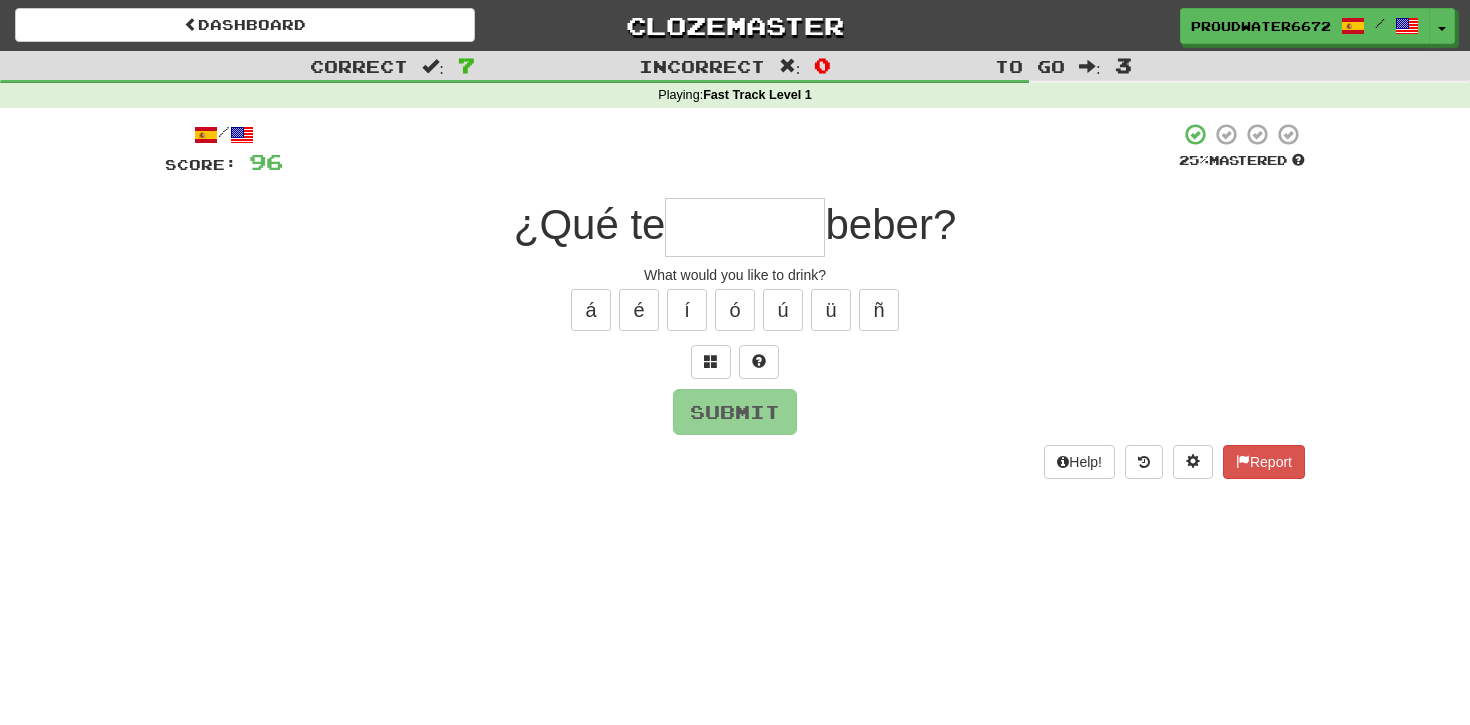 type on "*" 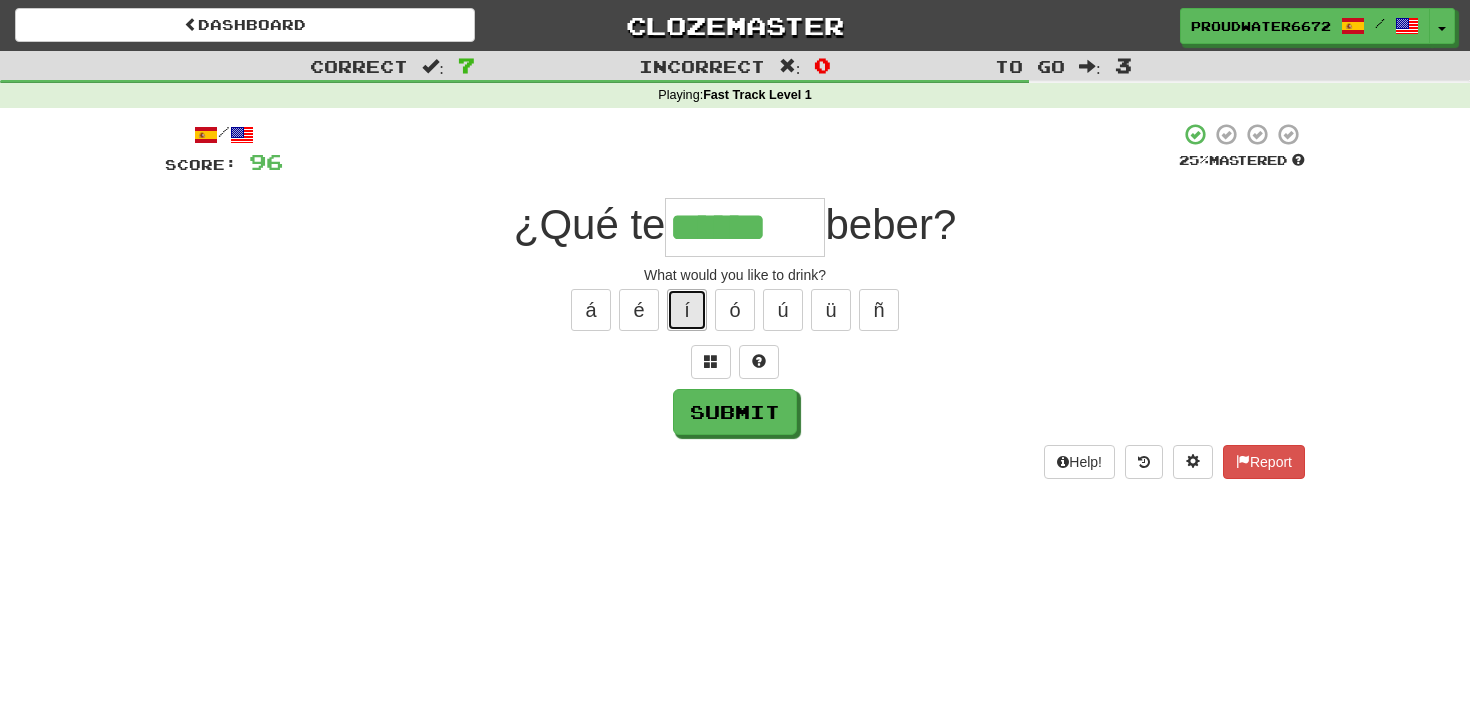 click on "í" at bounding box center (687, 310) 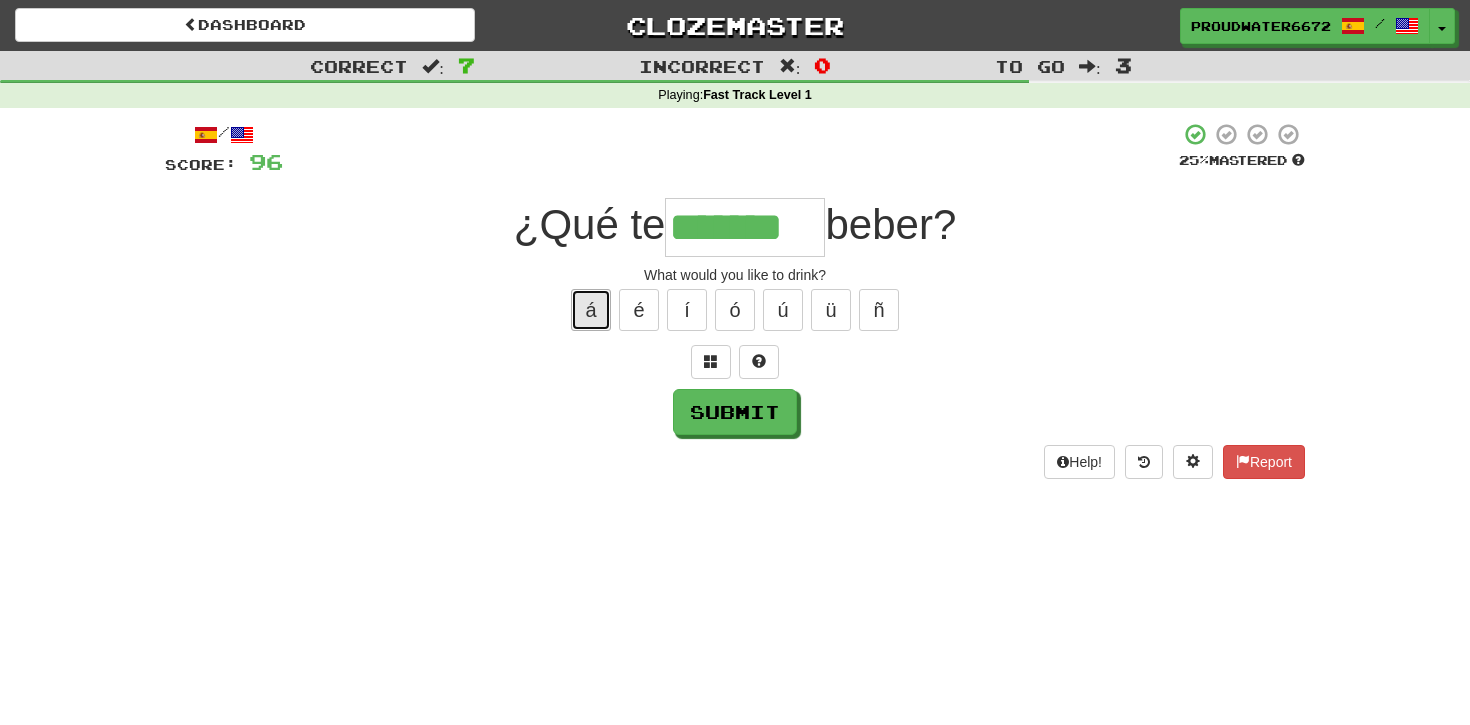click on "á" at bounding box center (591, 310) 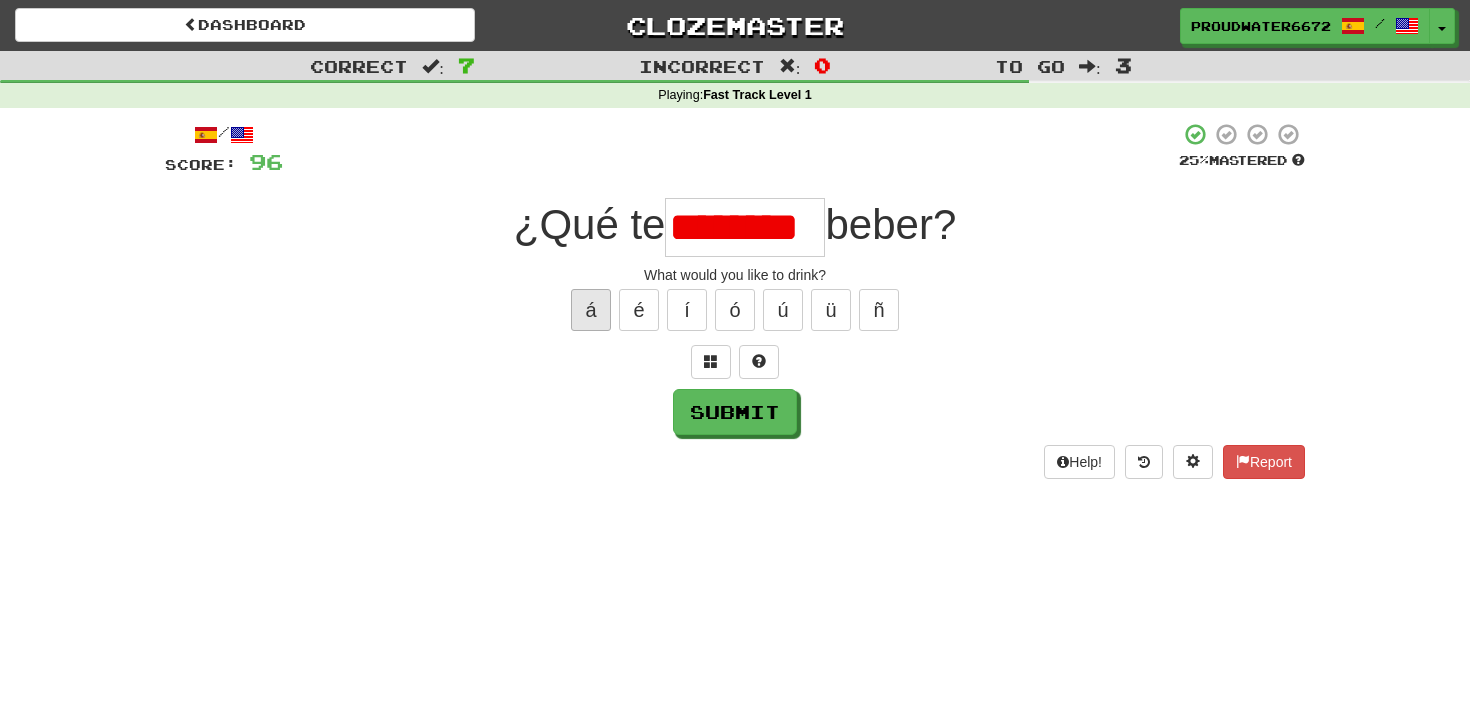 scroll, scrollTop: 0, scrollLeft: 0, axis: both 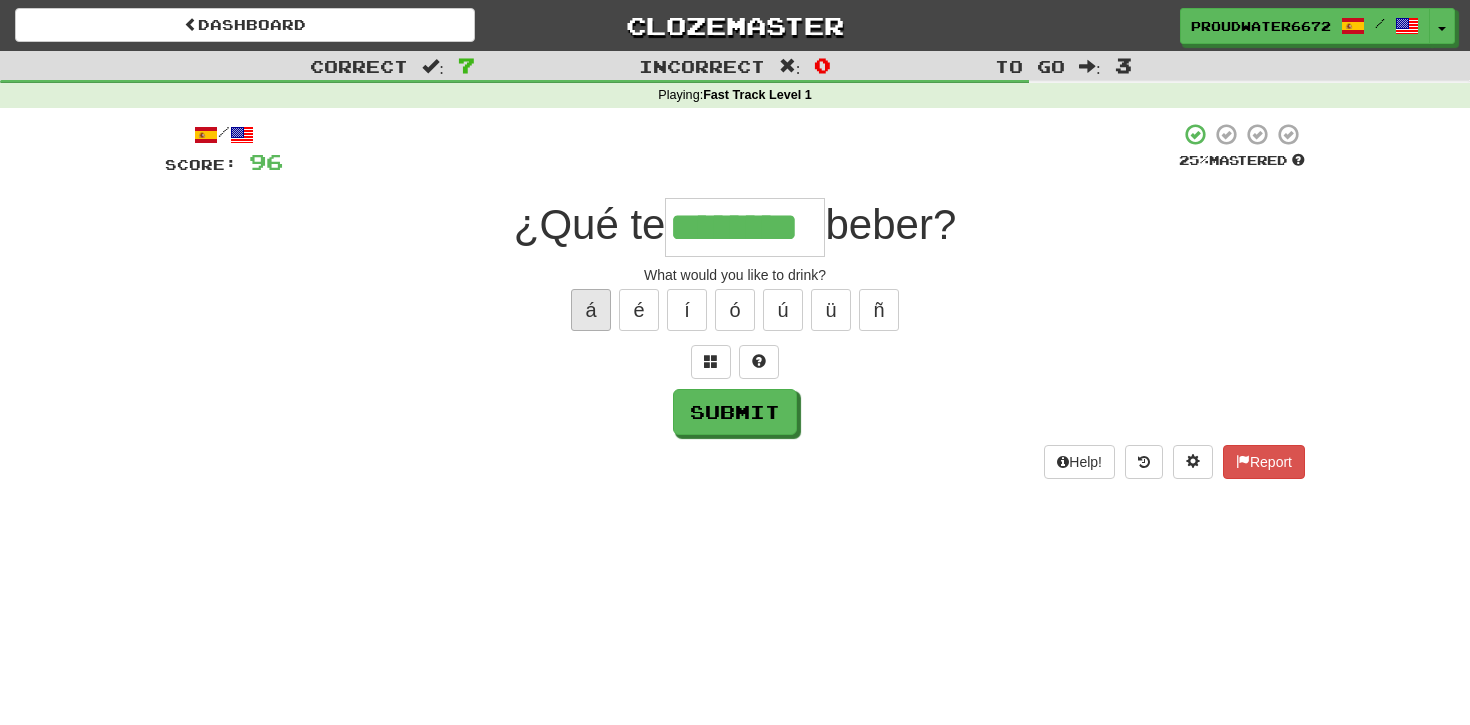 type on "********" 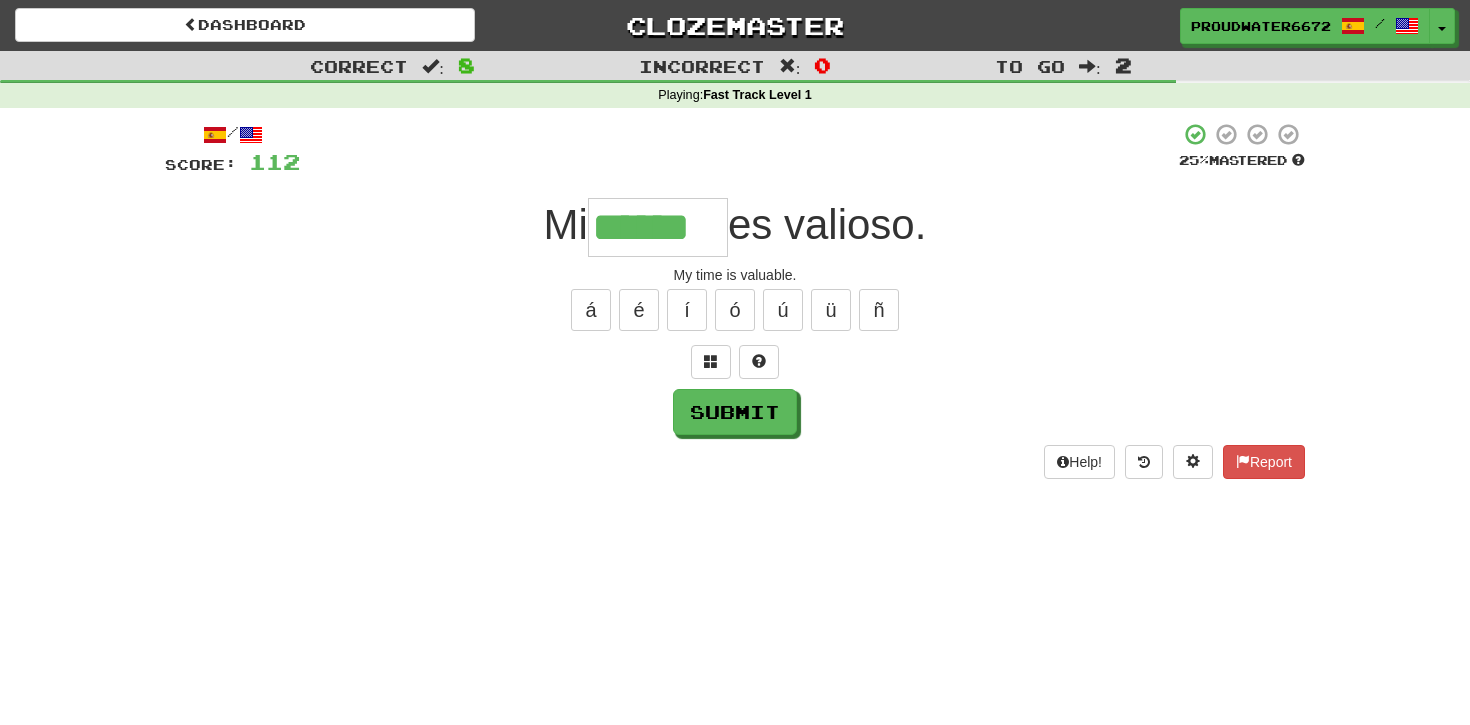 type on "******" 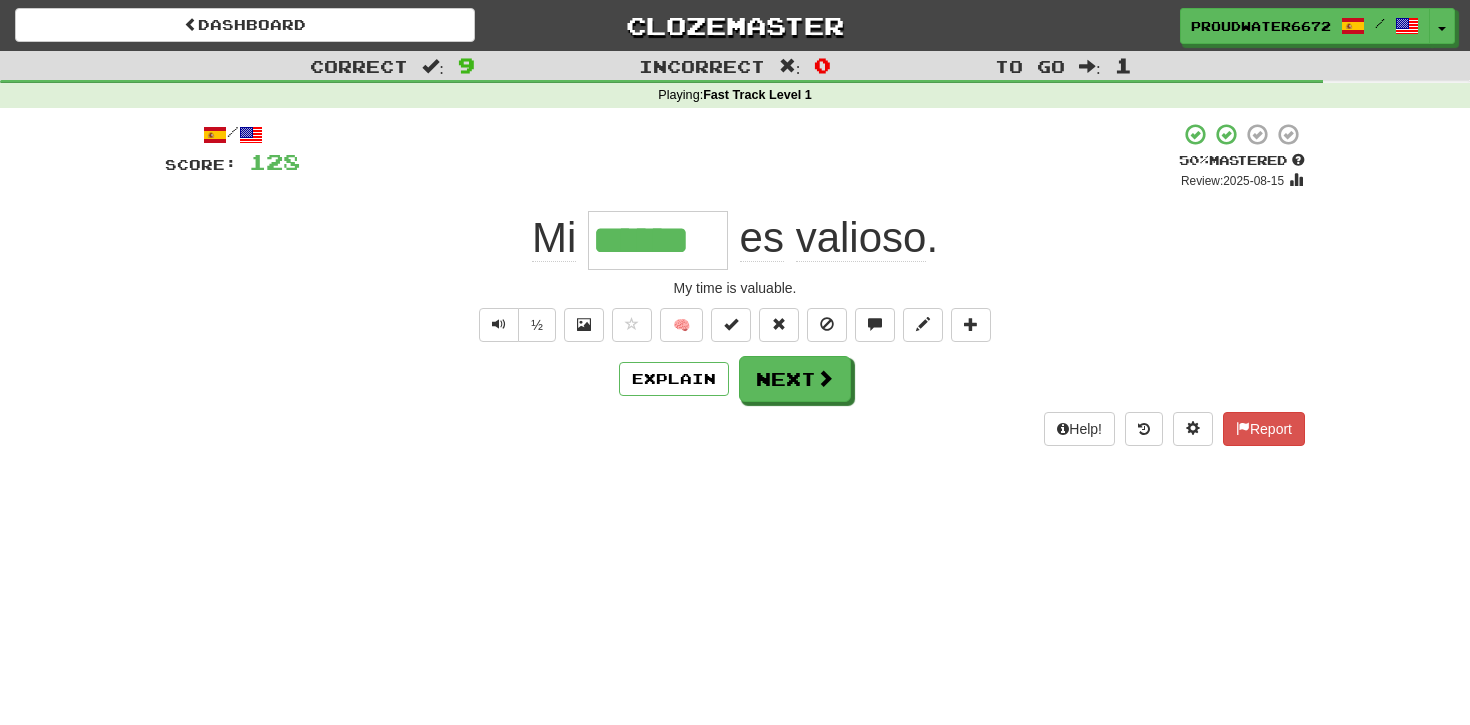 type 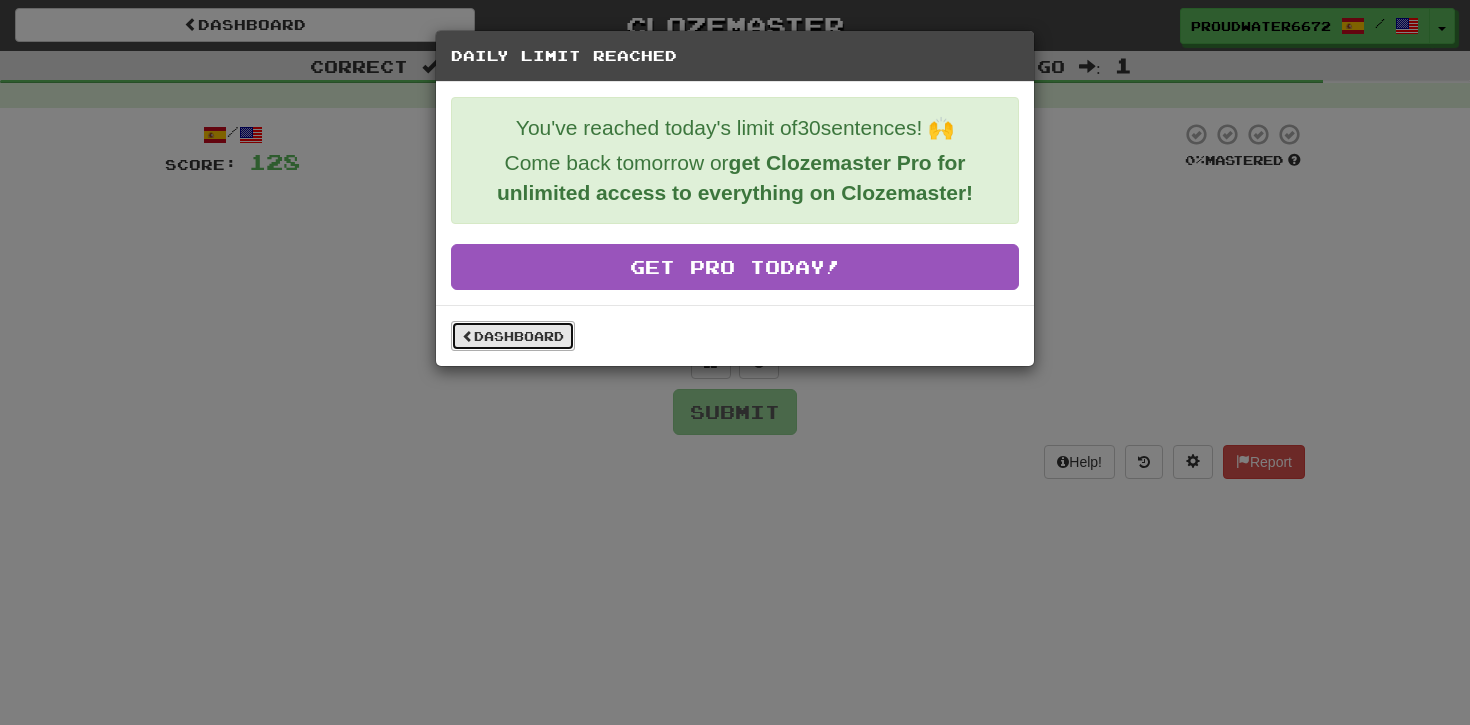 click on "Dashboard" at bounding box center (513, 336) 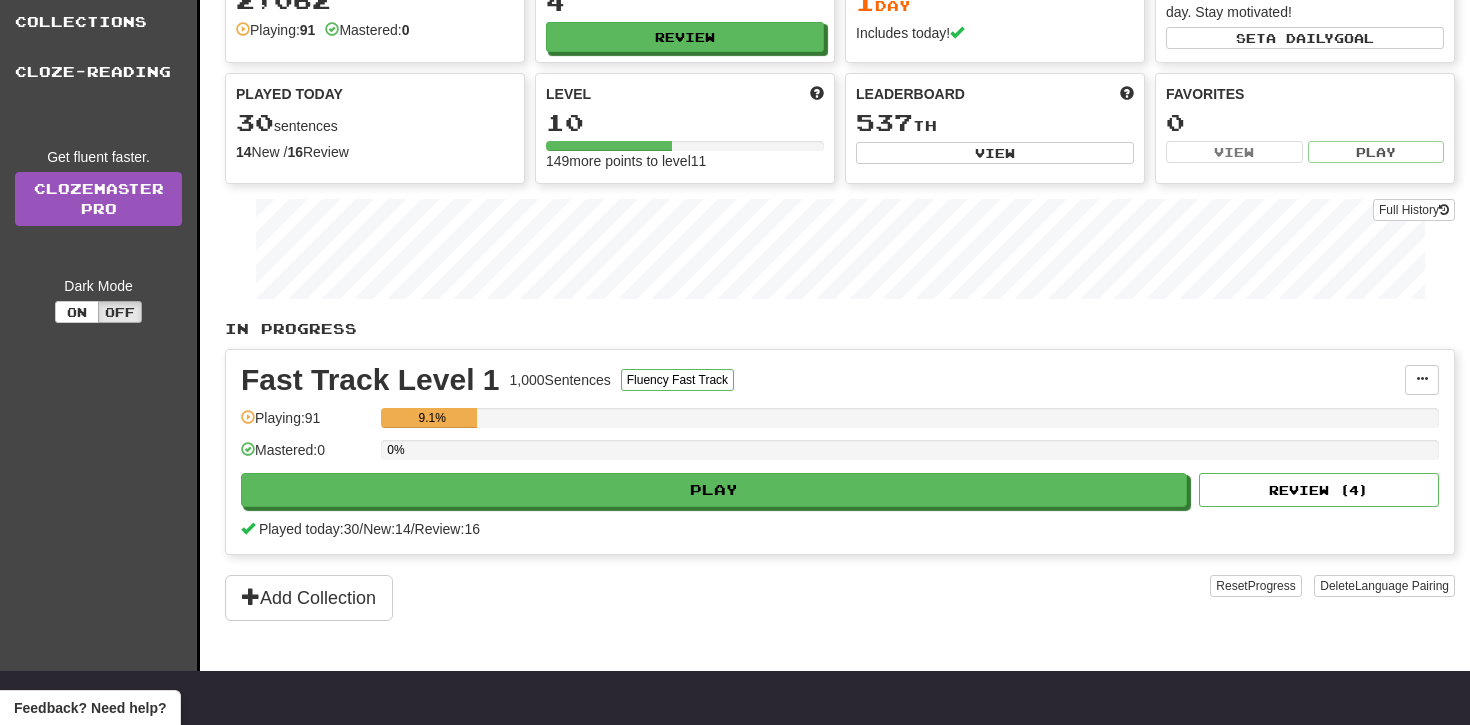 scroll, scrollTop: 159, scrollLeft: 0, axis: vertical 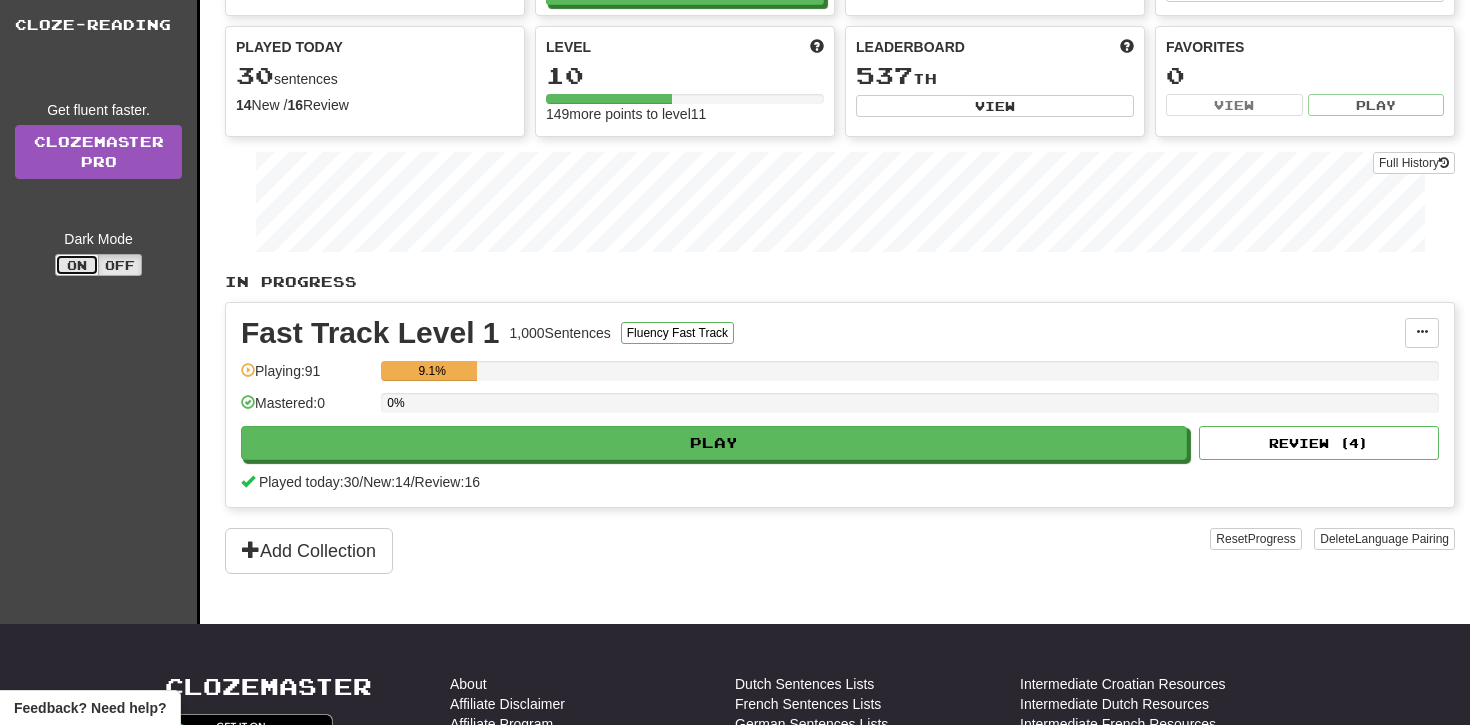 click on "On" at bounding box center (77, 265) 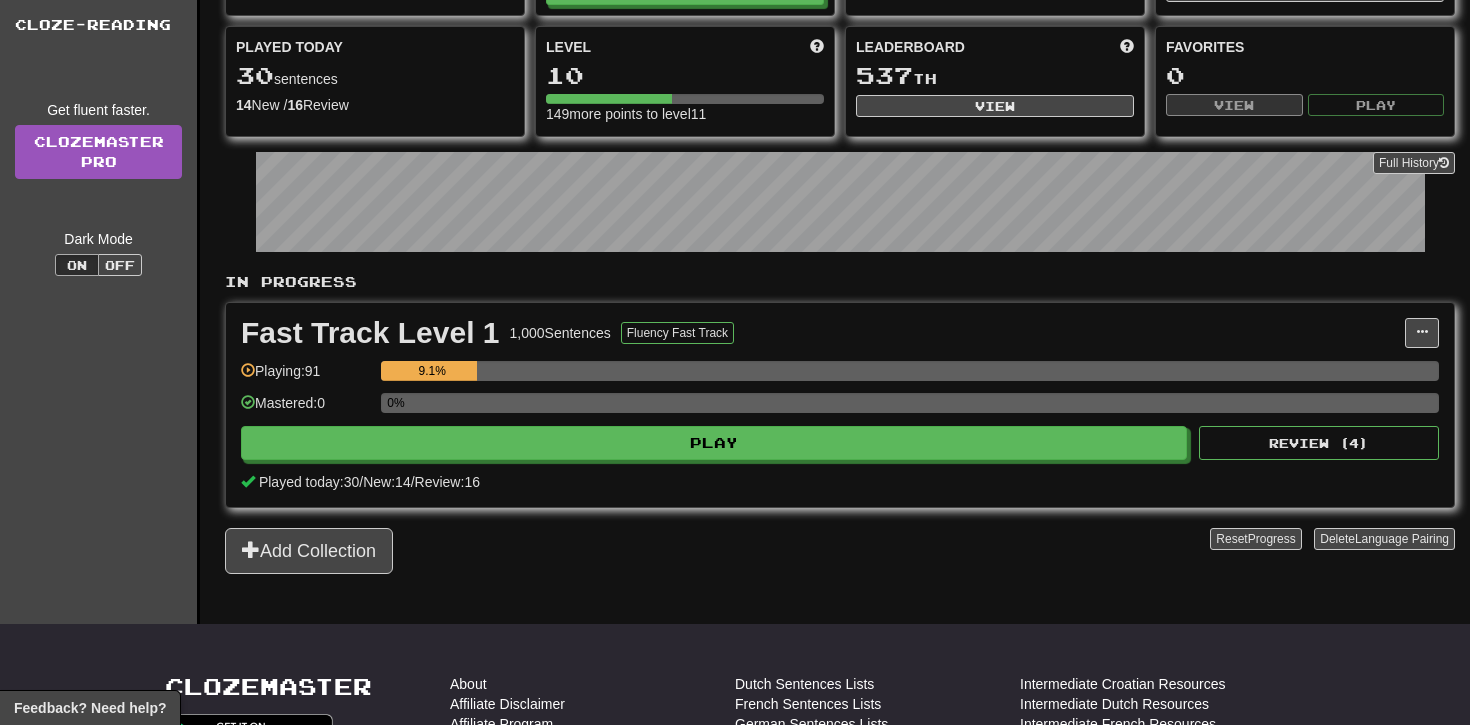 click on "Dark Mode On Off" at bounding box center [98, 252] 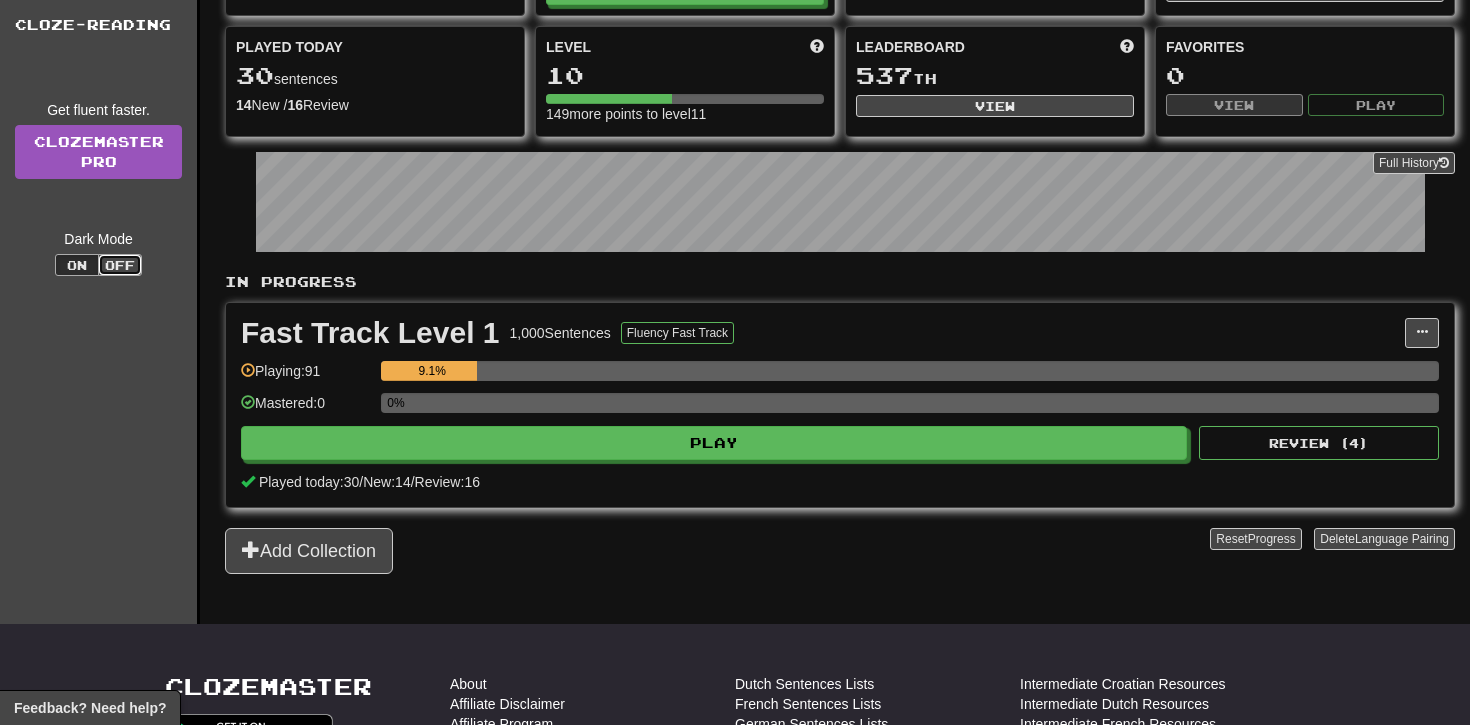 click on "Off" at bounding box center (120, 265) 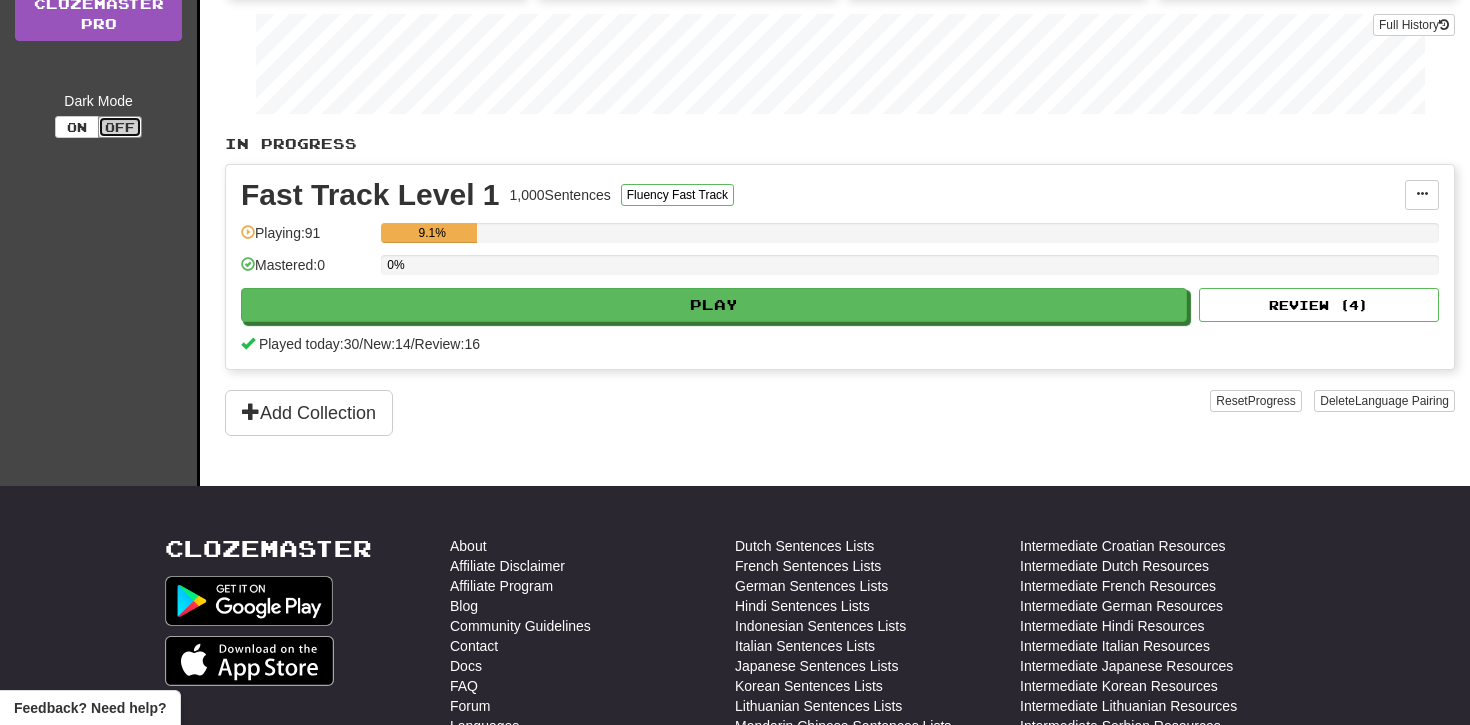 scroll, scrollTop: 0, scrollLeft: 0, axis: both 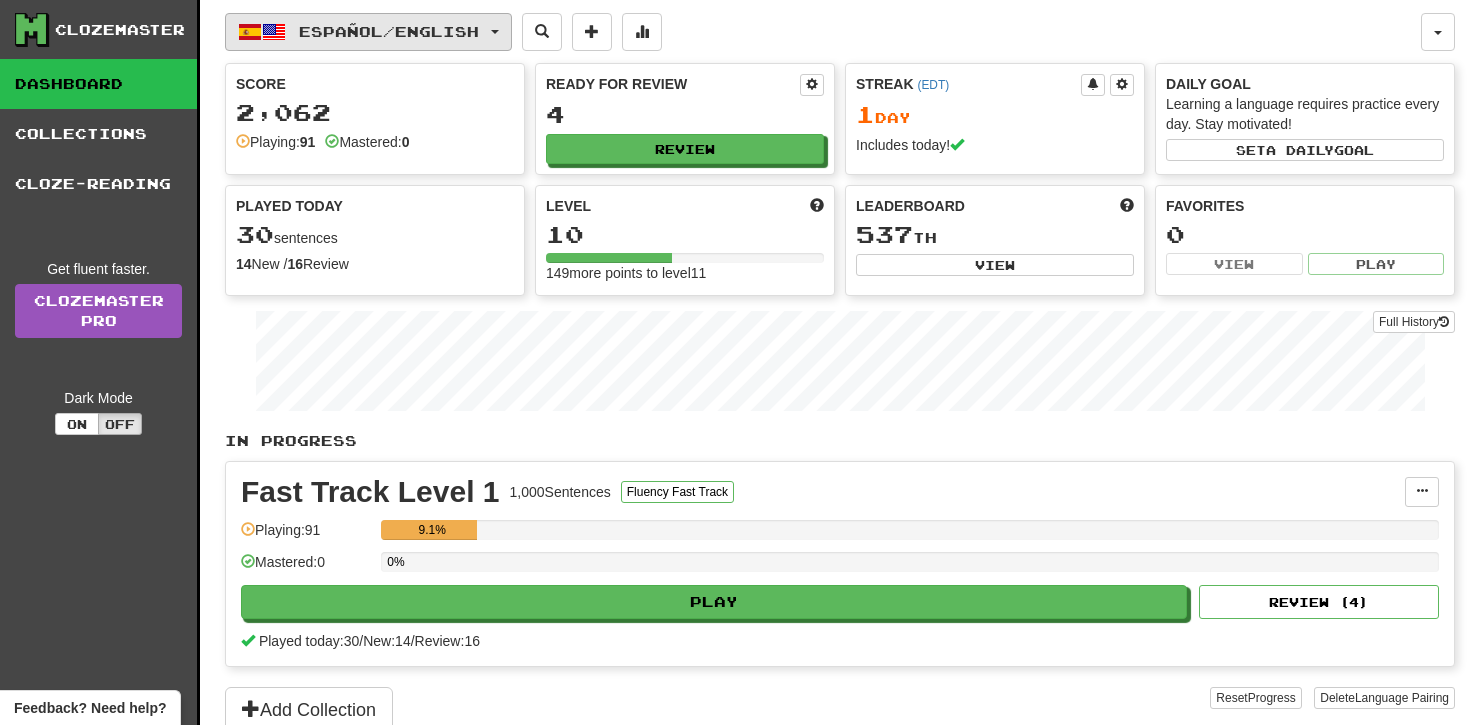 click on "Español  /  English" at bounding box center [389, 31] 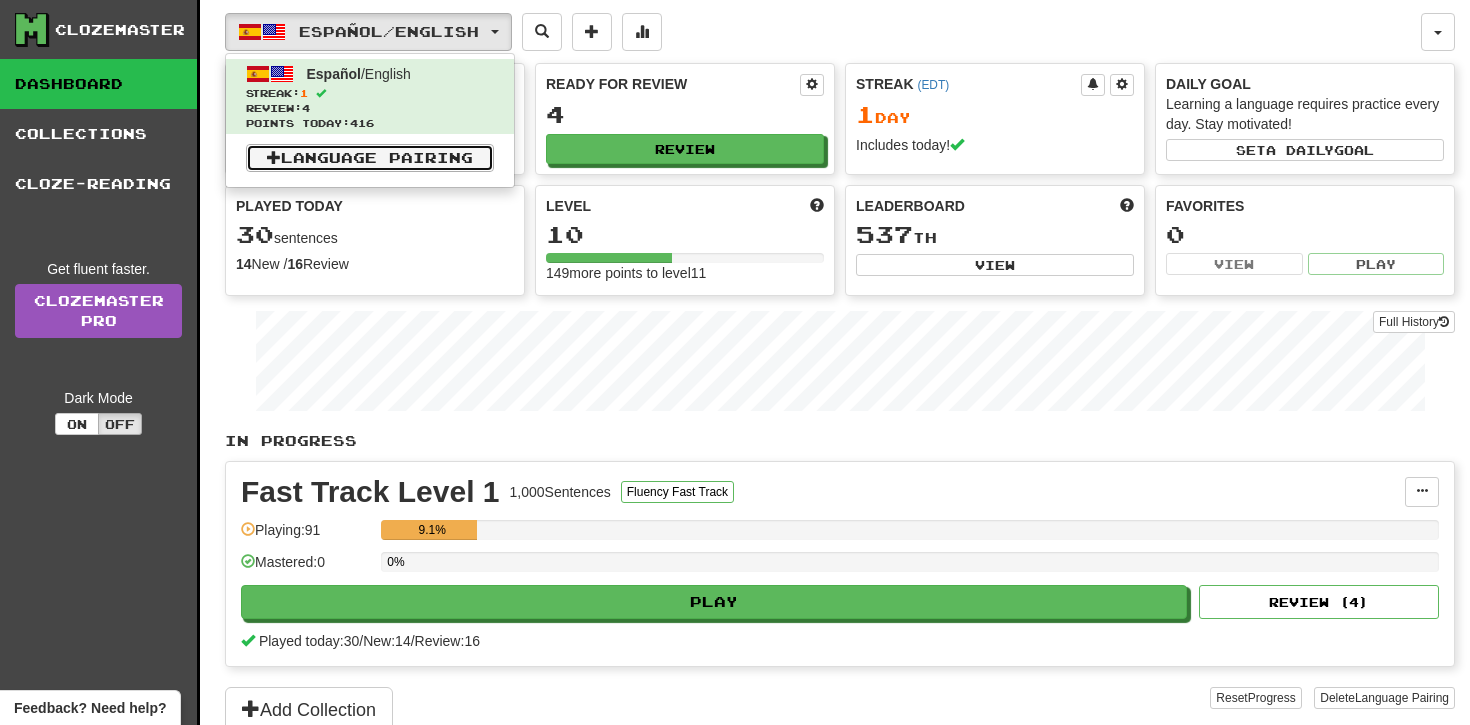click on "Language Pairing" at bounding box center [370, 158] 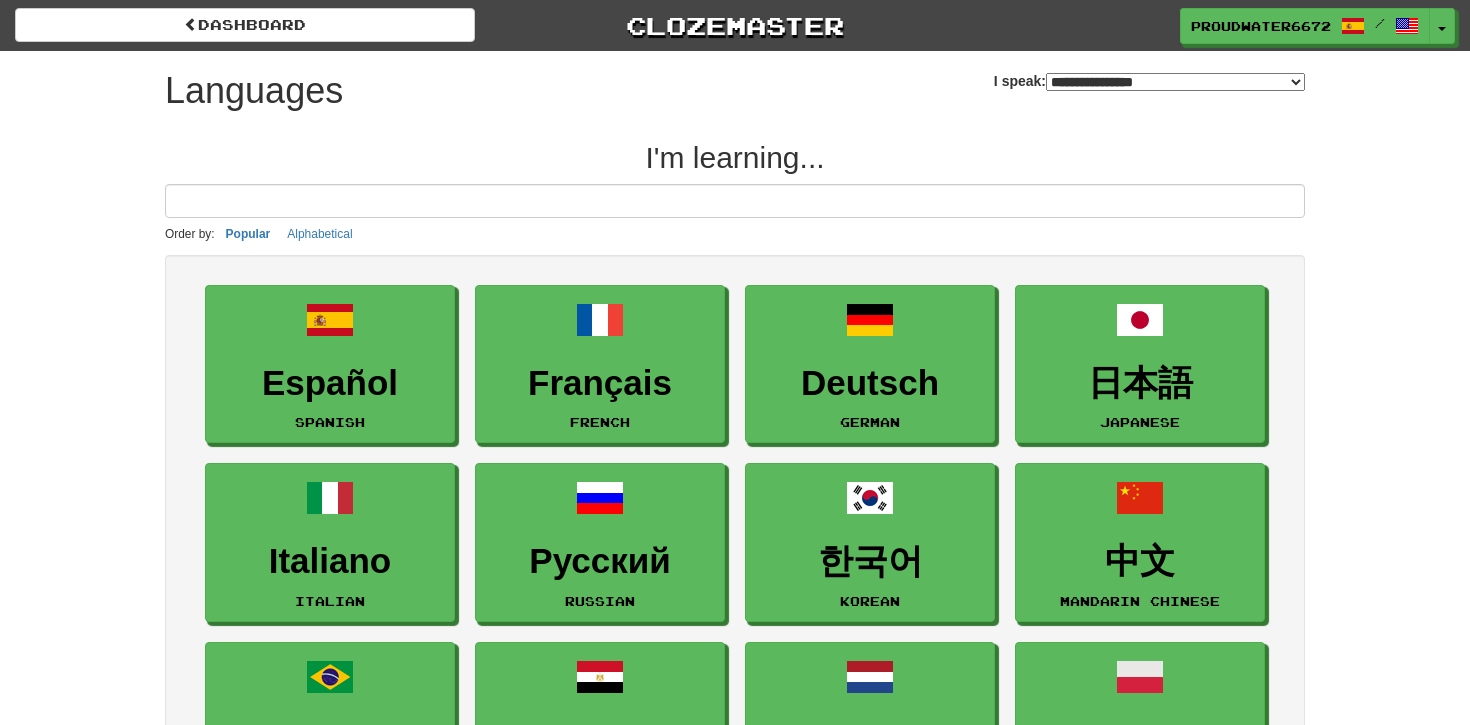 select on "*******" 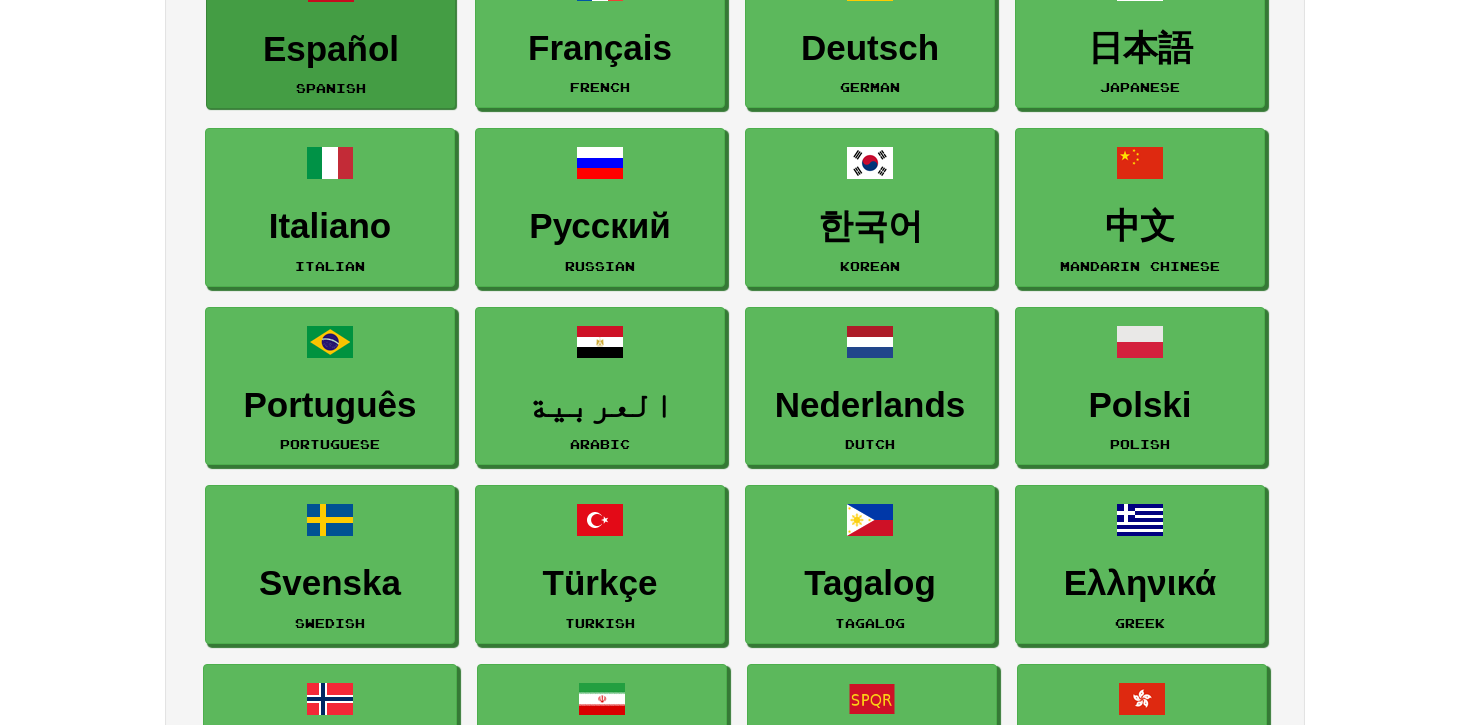 scroll, scrollTop: 0, scrollLeft: 0, axis: both 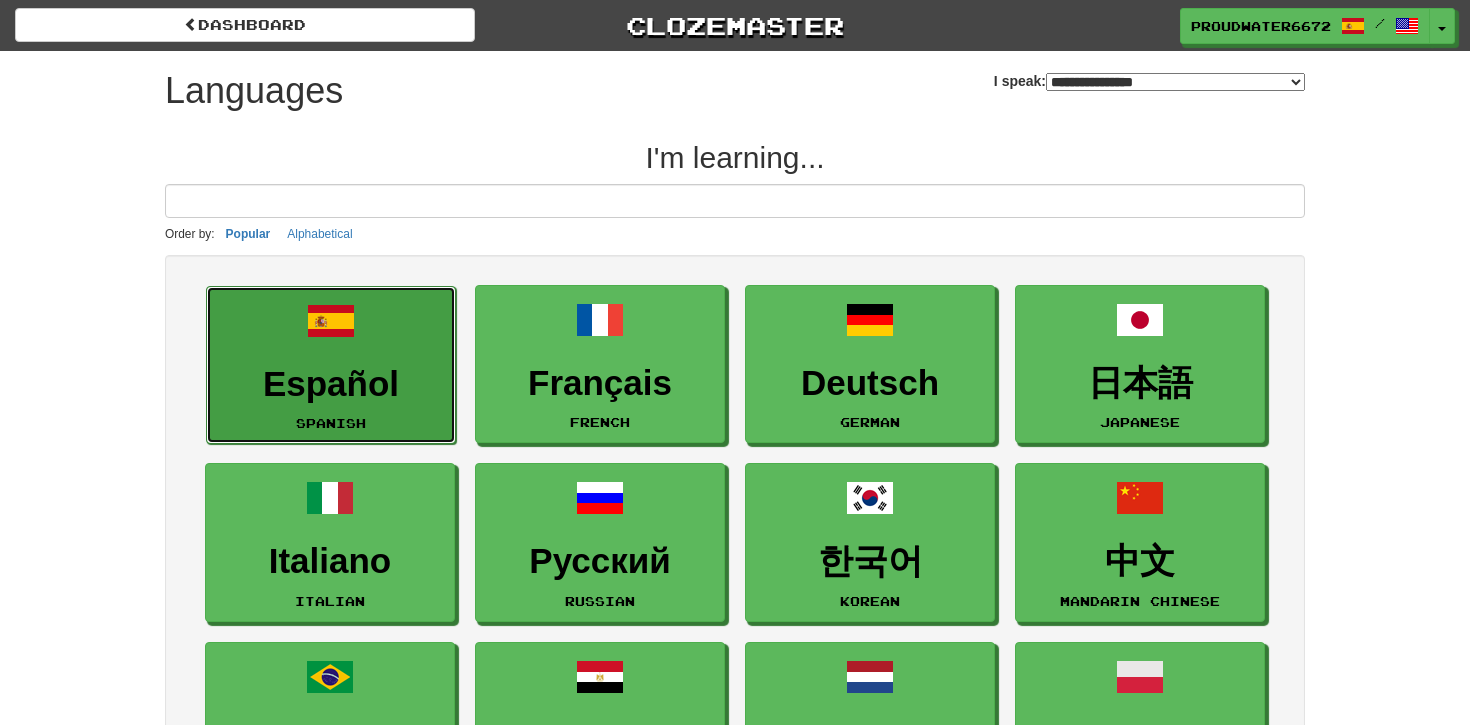 click on "Español Spanish" at bounding box center [331, 365] 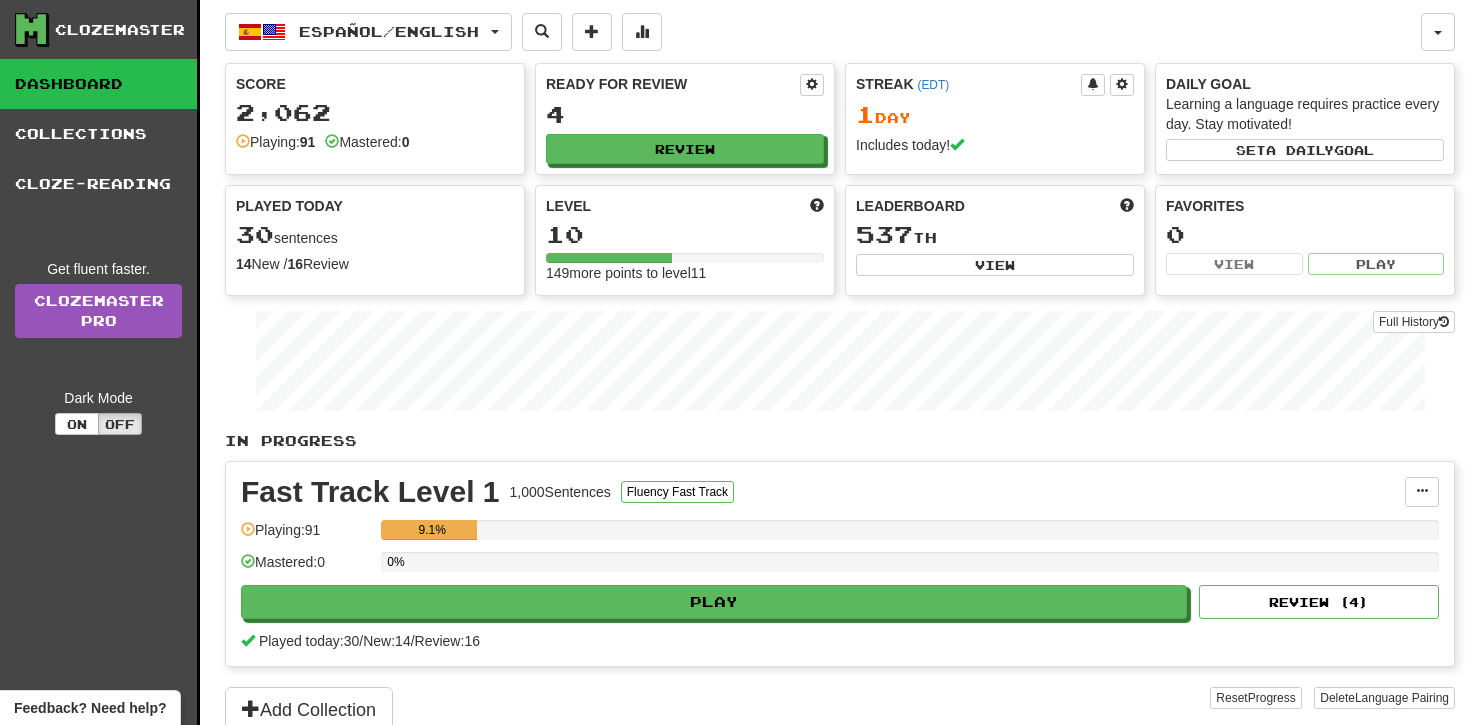 scroll, scrollTop: 0, scrollLeft: 0, axis: both 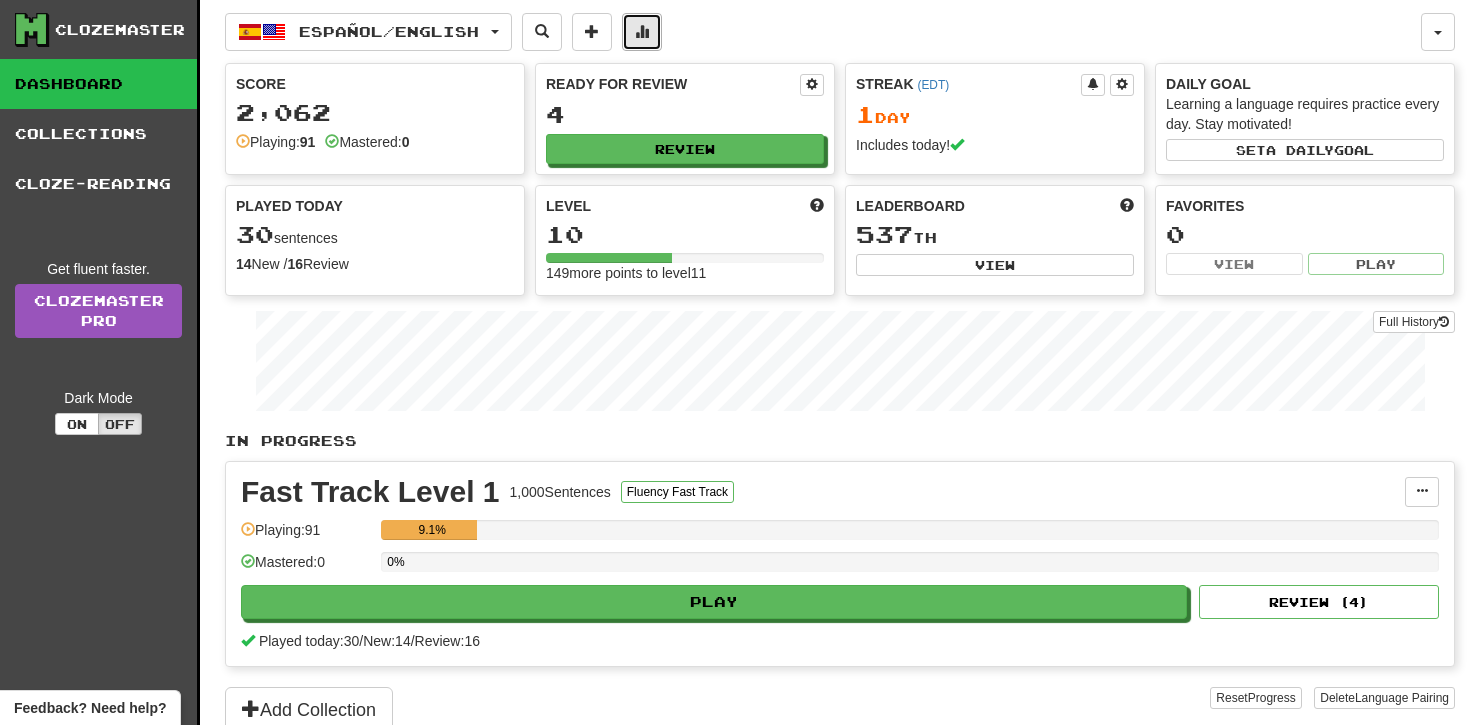 click at bounding box center (642, 31) 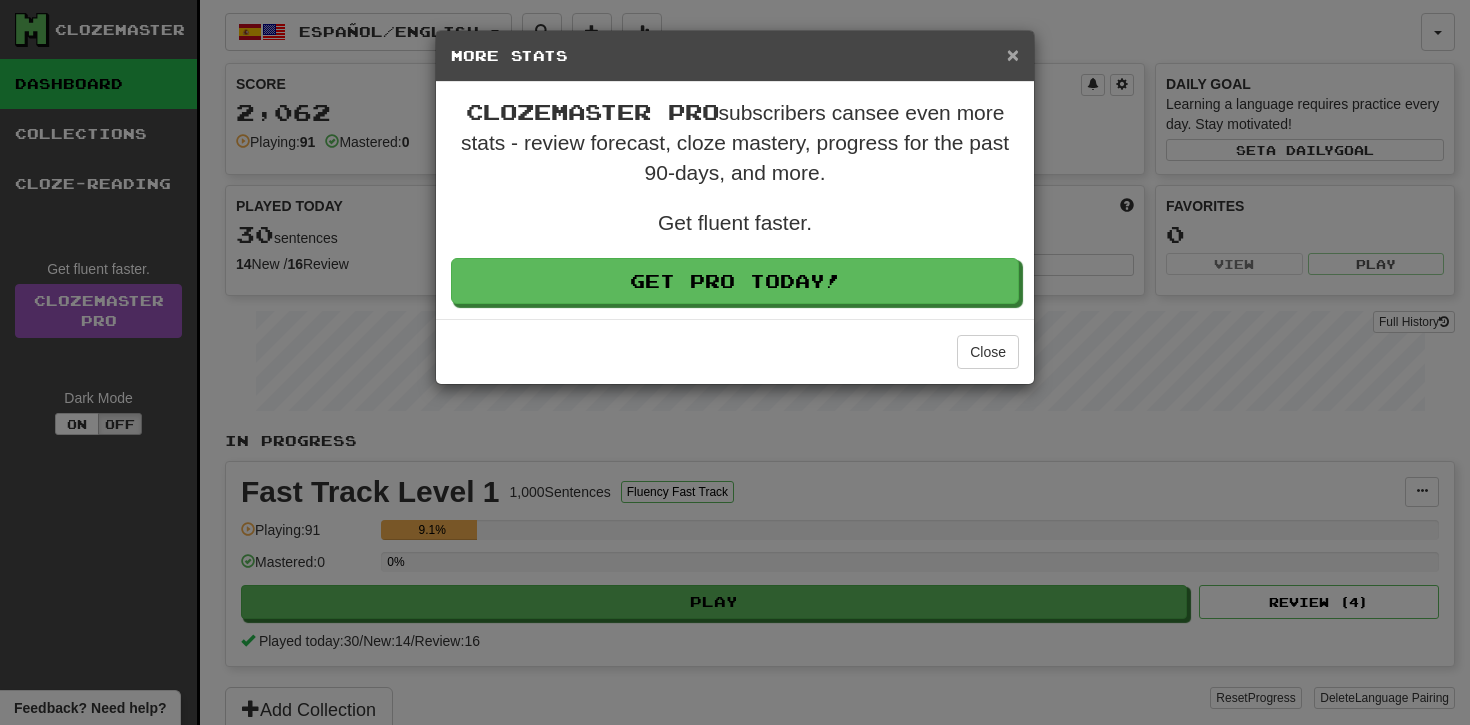 click on "×" at bounding box center [1013, 54] 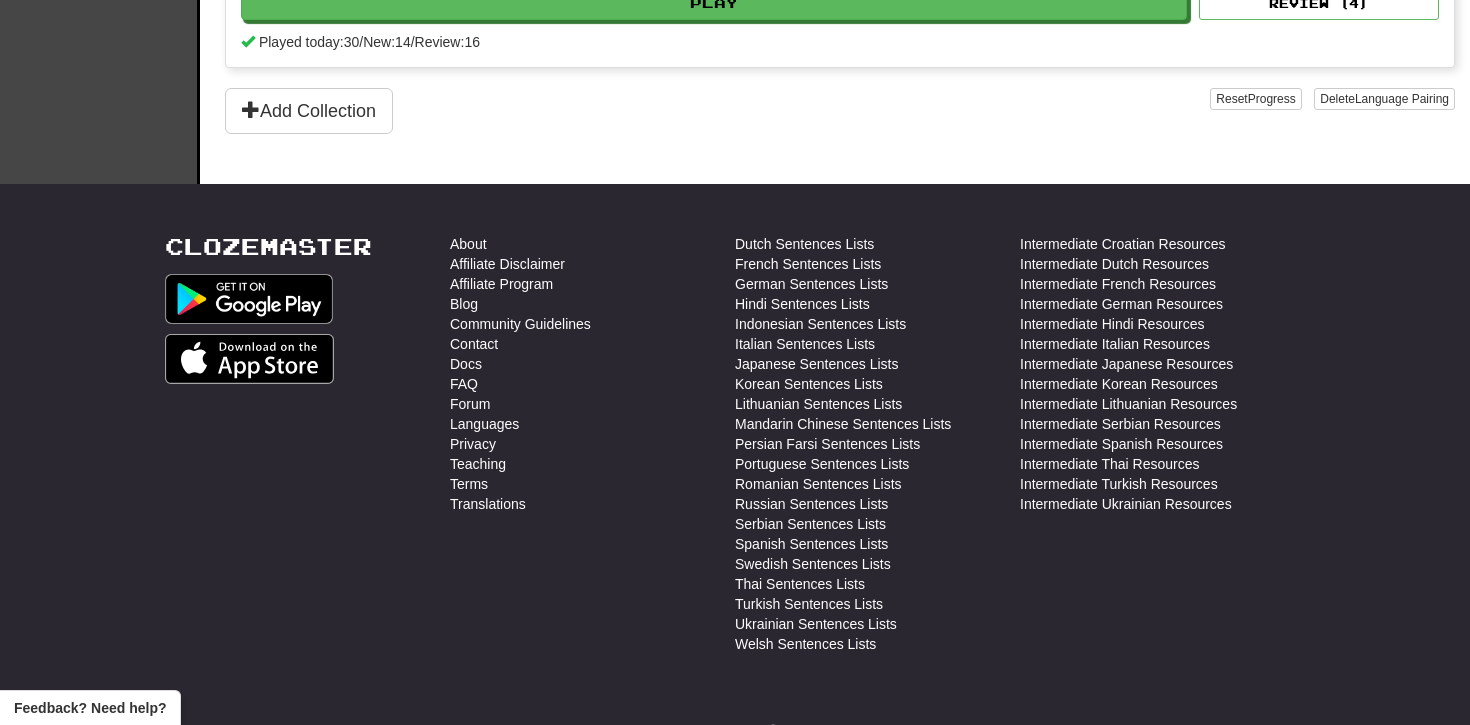 scroll, scrollTop: 597, scrollLeft: 0, axis: vertical 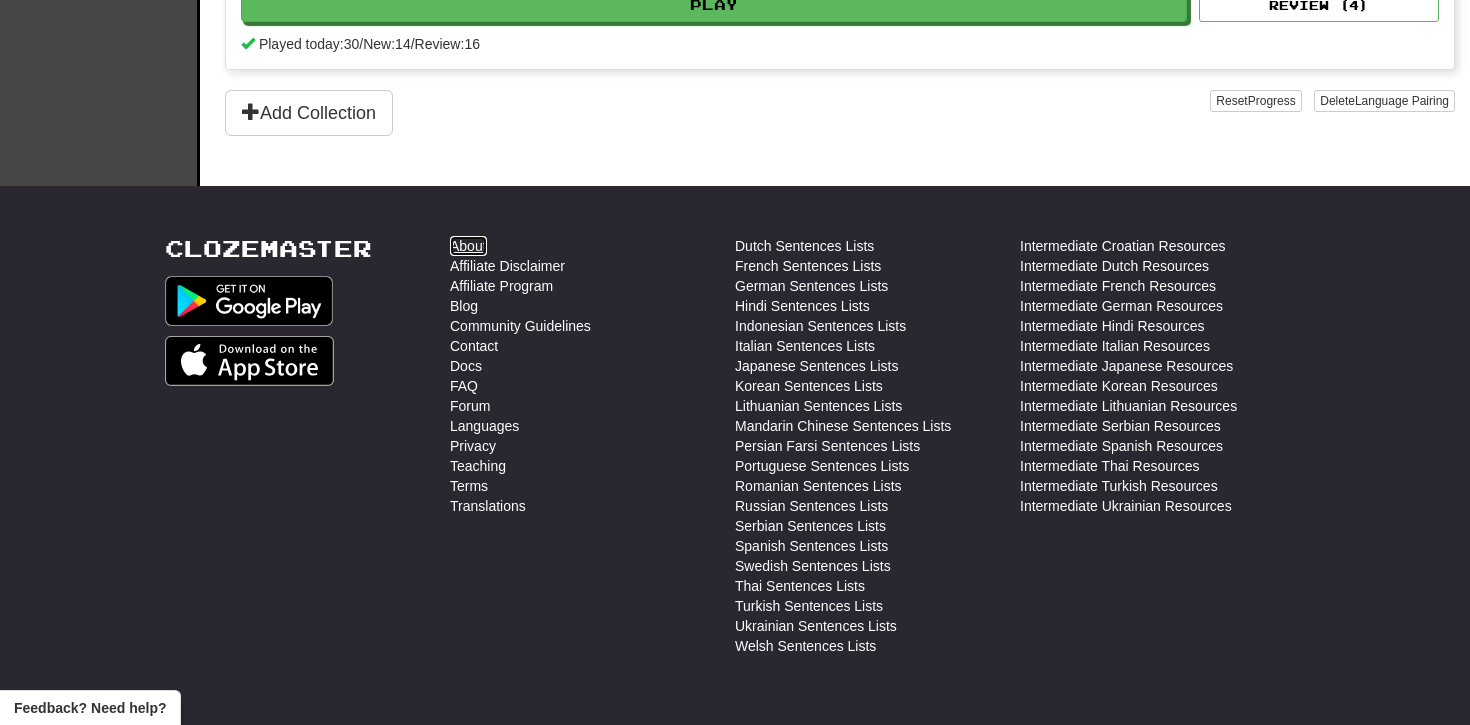 click on "About" at bounding box center (468, 246) 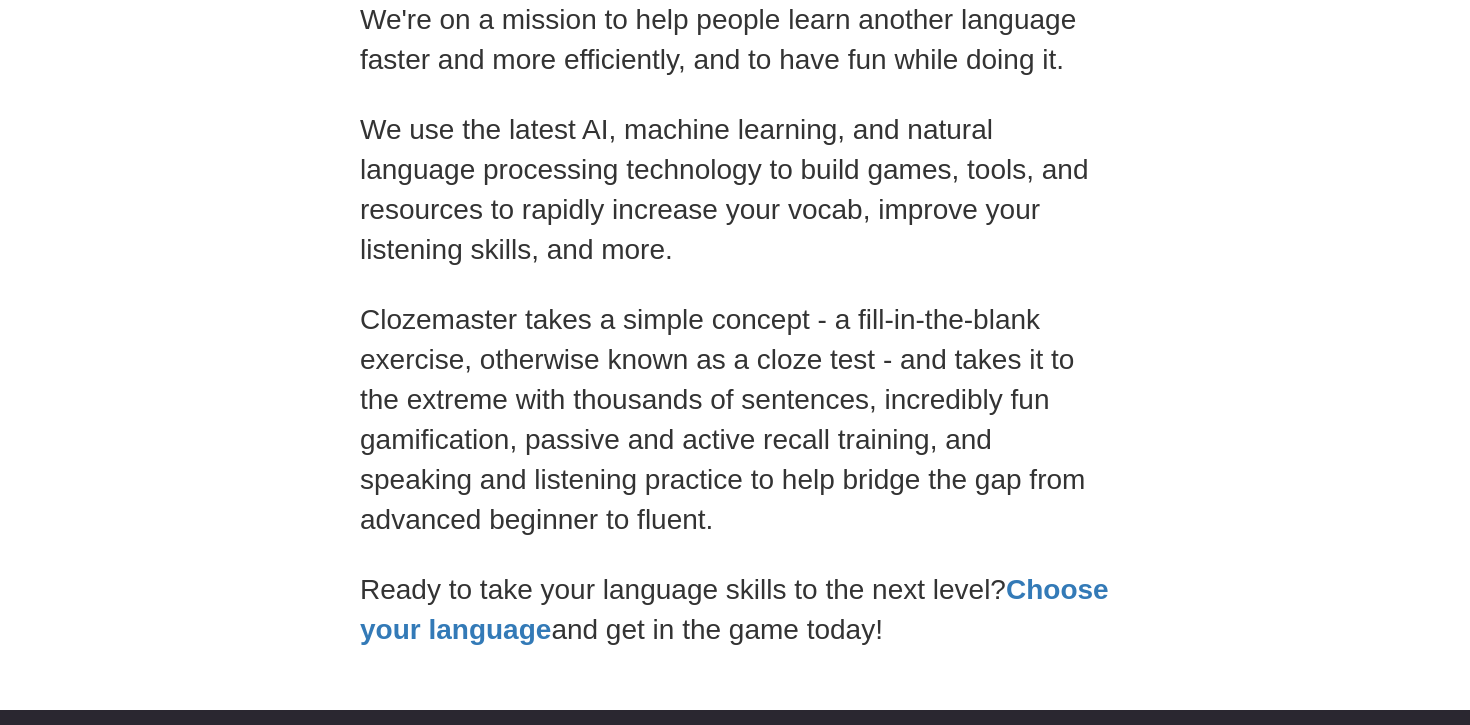 scroll, scrollTop: 0, scrollLeft: 0, axis: both 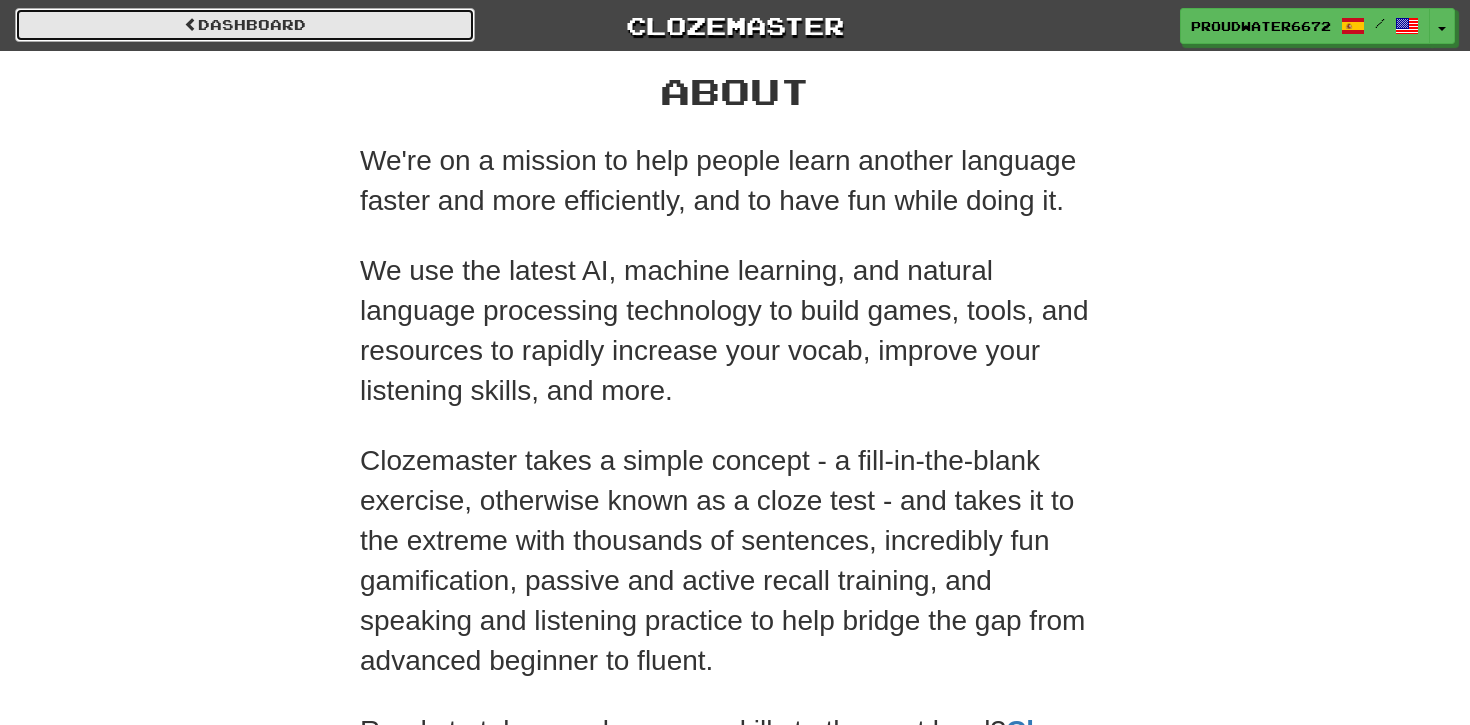 click on "Dashboard" at bounding box center (245, 25) 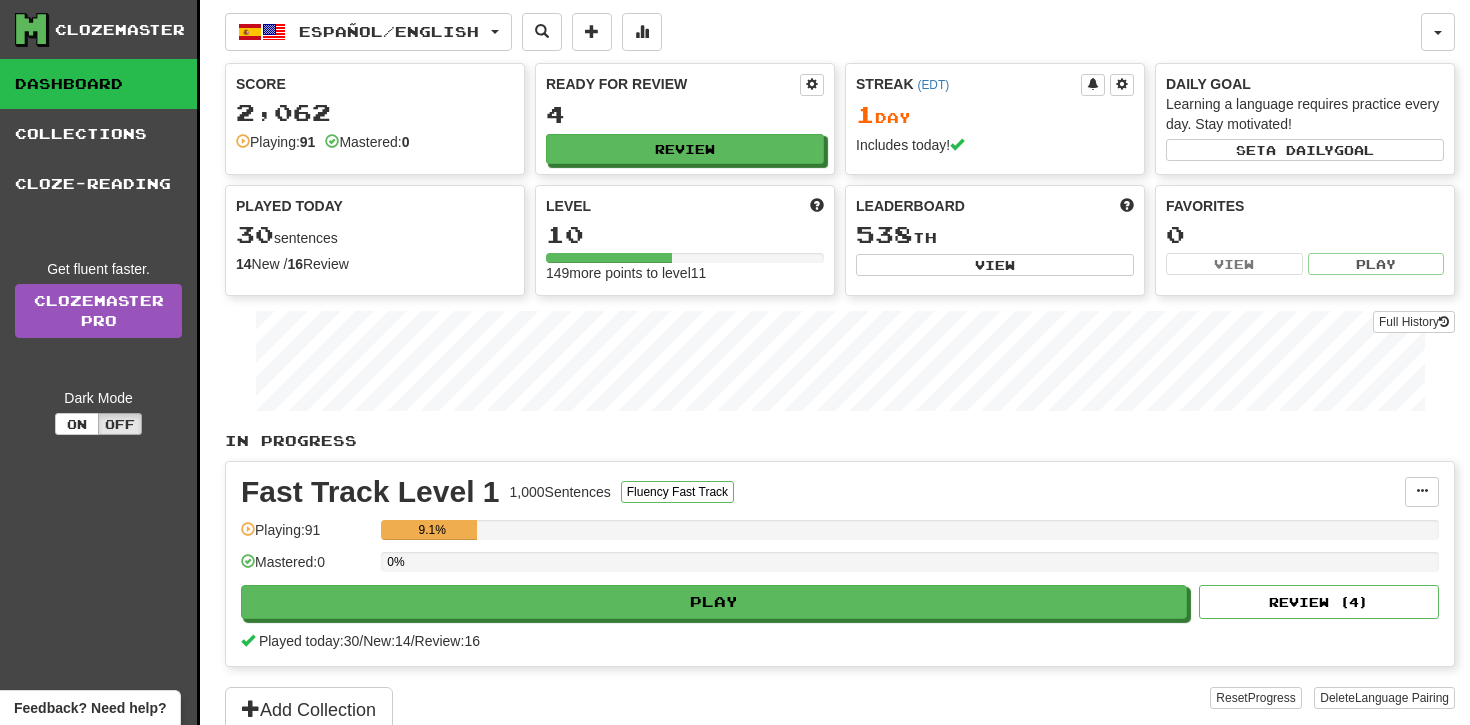 scroll, scrollTop: 0, scrollLeft: 0, axis: both 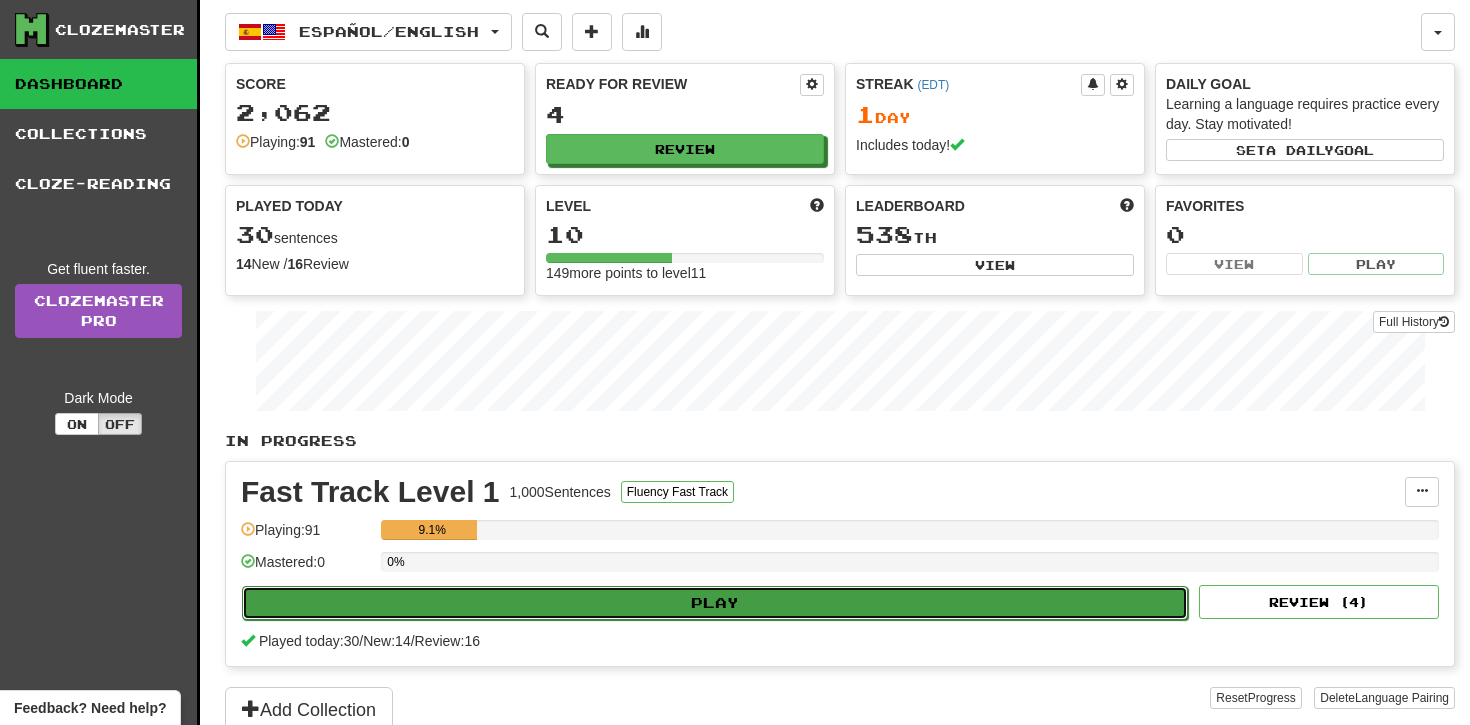 click on "Play" at bounding box center [715, 603] 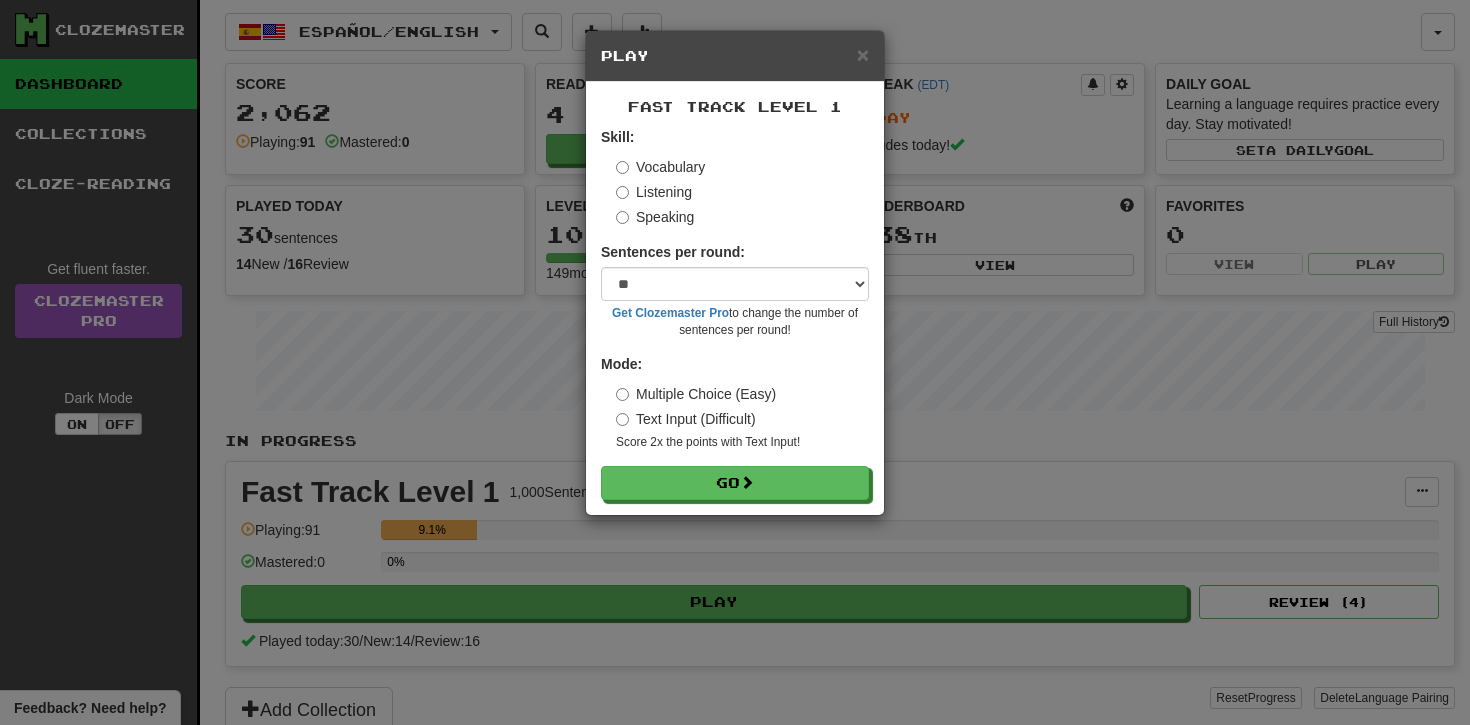 click on "Speaking" at bounding box center [655, 217] 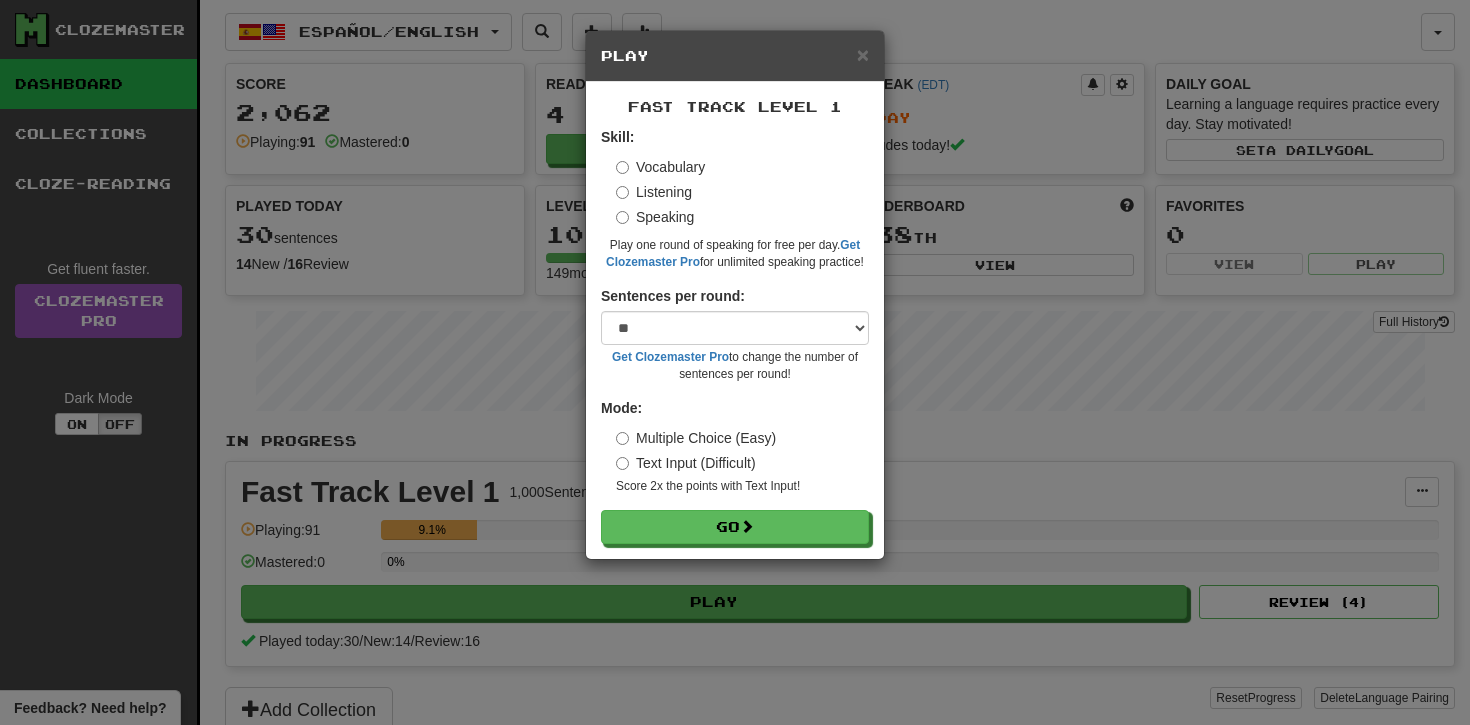 click on "Listening" at bounding box center (654, 192) 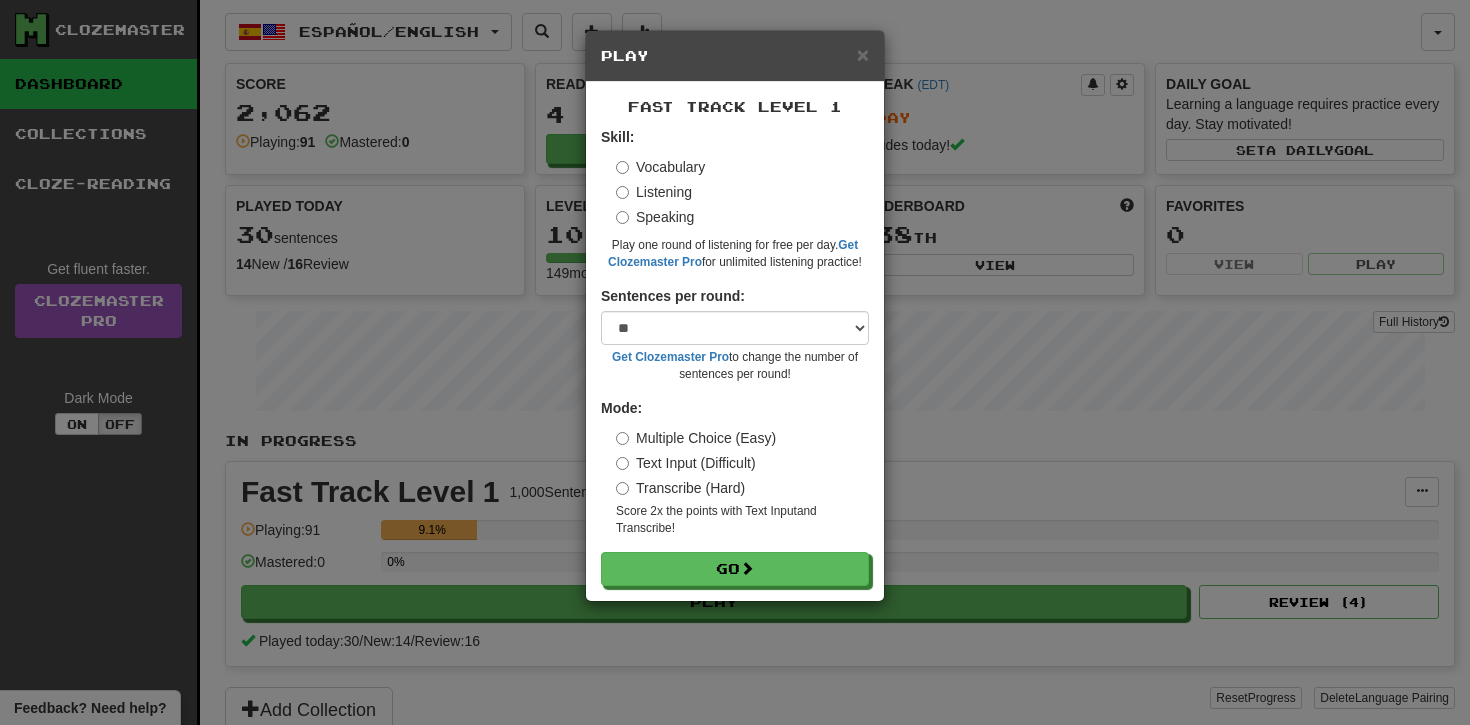 click on "Vocabulary Listening Speaking" at bounding box center [742, 192] 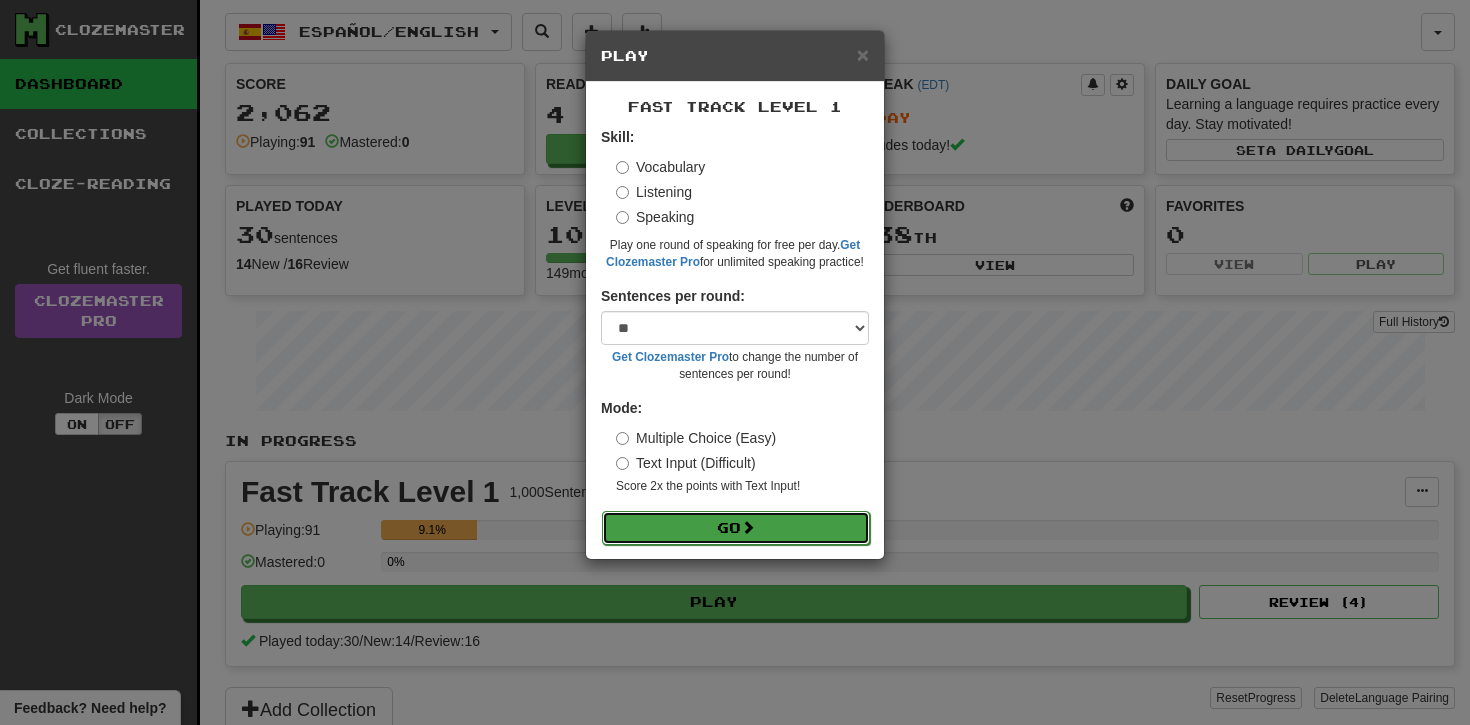 click on "Go" at bounding box center (736, 528) 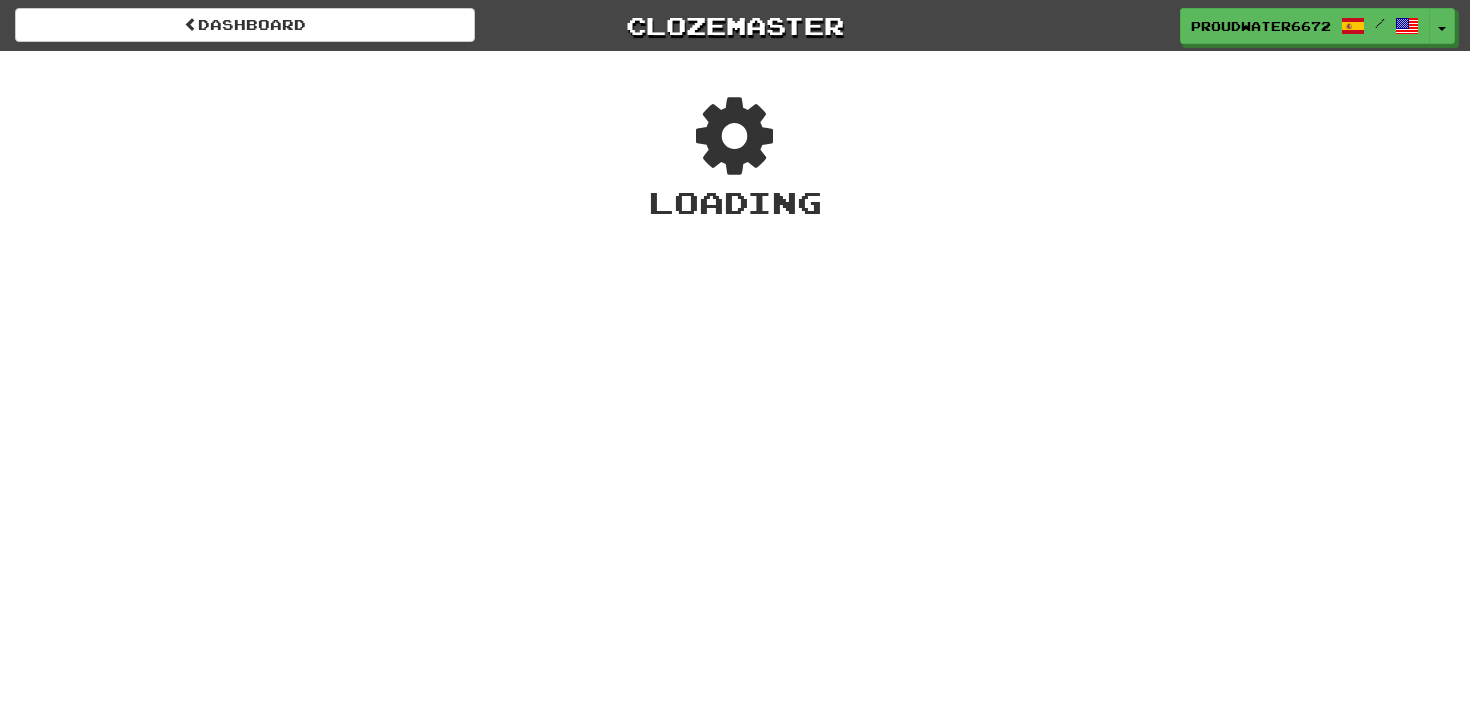 scroll, scrollTop: 0, scrollLeft: 0, axis: both 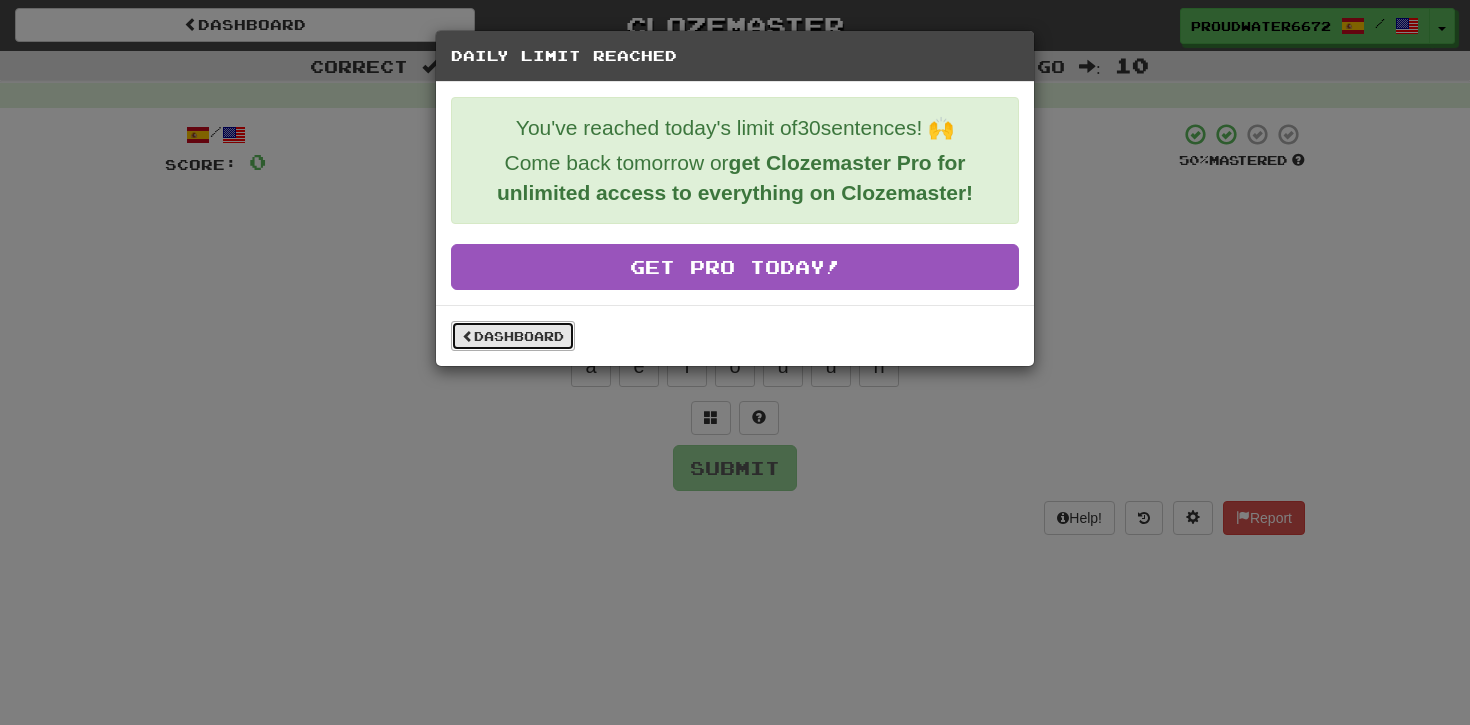 click on "Dashboard" at bounding box center (513, 336) 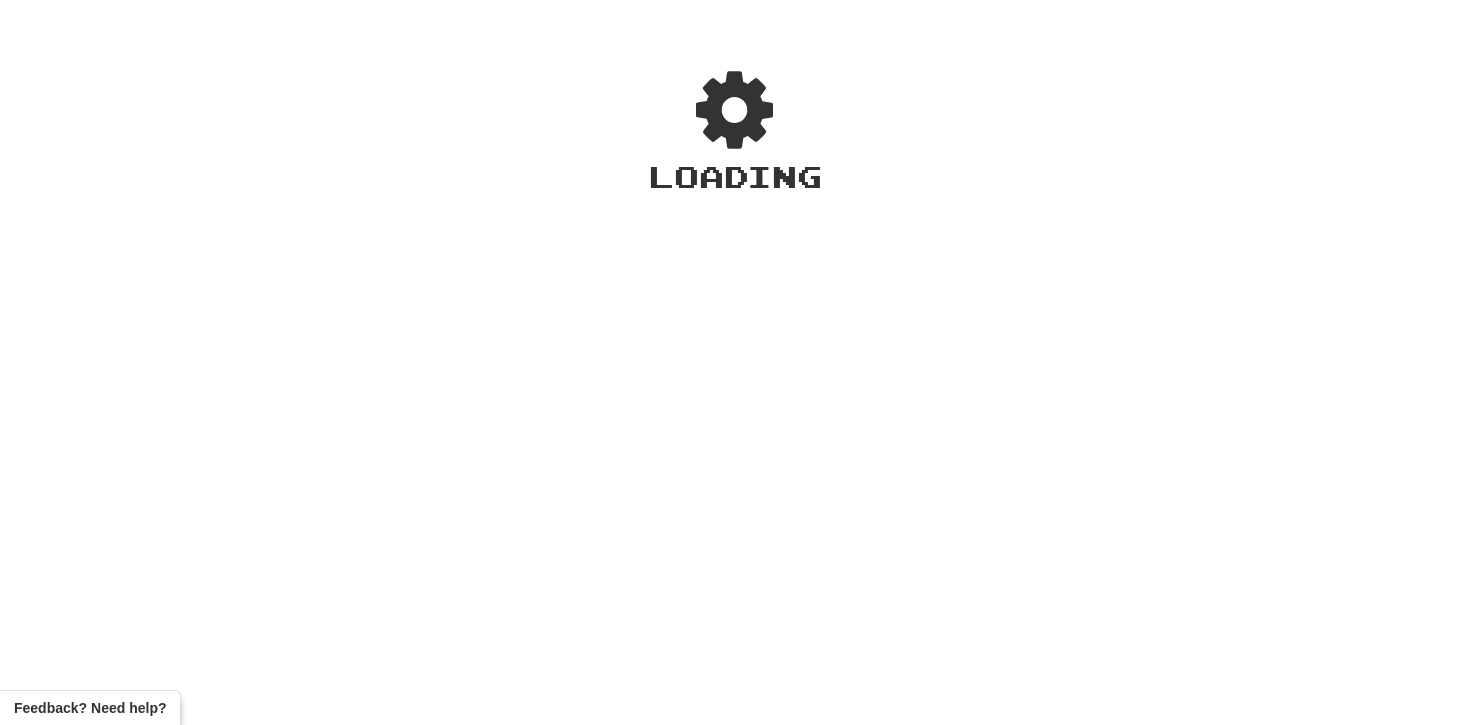 scroll, scrollTop: 0, scrollLeft: 0, axis: both 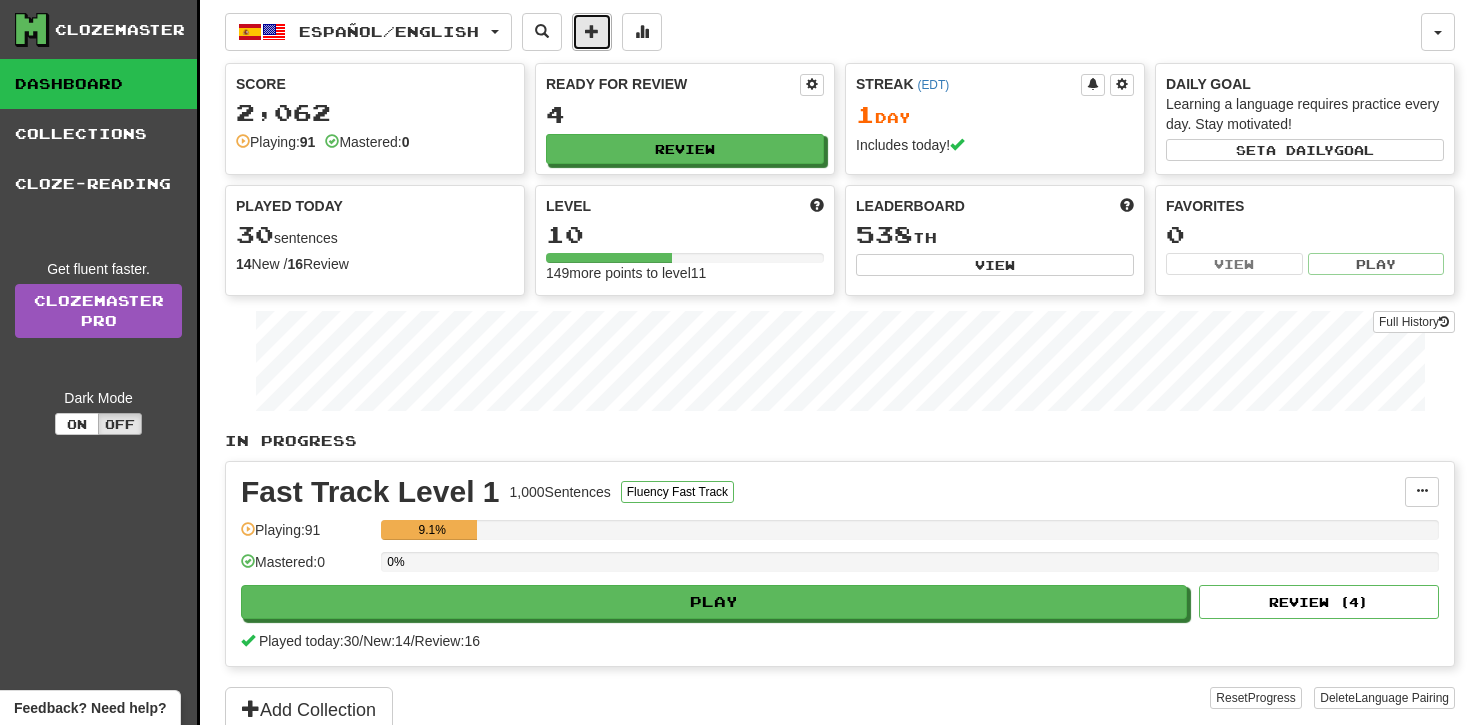 click at bounding box center [592, 31] 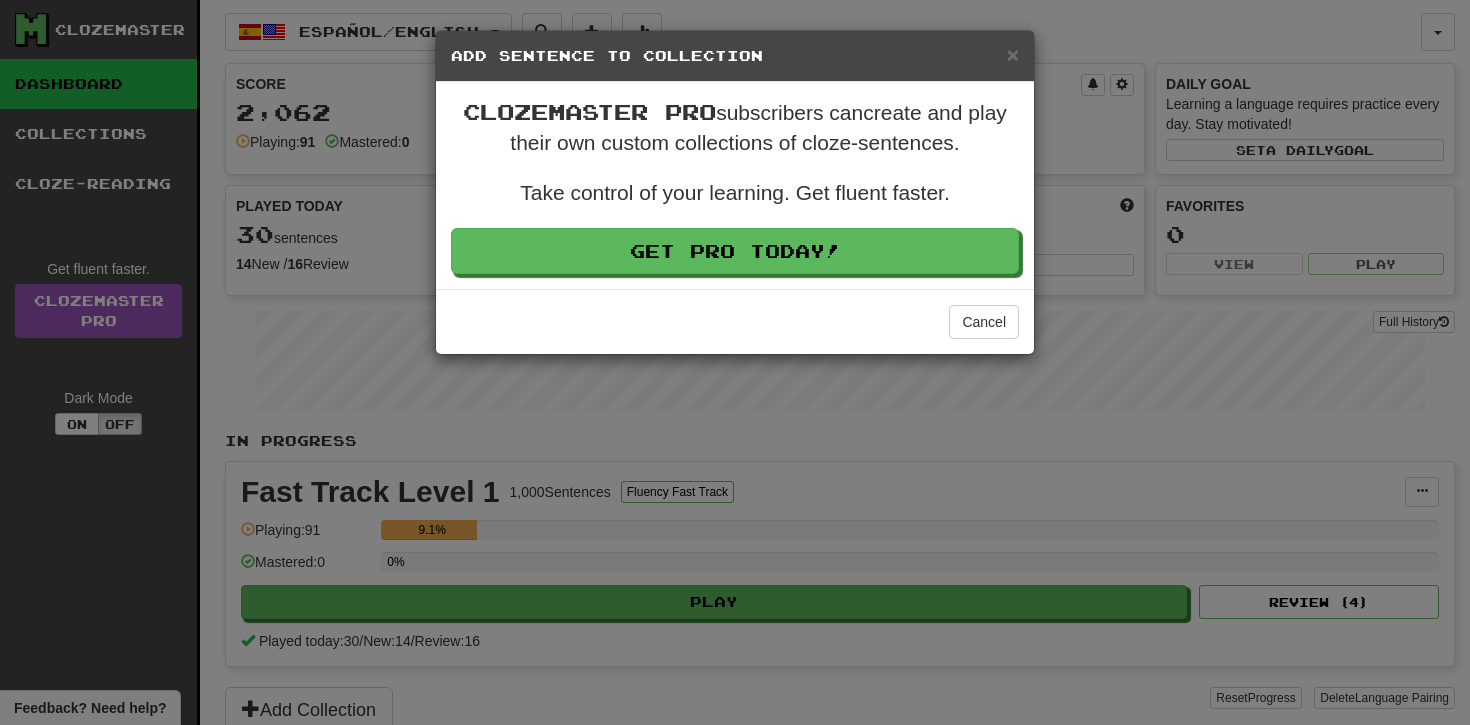 click on "× Add Sentence to Collection" at bounding box center (735, 56) 